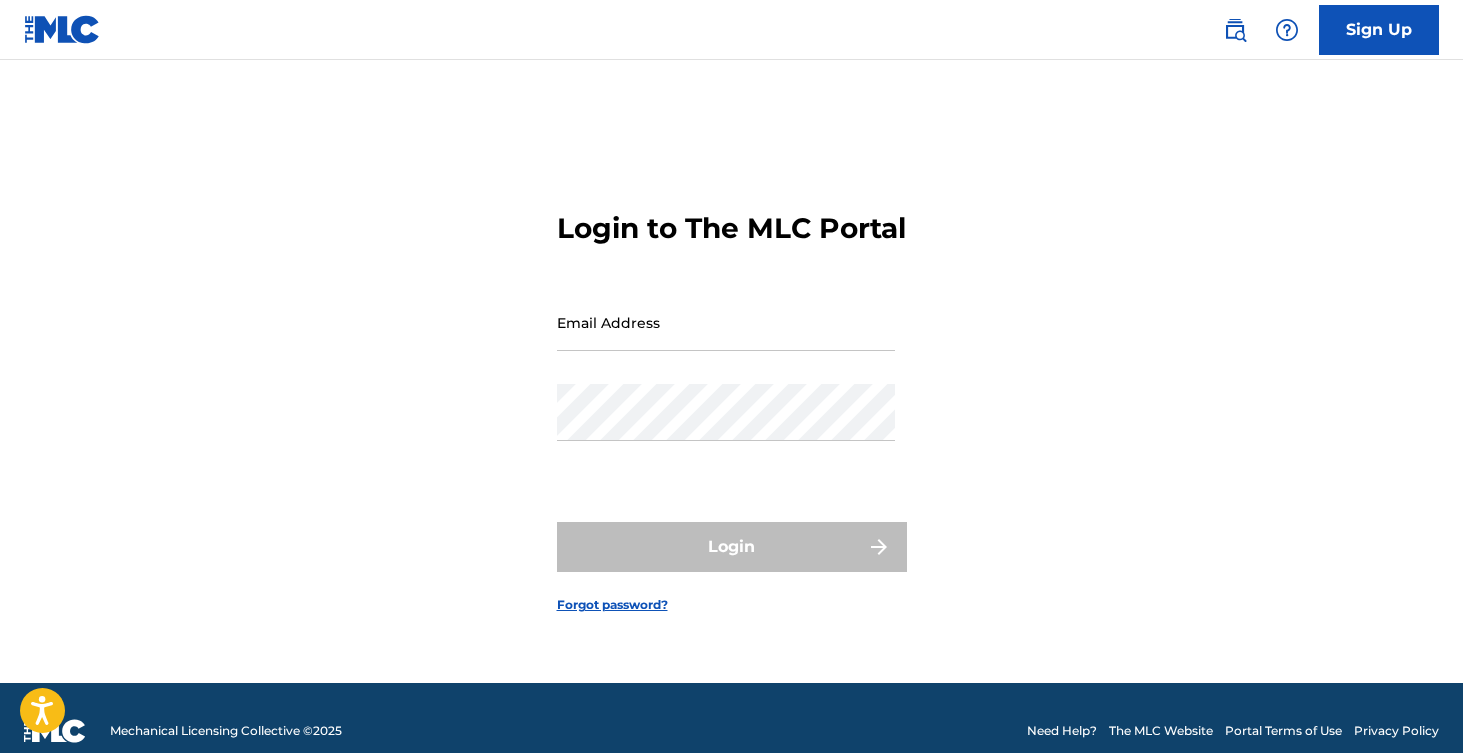 scroll, scrollTop: 0, scrollLeft: 0, axis: both 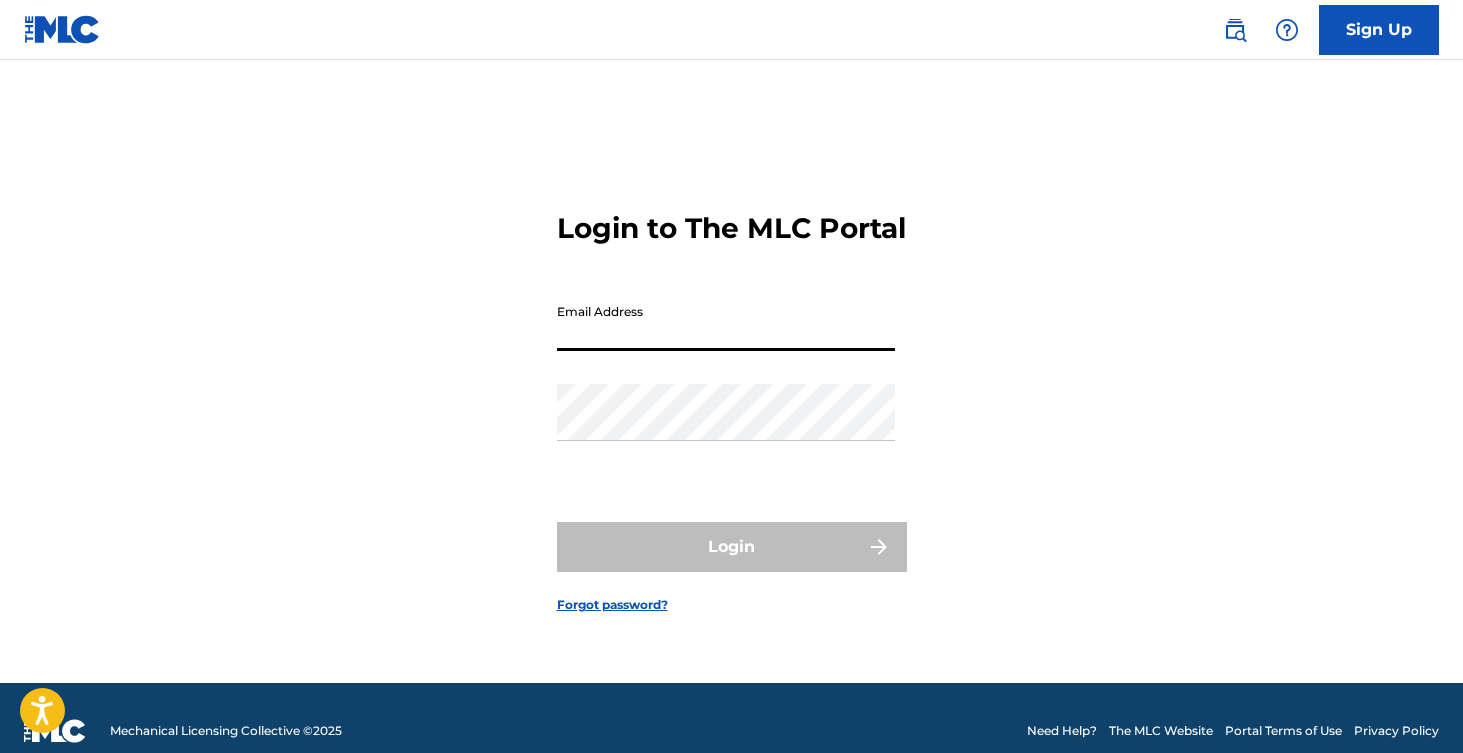 click on "Email Address" at bounding box center [726, 322] 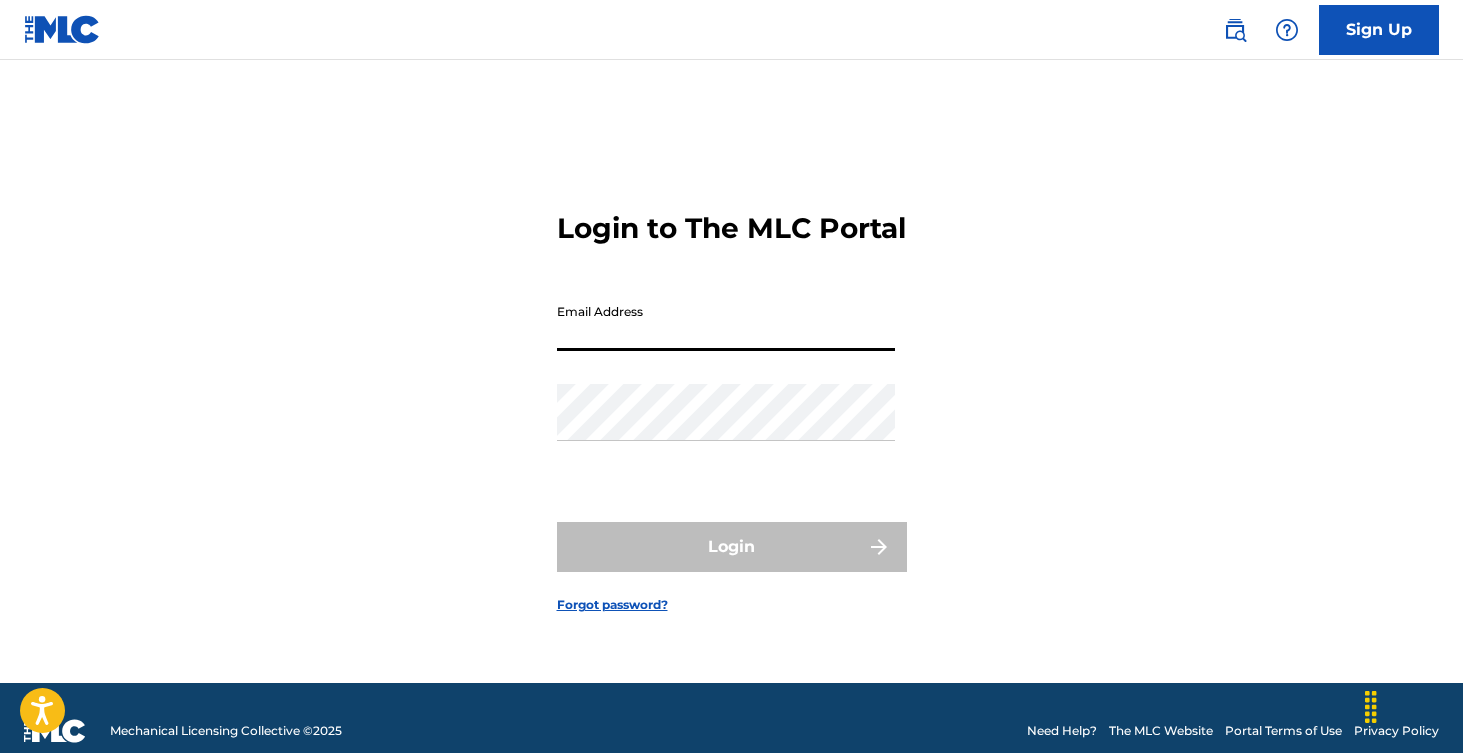 type on "a.[LAST]@[DOMAIN]" 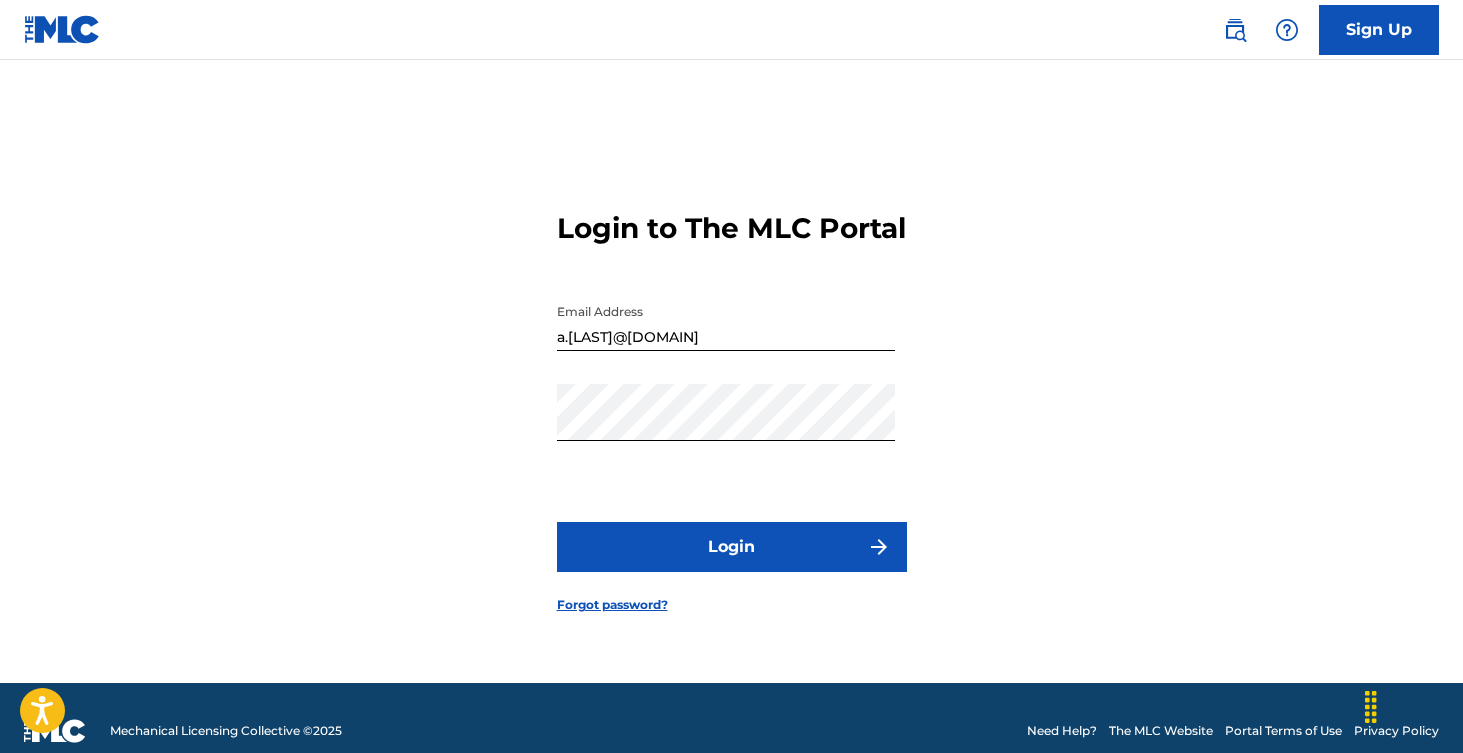 click on "Login" at bounding box center [732, 547] 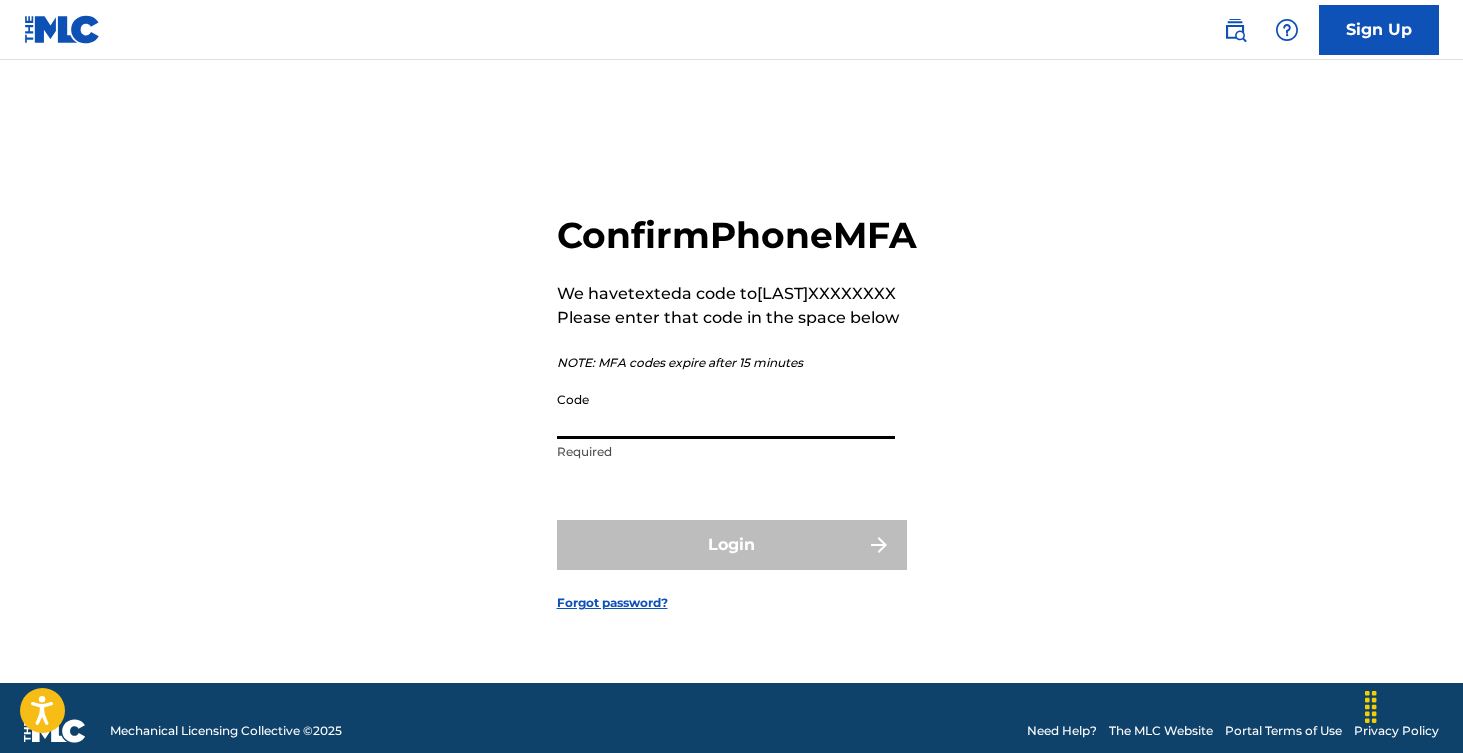 click on "Code" at bounding box center (726, 410) 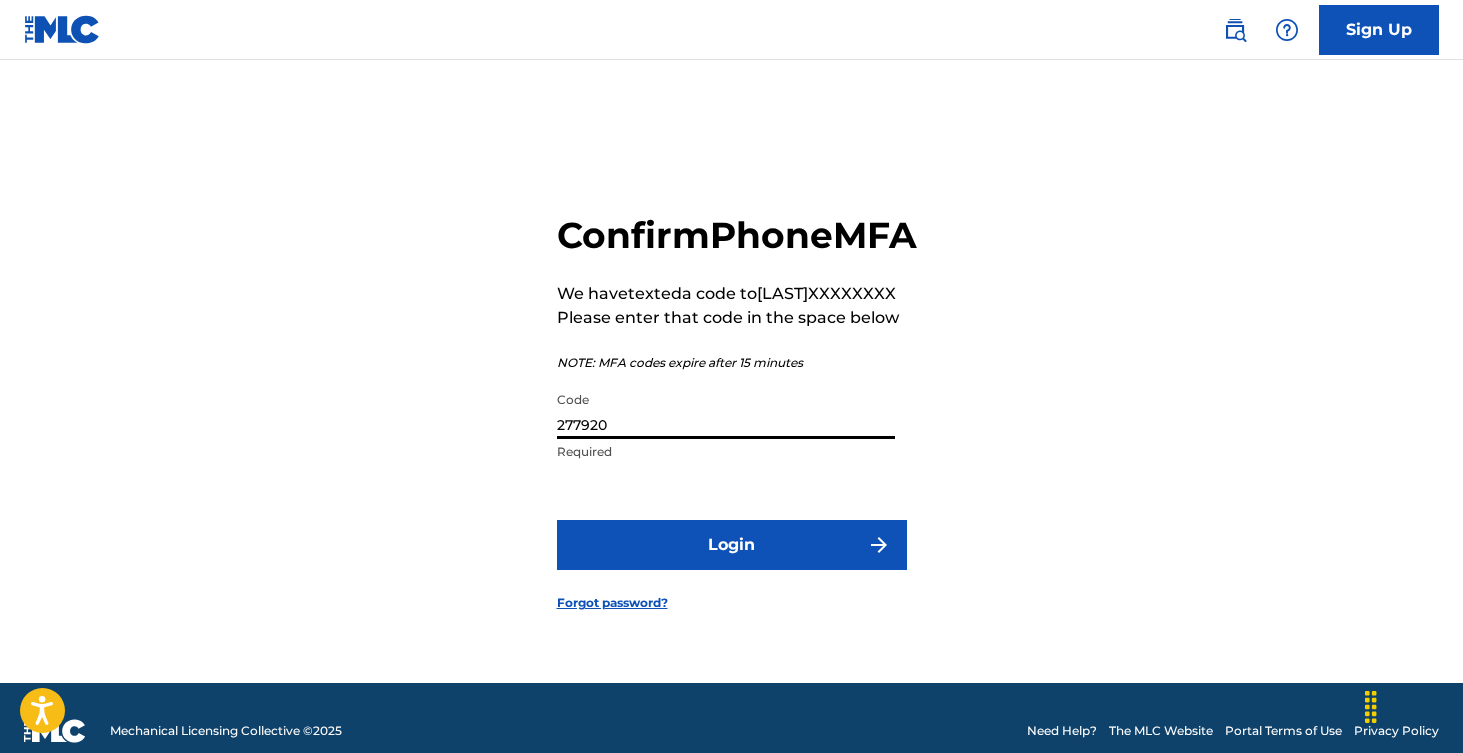 type on "277920" 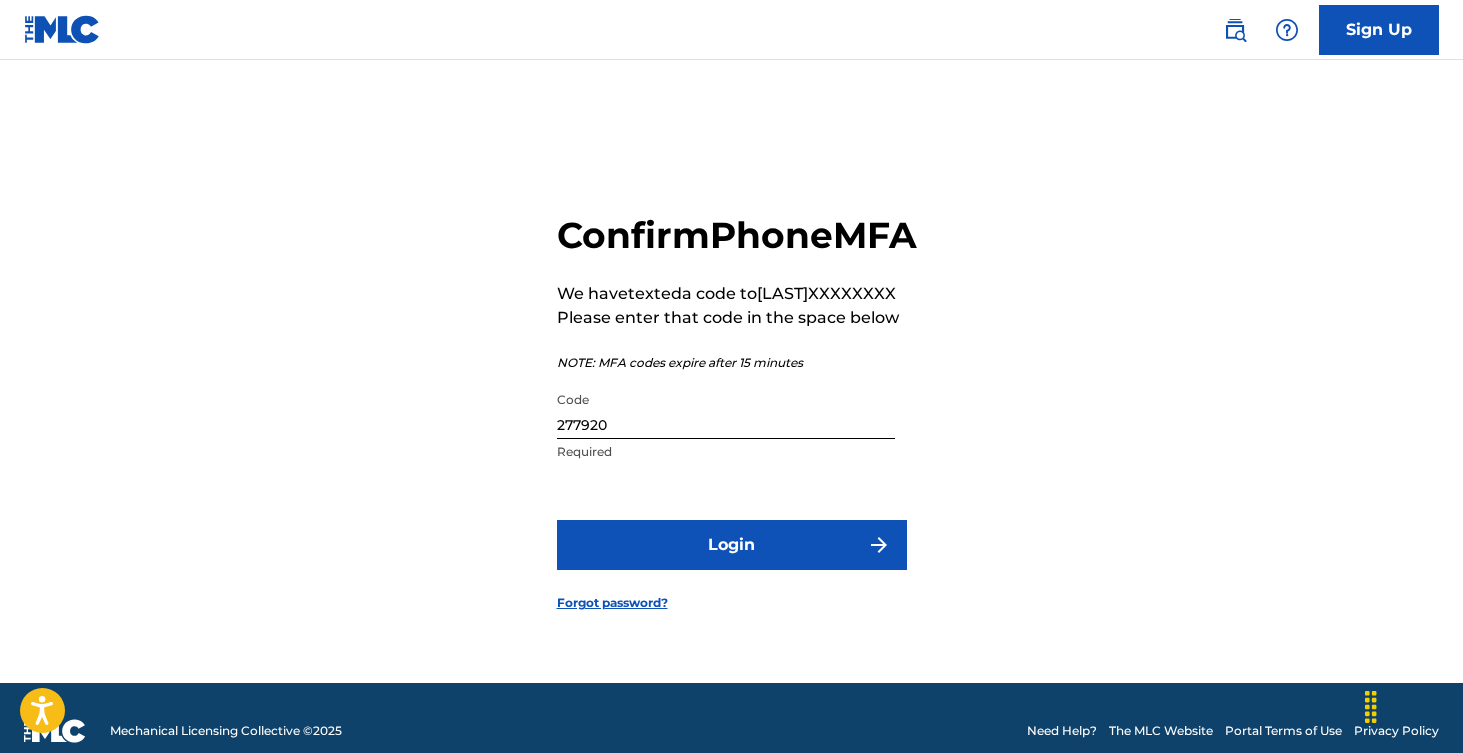 click on "Login" at bounding box center [732, 545] 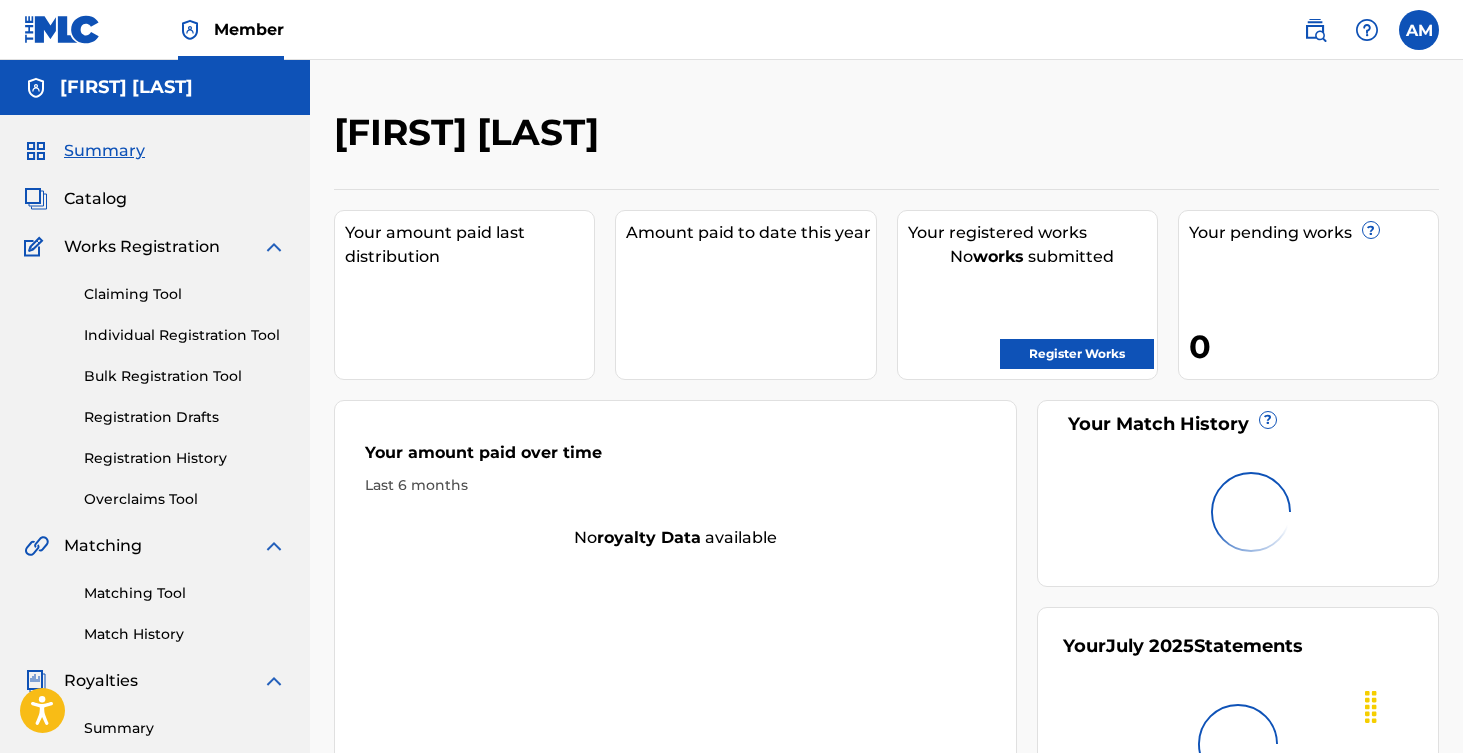scroll, scrollTop: 0, scrollLeft: 0, axis: both 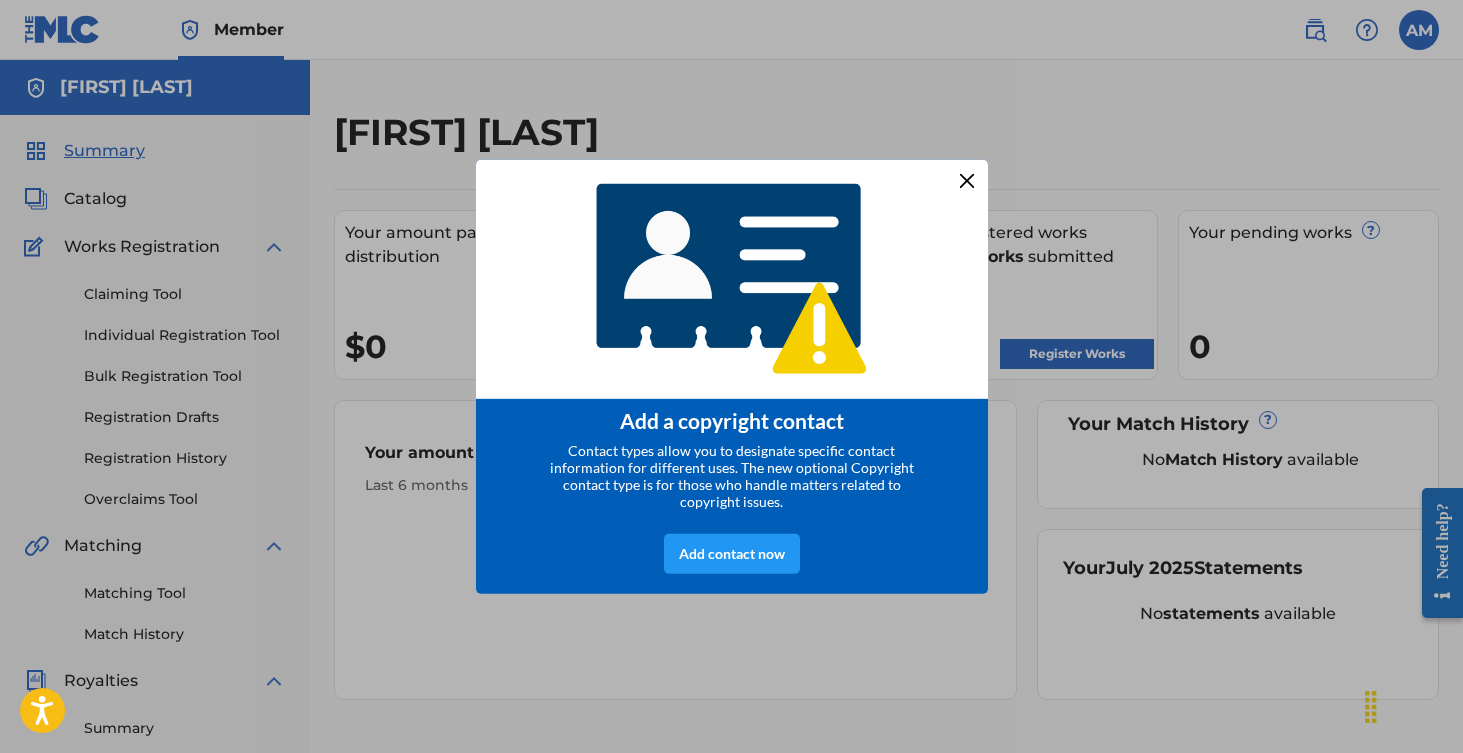 click at bounding box center [966, 180] 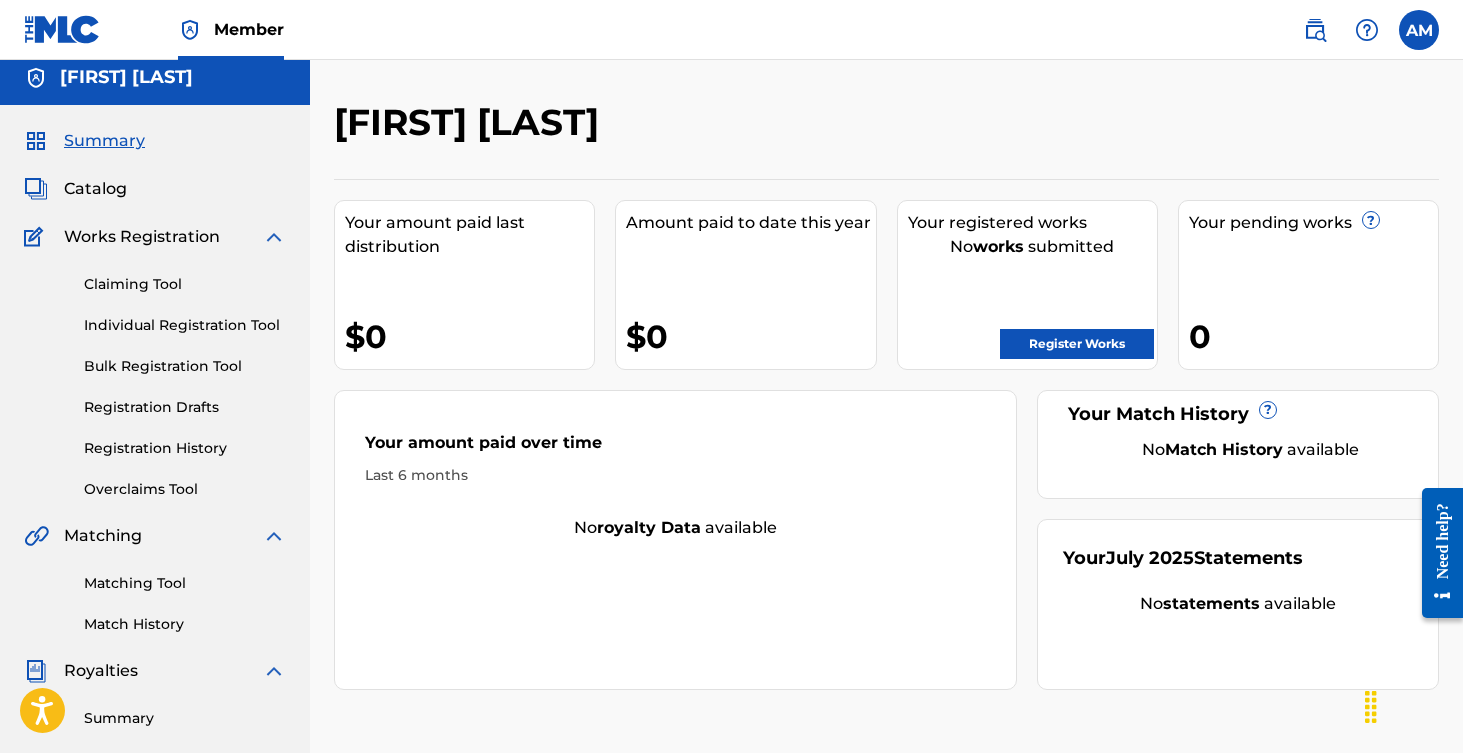 scroll, scrollTop: 0, scrollLeft: 0, axis: both 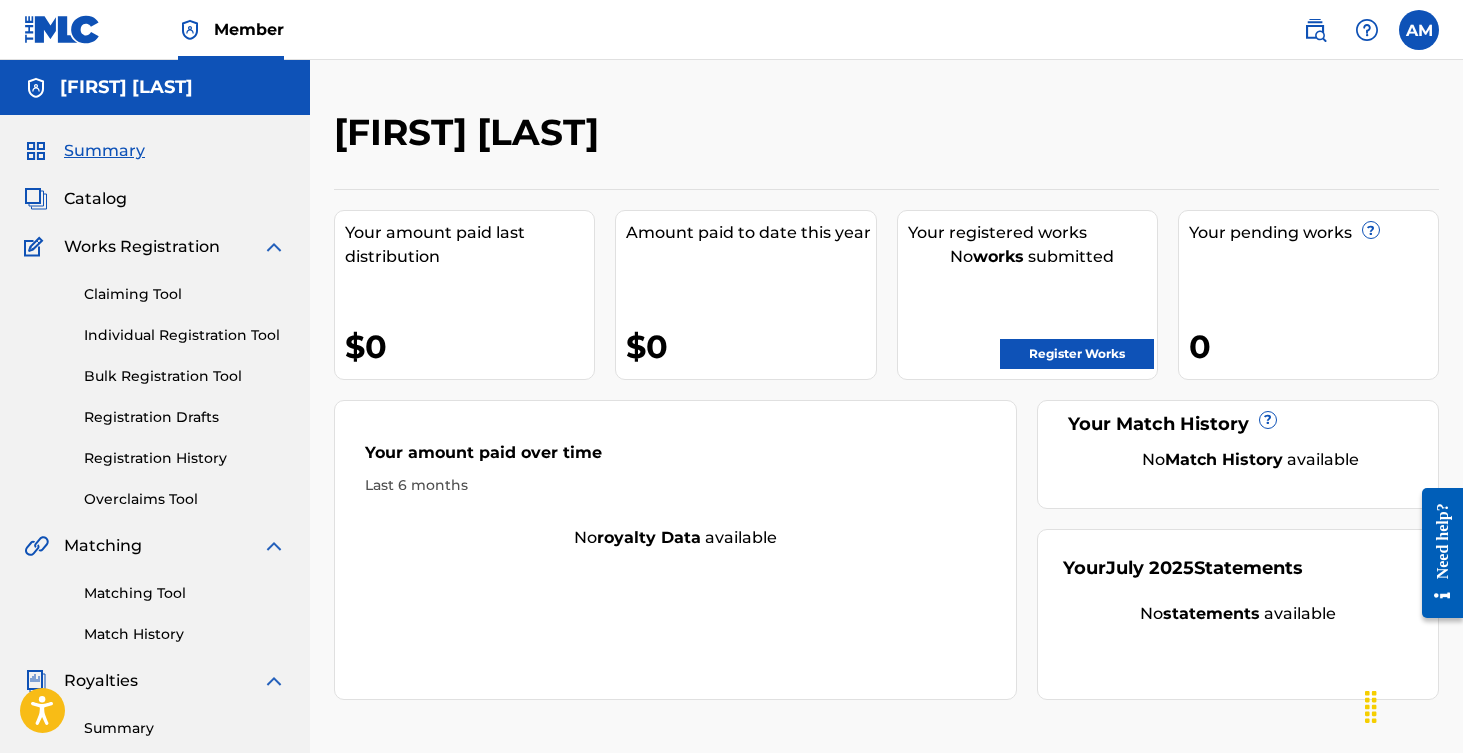 click on "Claiming Tool" at bounding box center [185, 294] 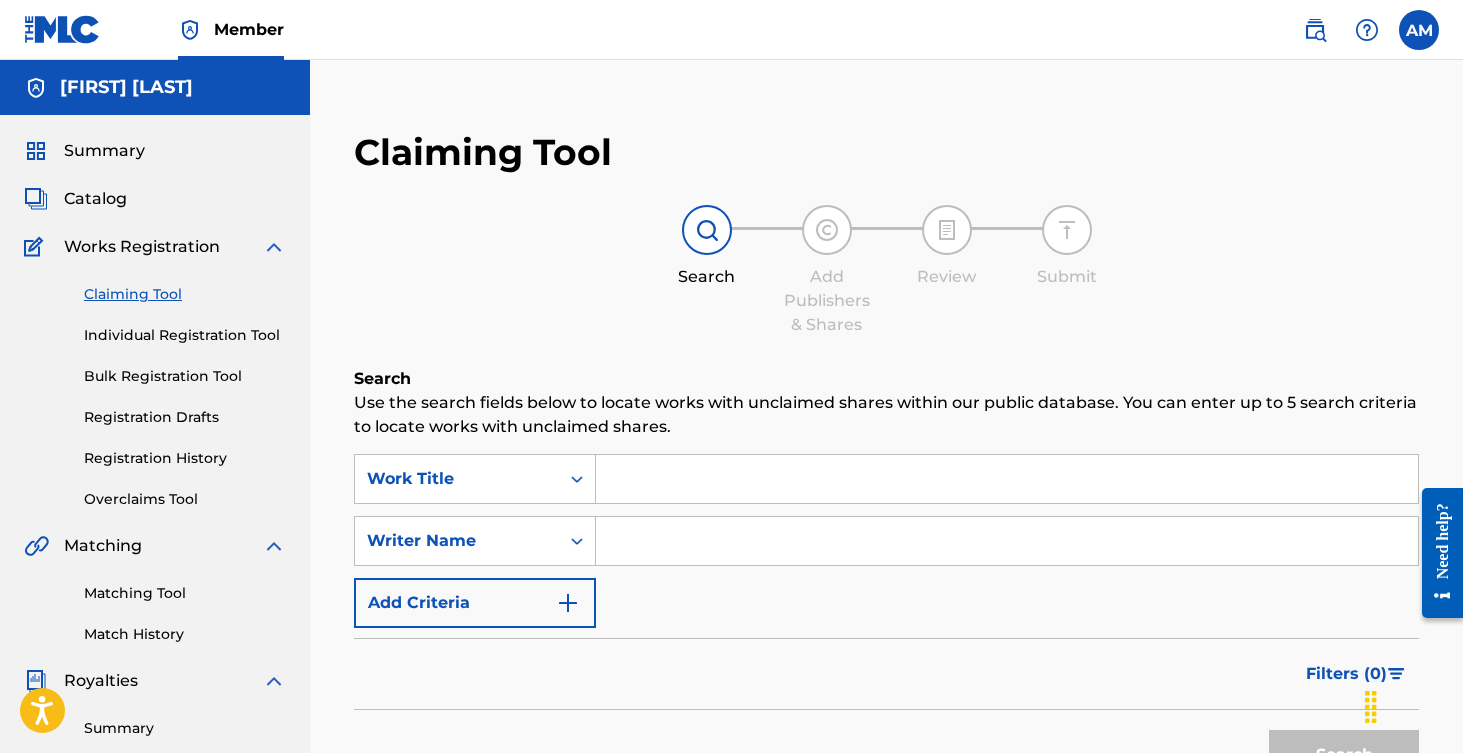 click on "Search Use the search fields below to locate works with unclaimed shares within our public database. You can enter up
to 5 search criteria to locate works with unclaimed shares. [ID] [BRAND] [ID] [BRAND] Add Criteria Filter Claim Search Filters Include works claimed by my Member   Remove Filters Apply Filters Filters ( 0 ) Search" at bounding box center [886, 628] 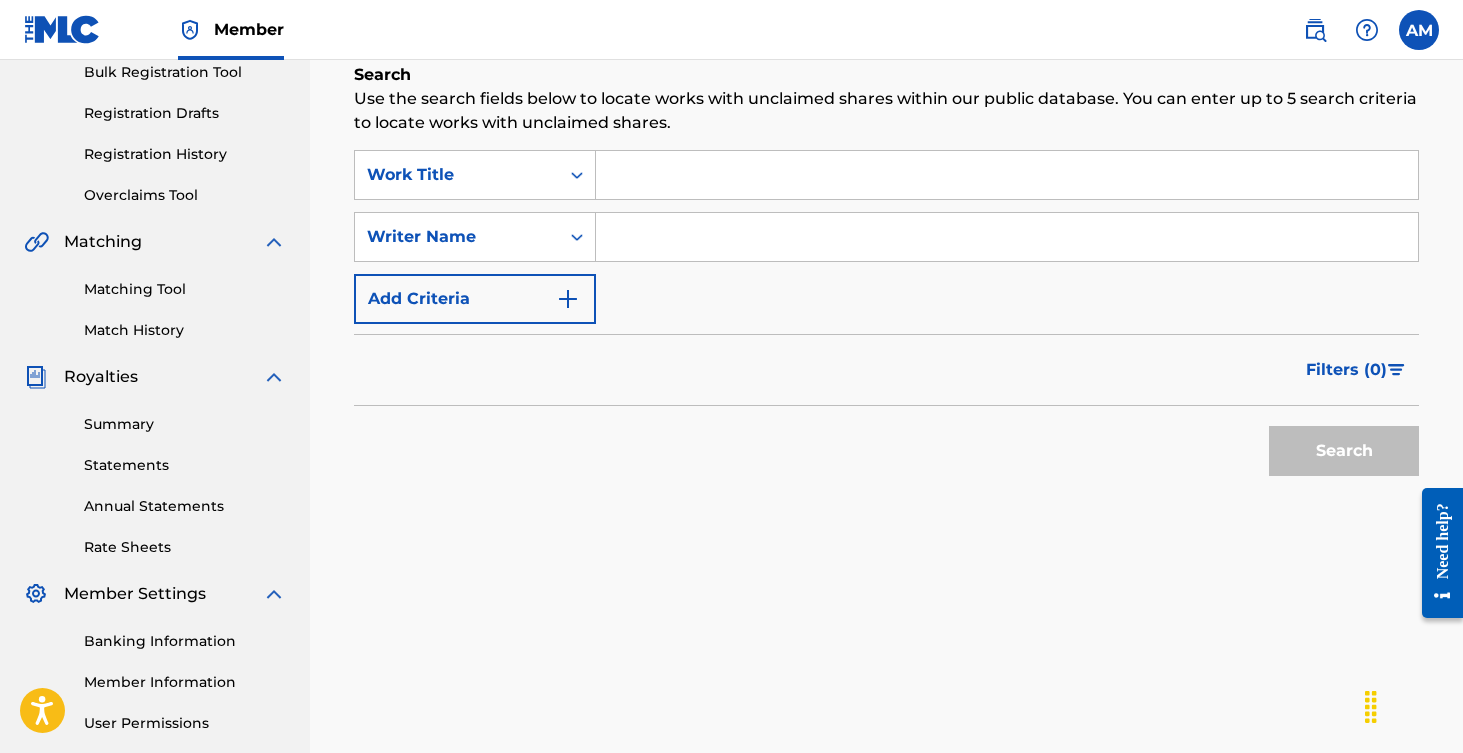 scroll, scrollTop: 307, scrollLeft: 0, axis: vertical 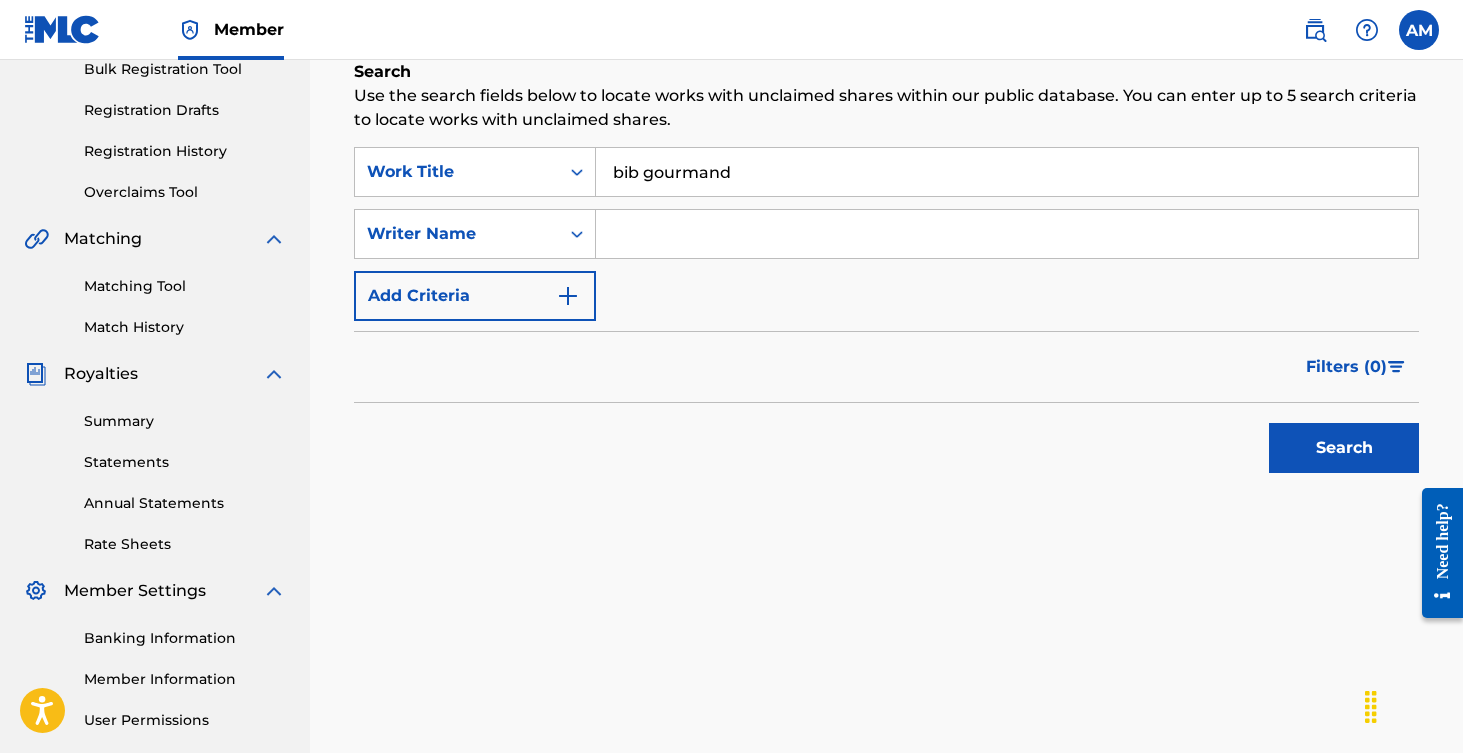type on "bib gourmand" 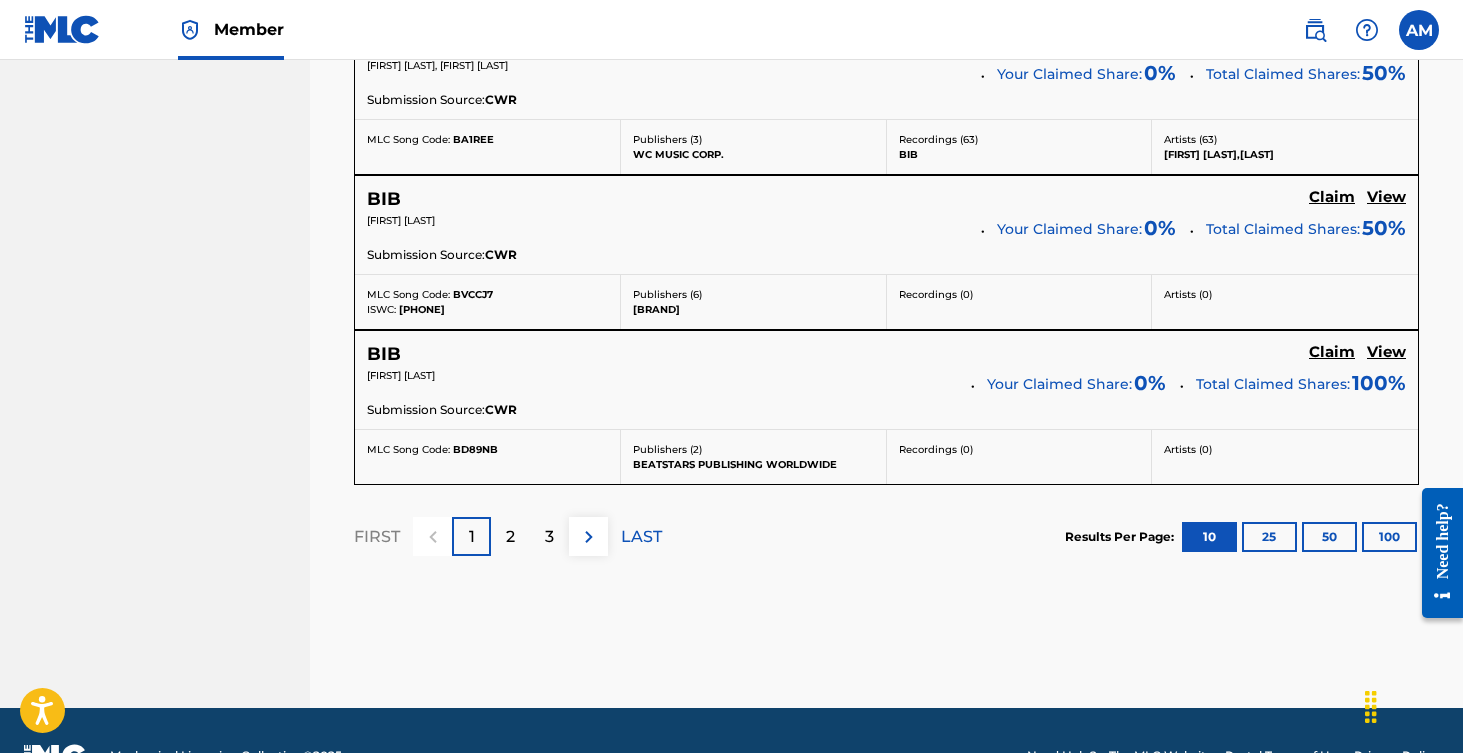 scroll, scrollTop: 1937, scrollLeft: 0, axis: vertical 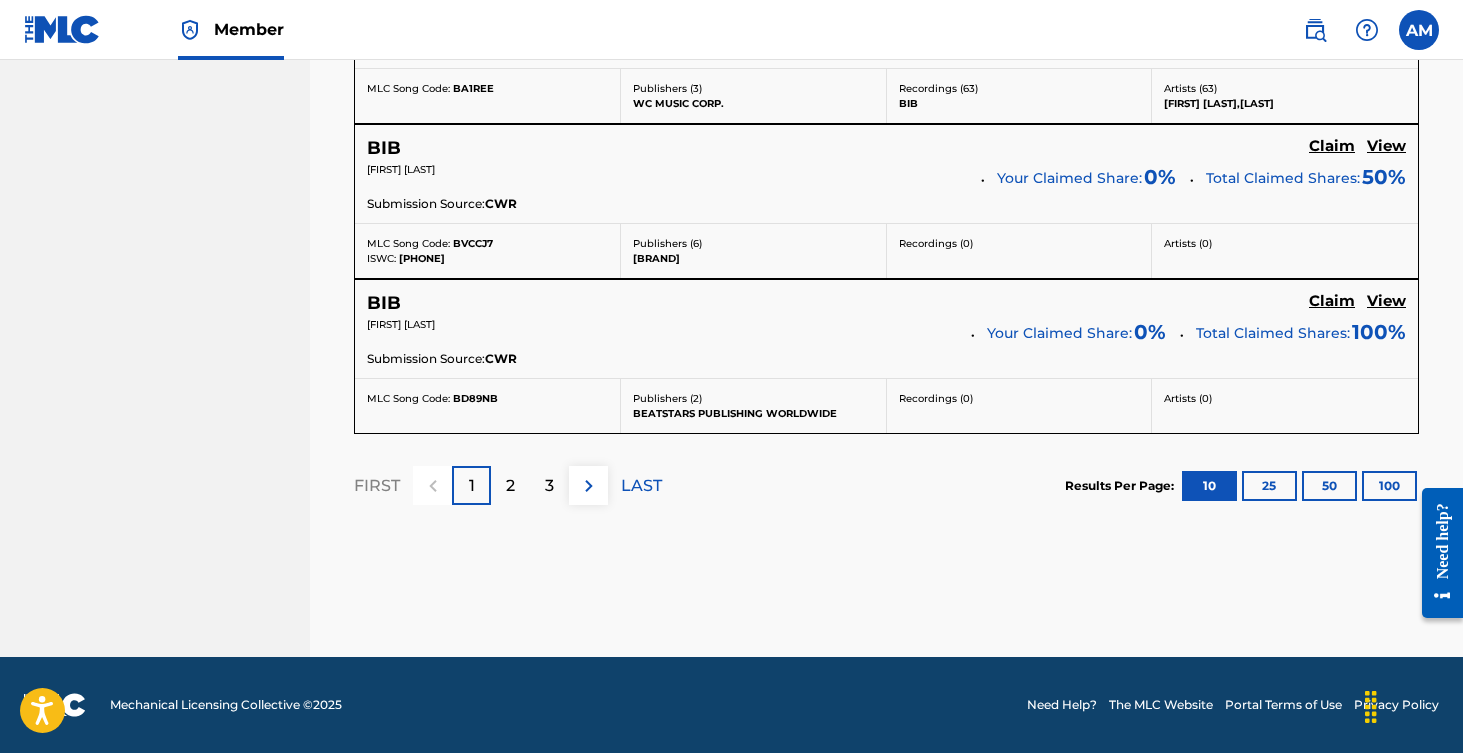 click on "2" at bounding box center [510, 486] 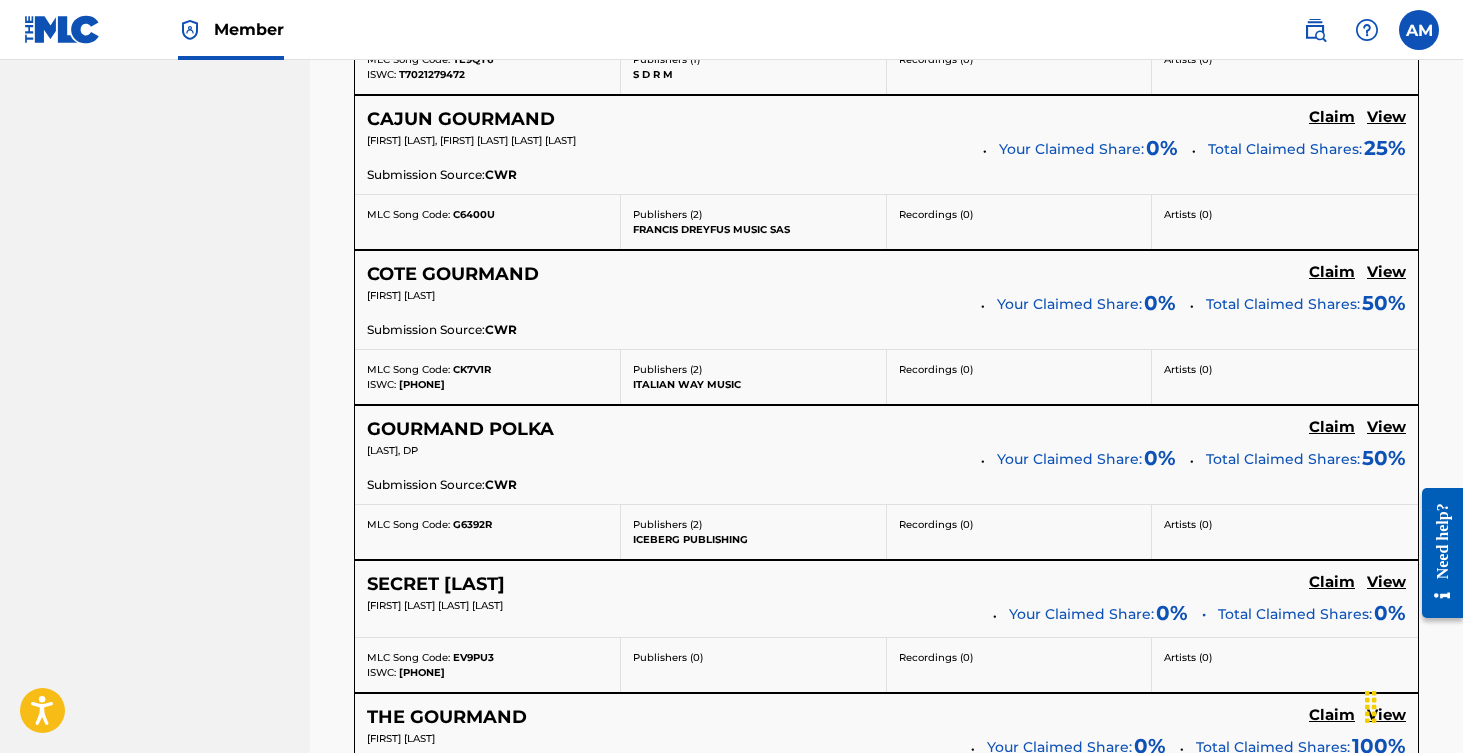scroll, scrollTop: 1913, scrollLeft: 0, axis: vertical 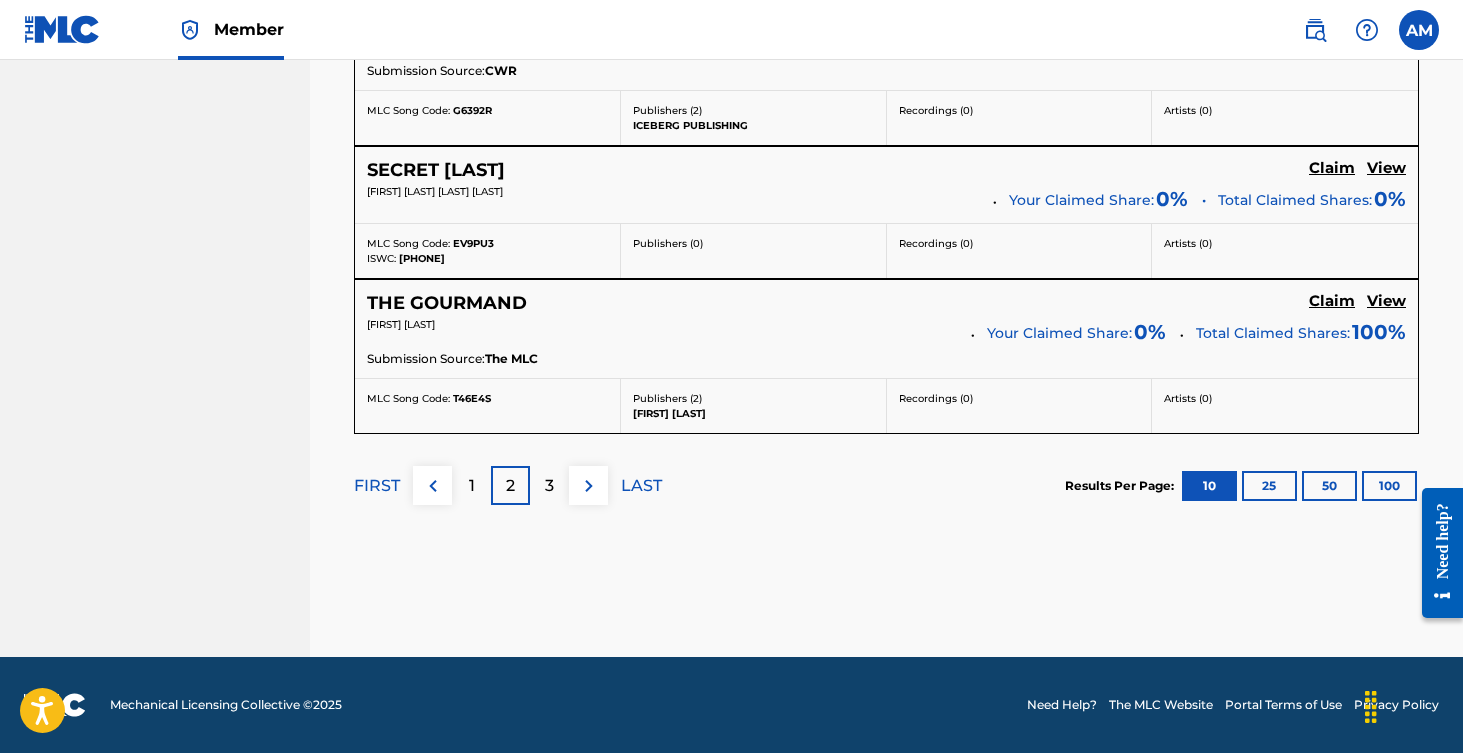 click on "3" at bounding box center (549, 486) 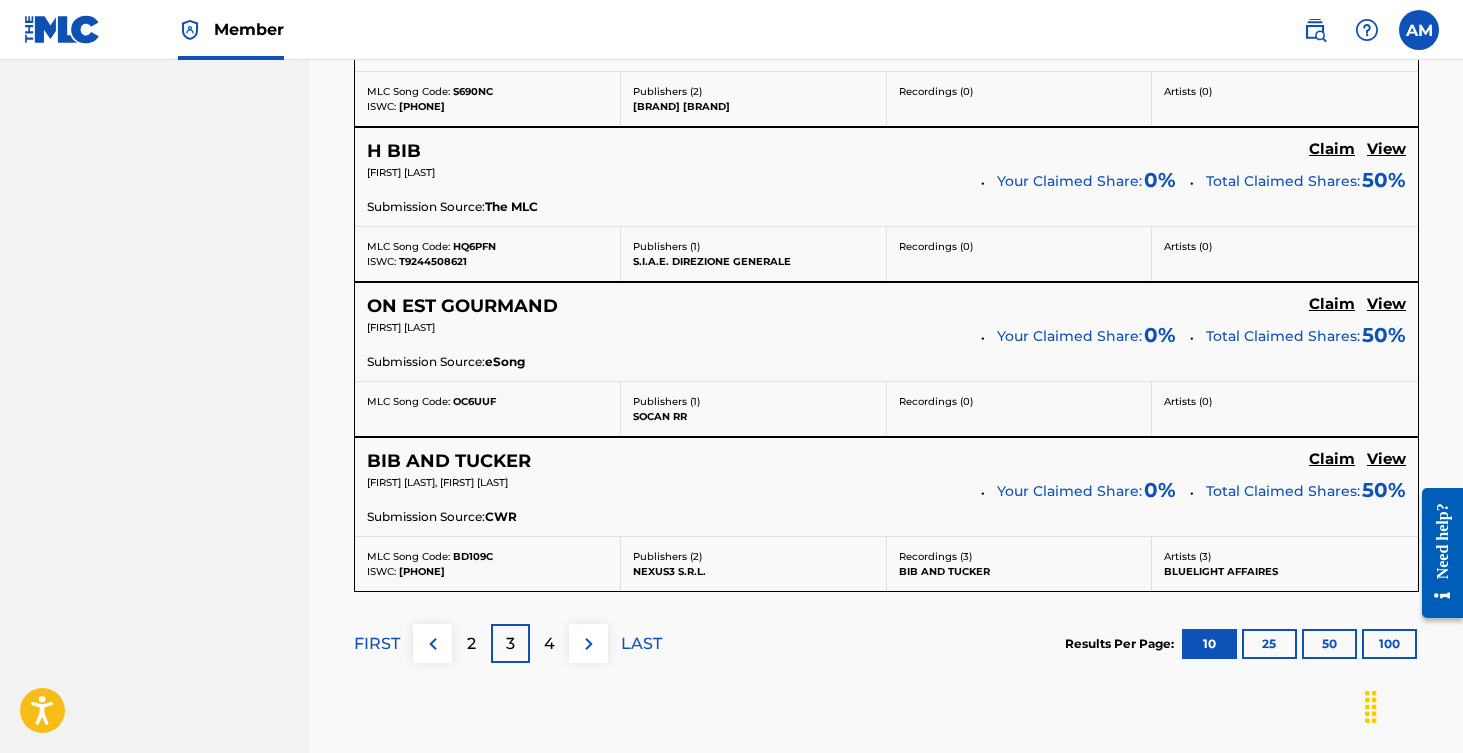 scroll, scrollTop: 1898, scrollLeft: 0, axis: vertical 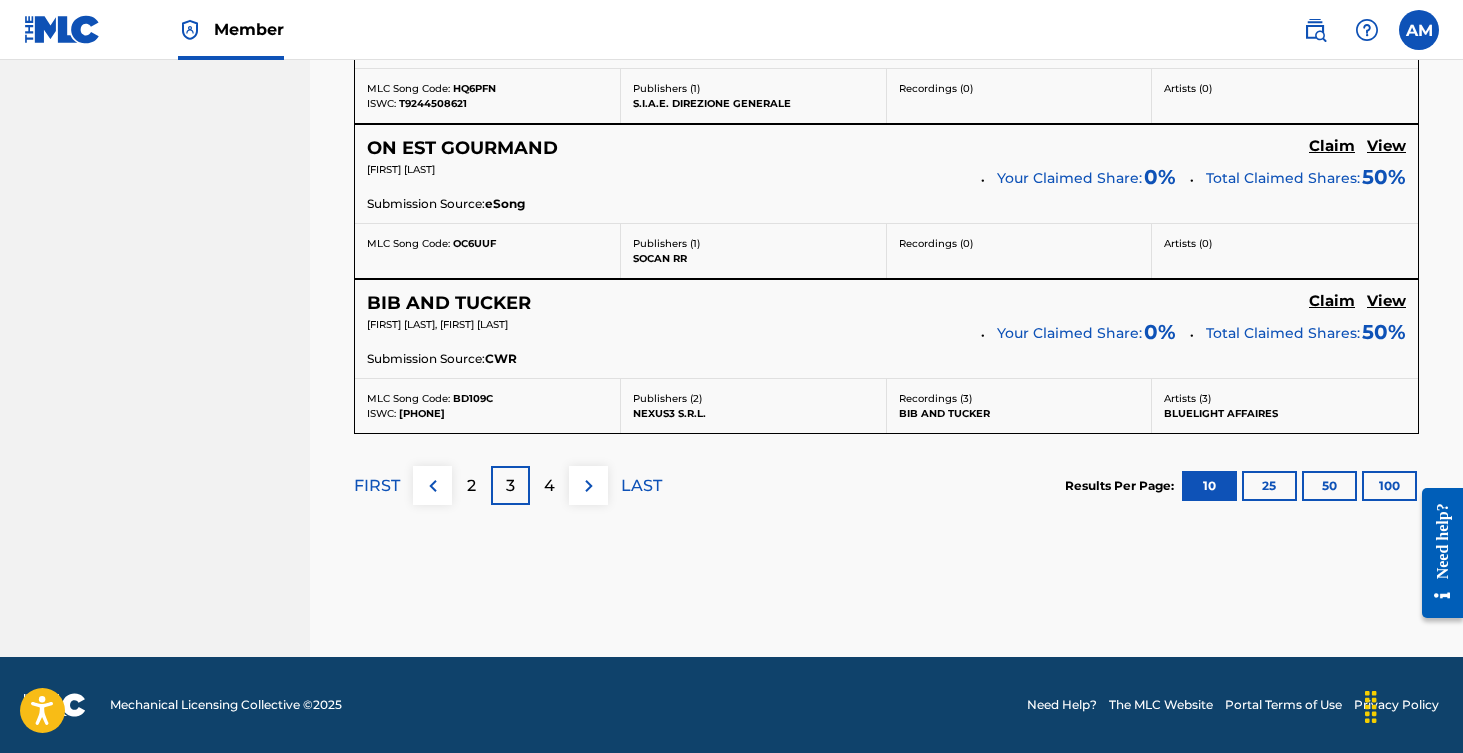 click on "4" at bounding box center (549, 485) 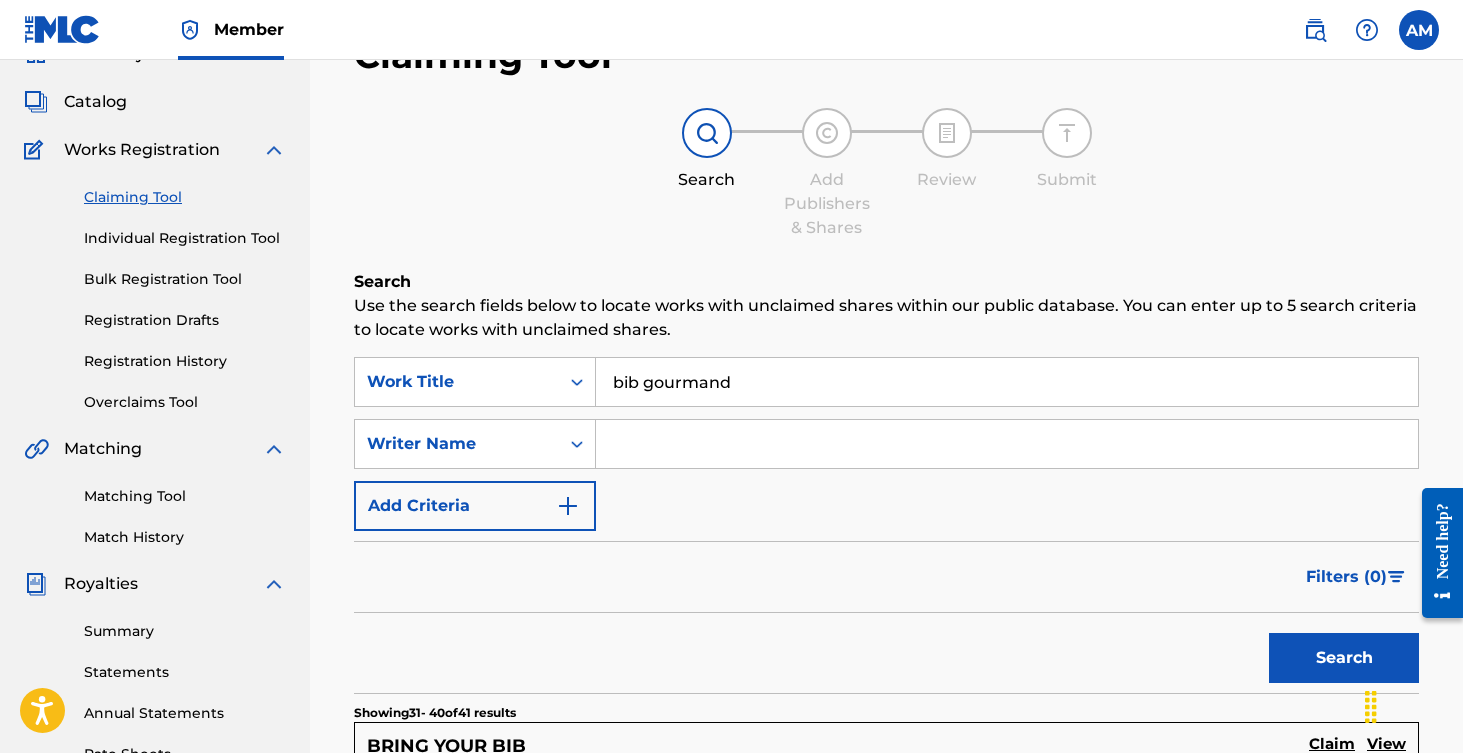 scroll, scrollTop: 94, scrollLeft: 0, axis: vertical 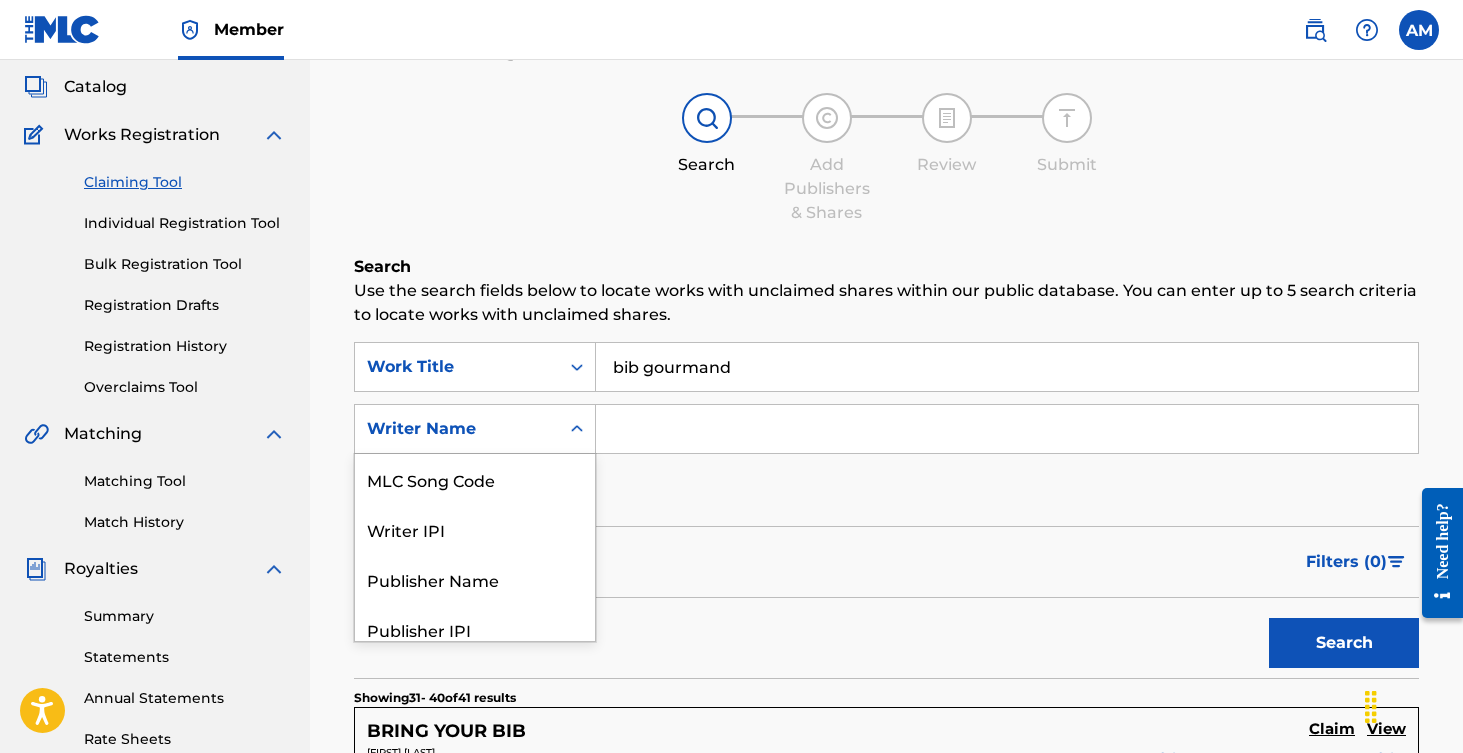 click at bounding box center [577, 429] 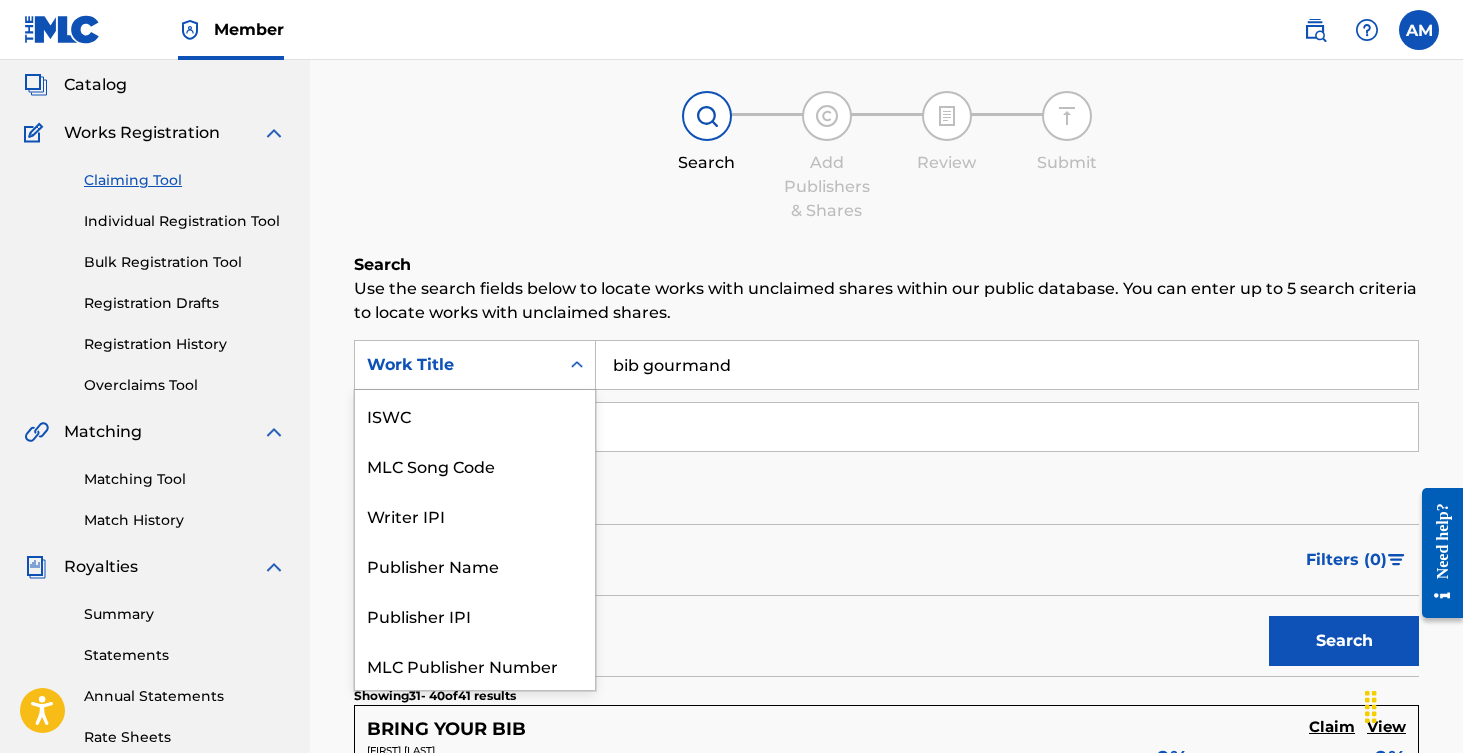 click 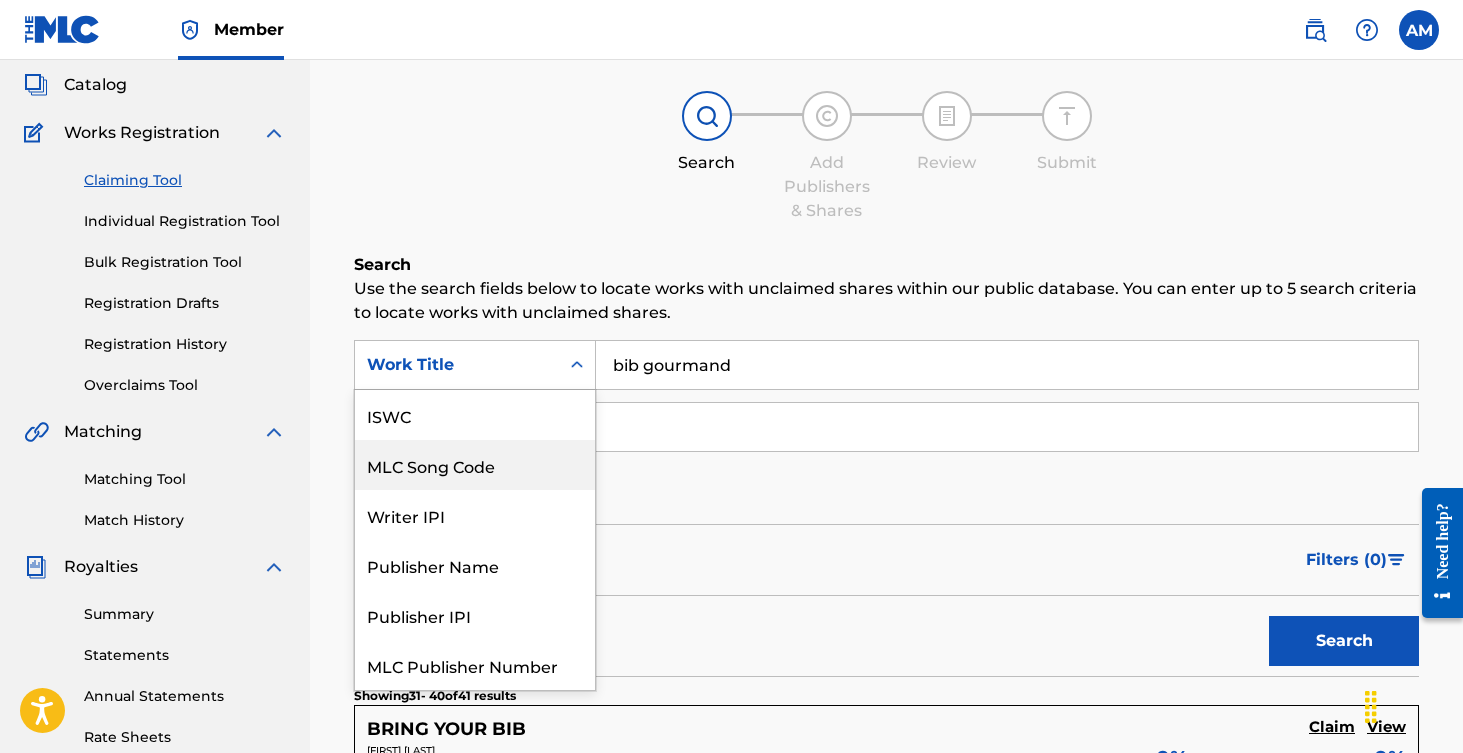 scroll, scrollTop: 3, scrollLeft: 0, axis: vertical 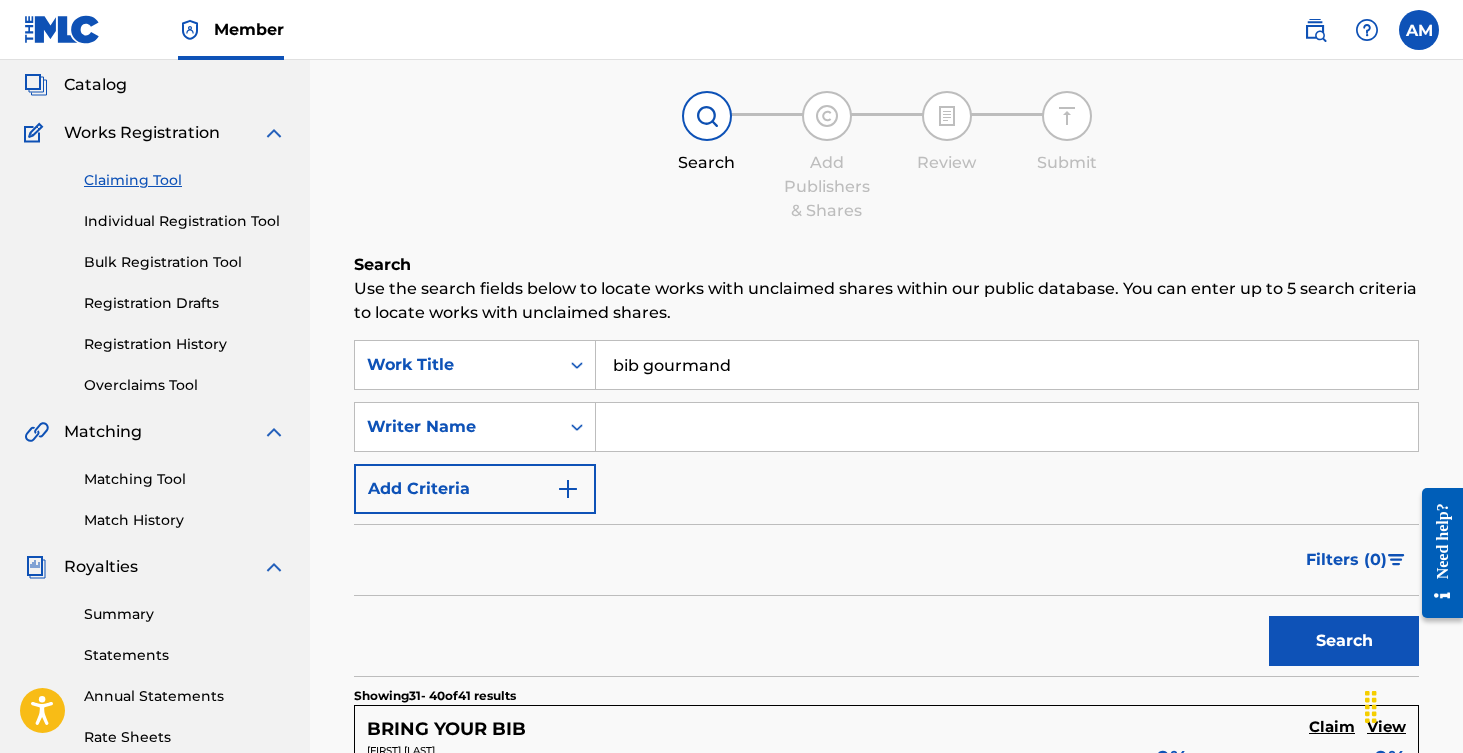 click 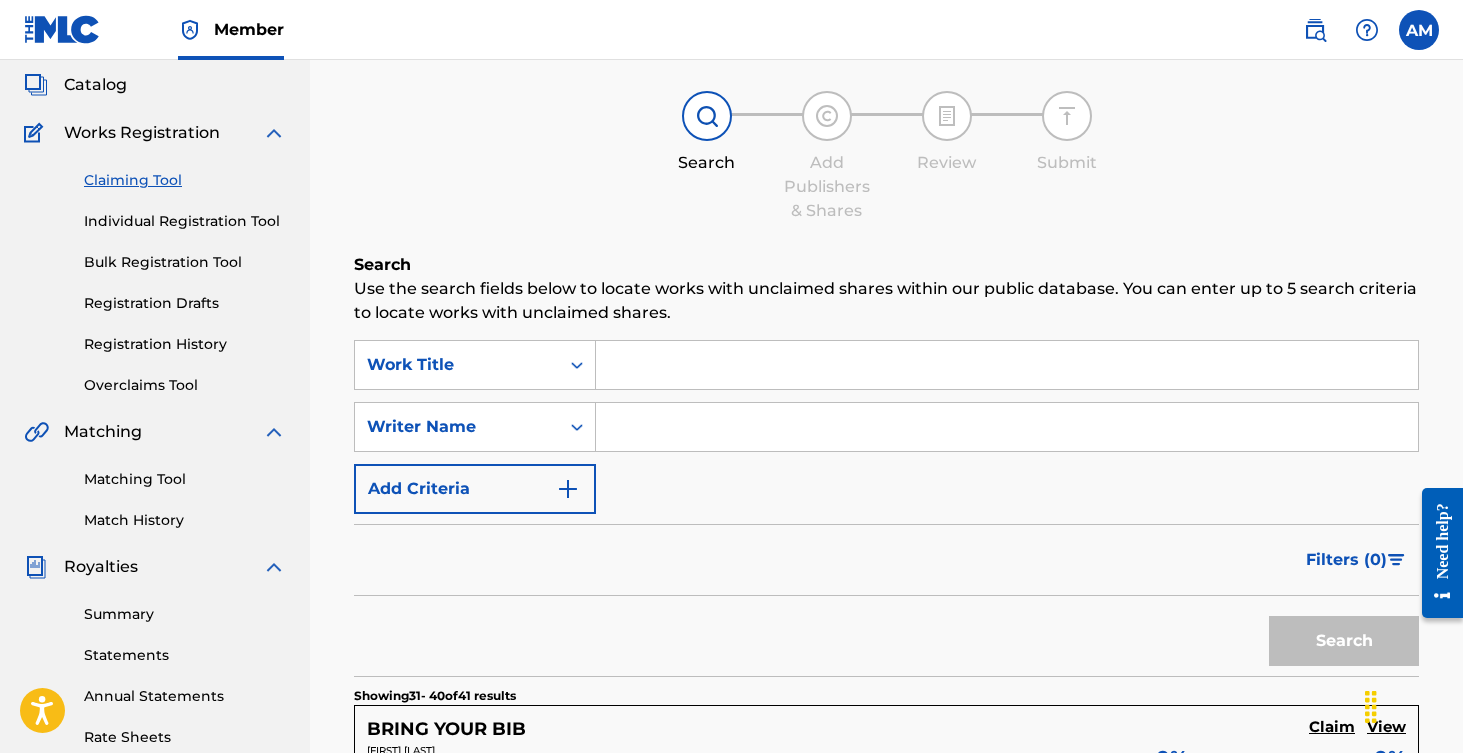 type 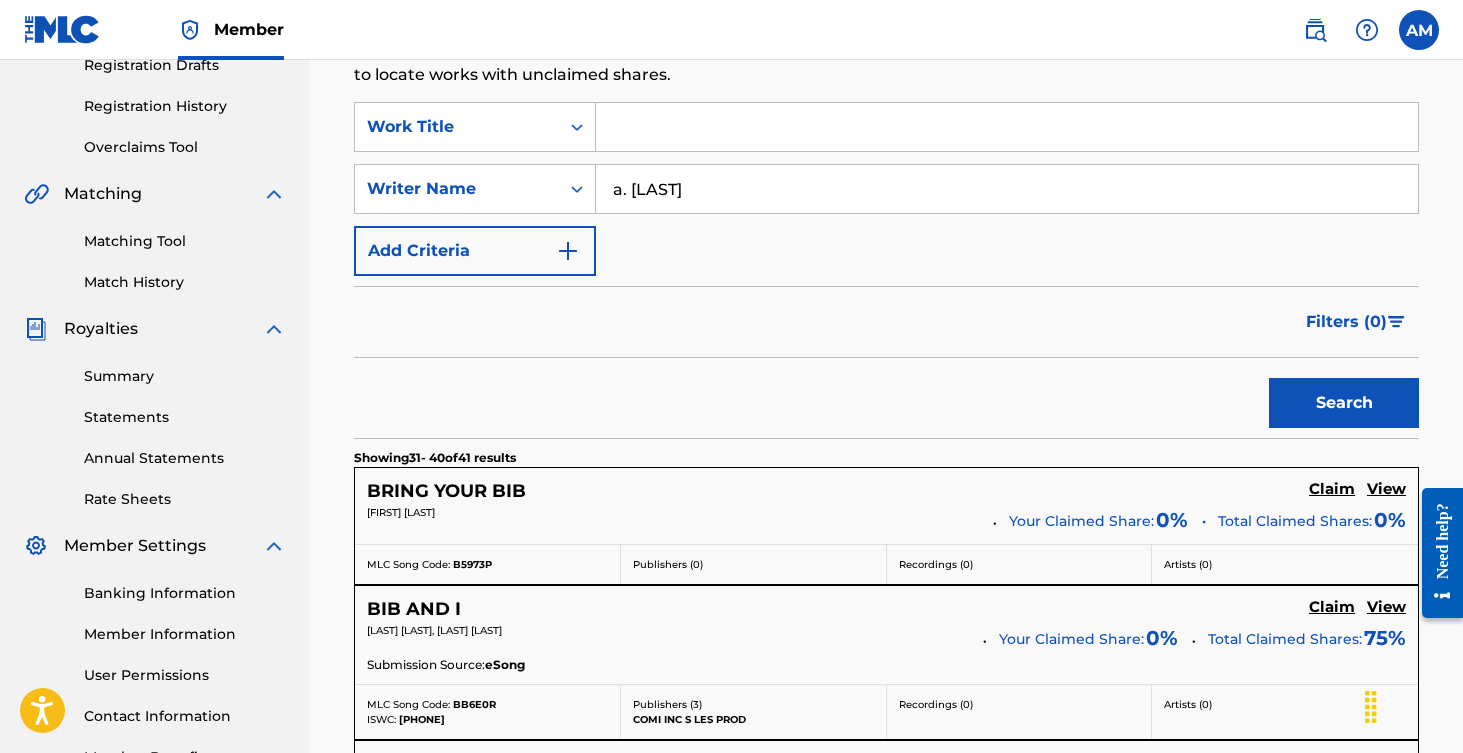 scroll, scrollTop: 356, scrollLeft: 0, axis: vertical 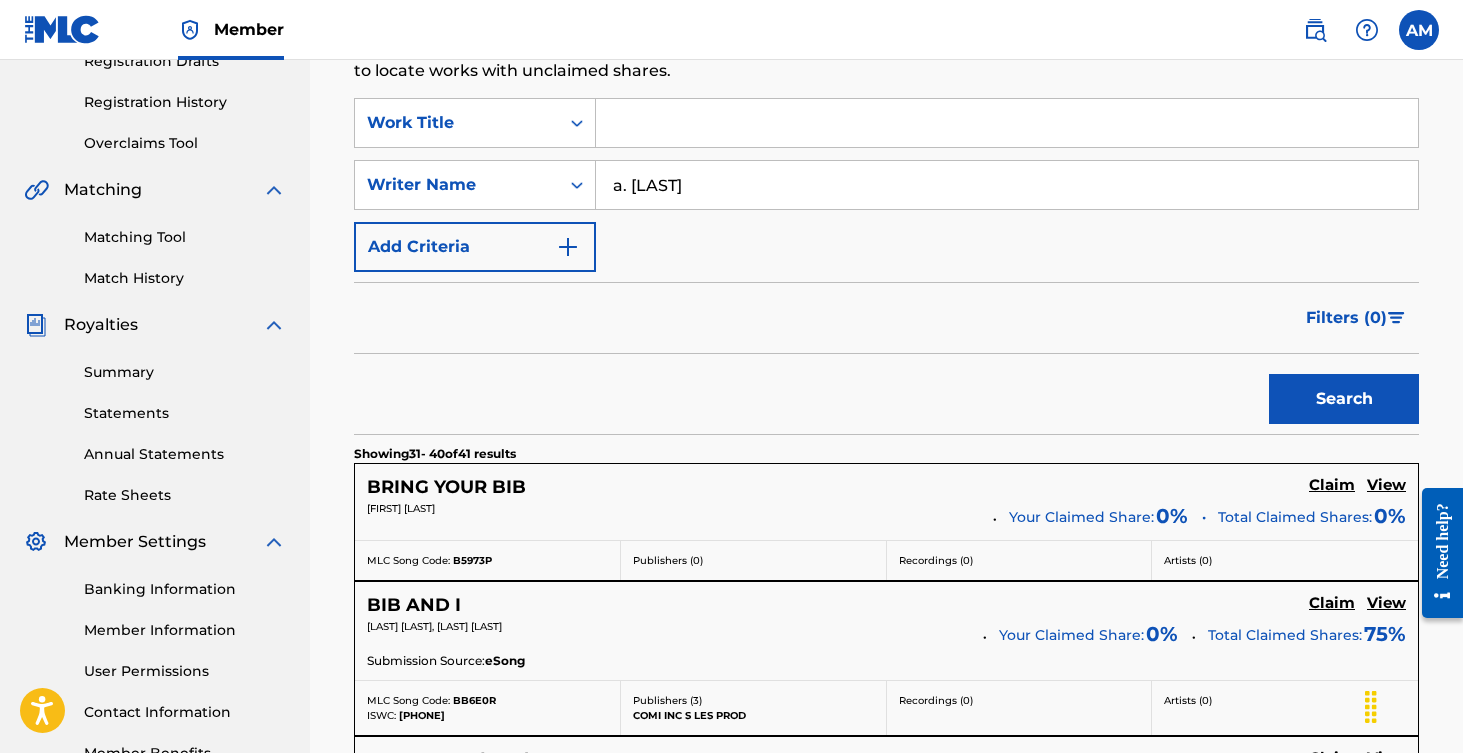 type on "a. [LAST]" 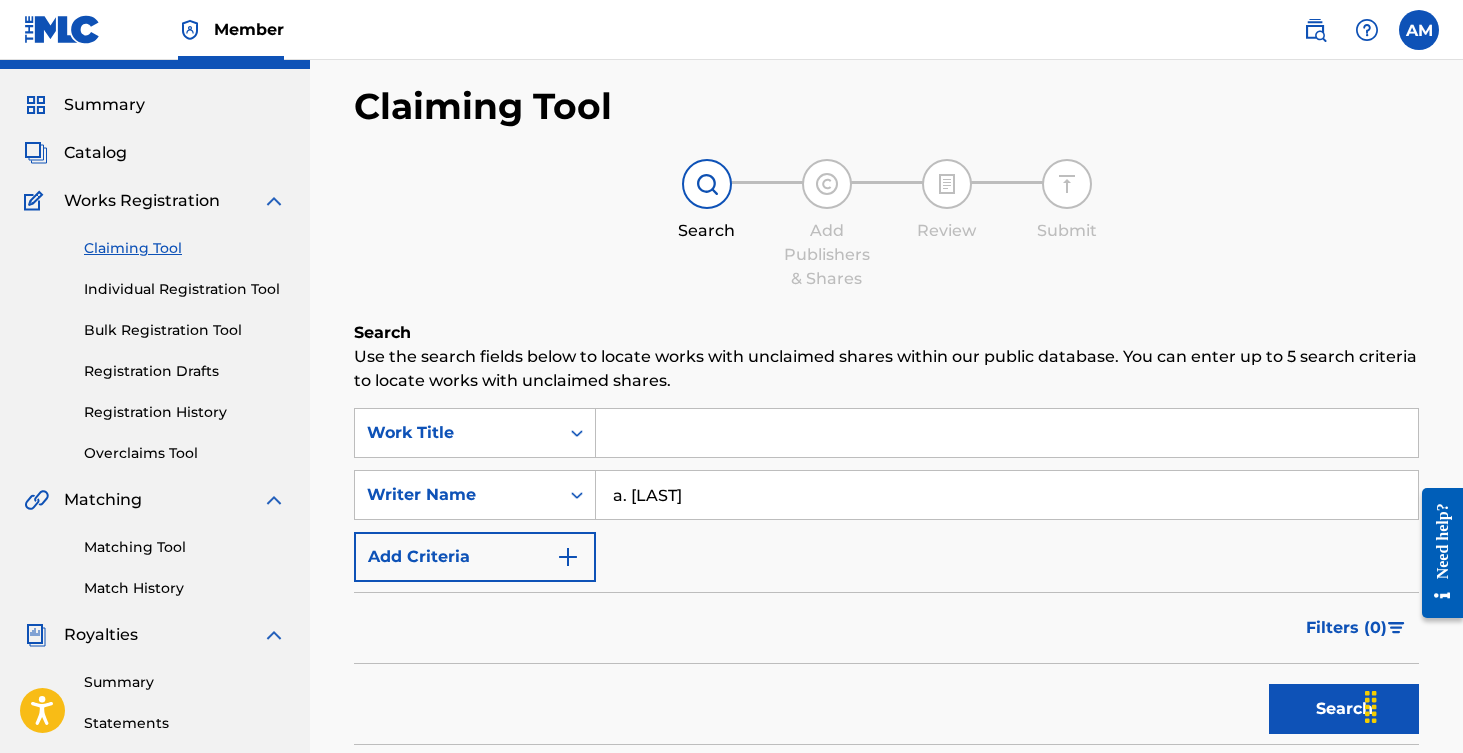 scroll, scrollTop: 0, scrollLeft: 0, axis: both 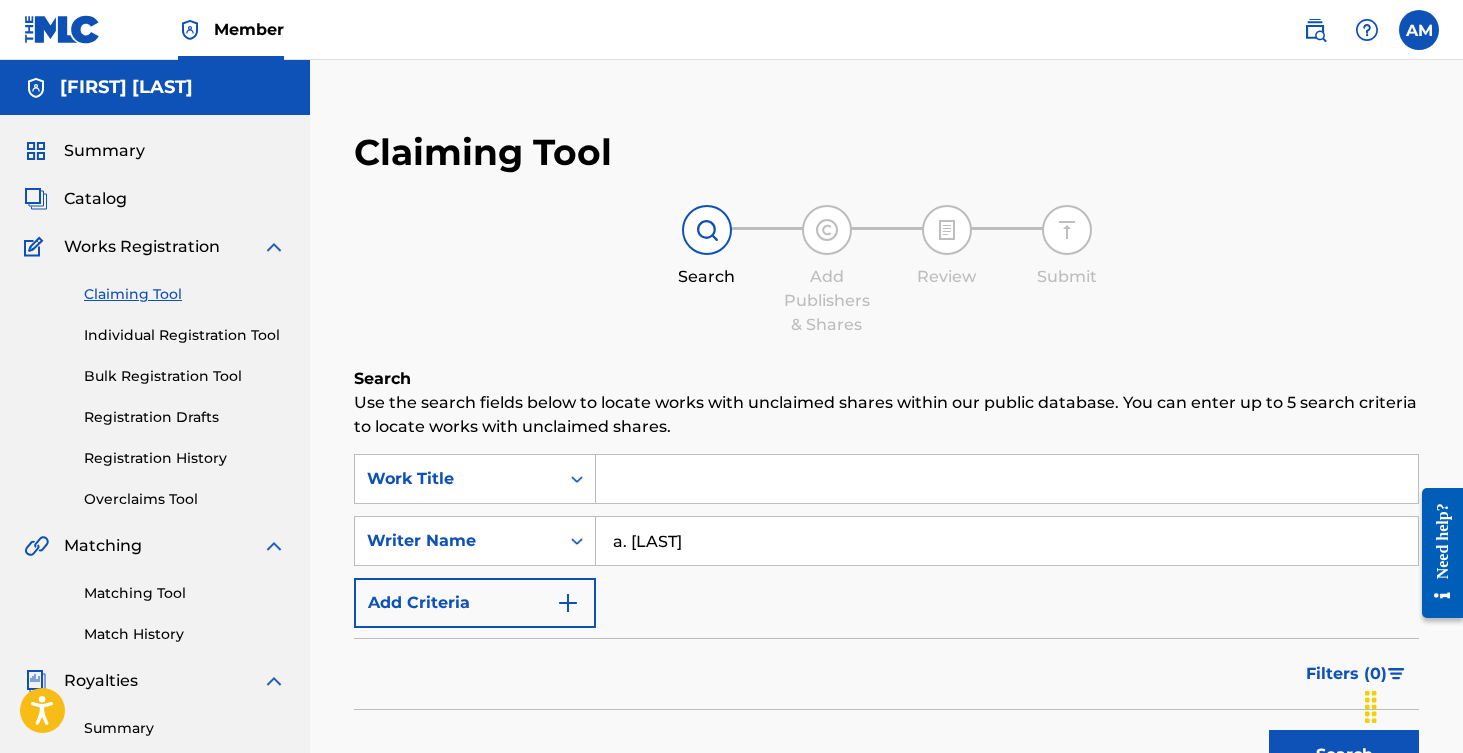 click on "a. [LAST]" at bounding box center (1007, 541) 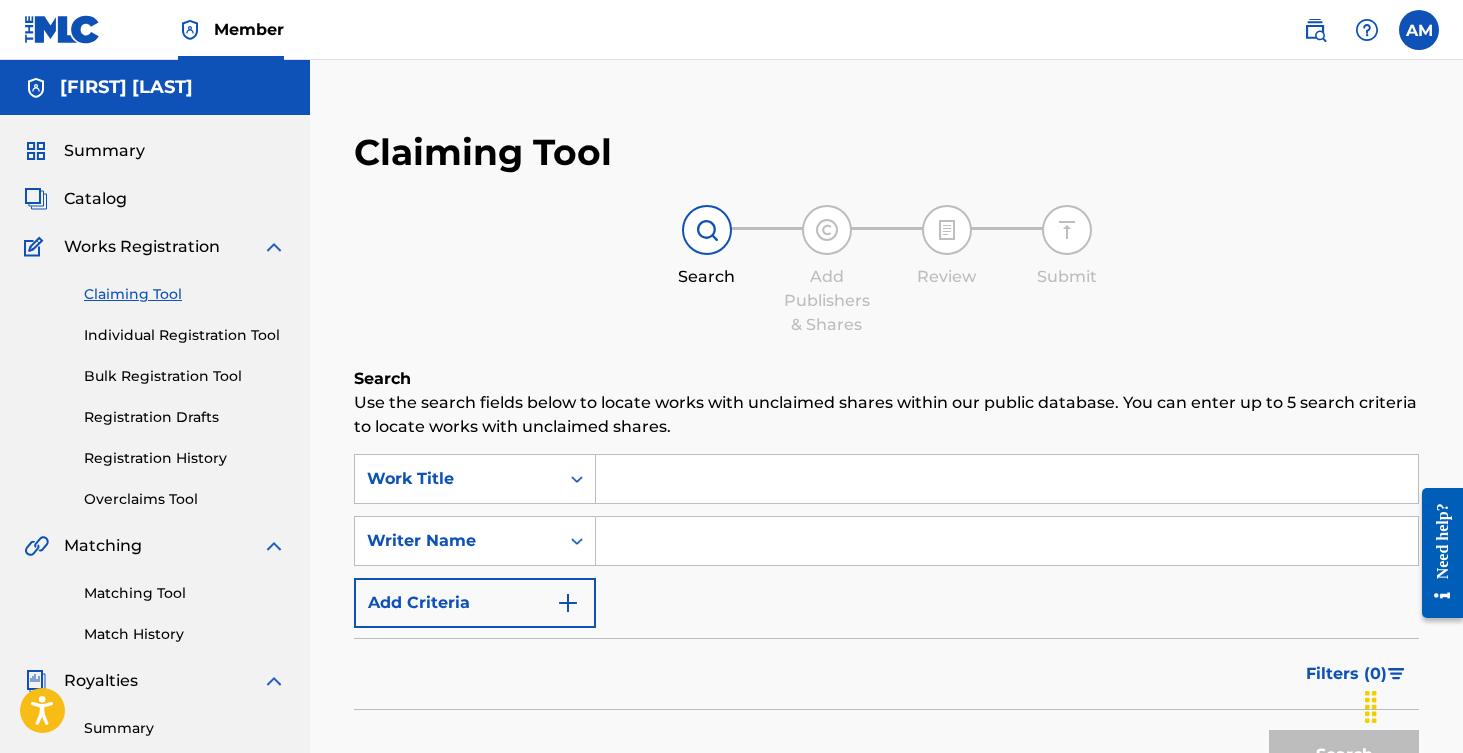 type 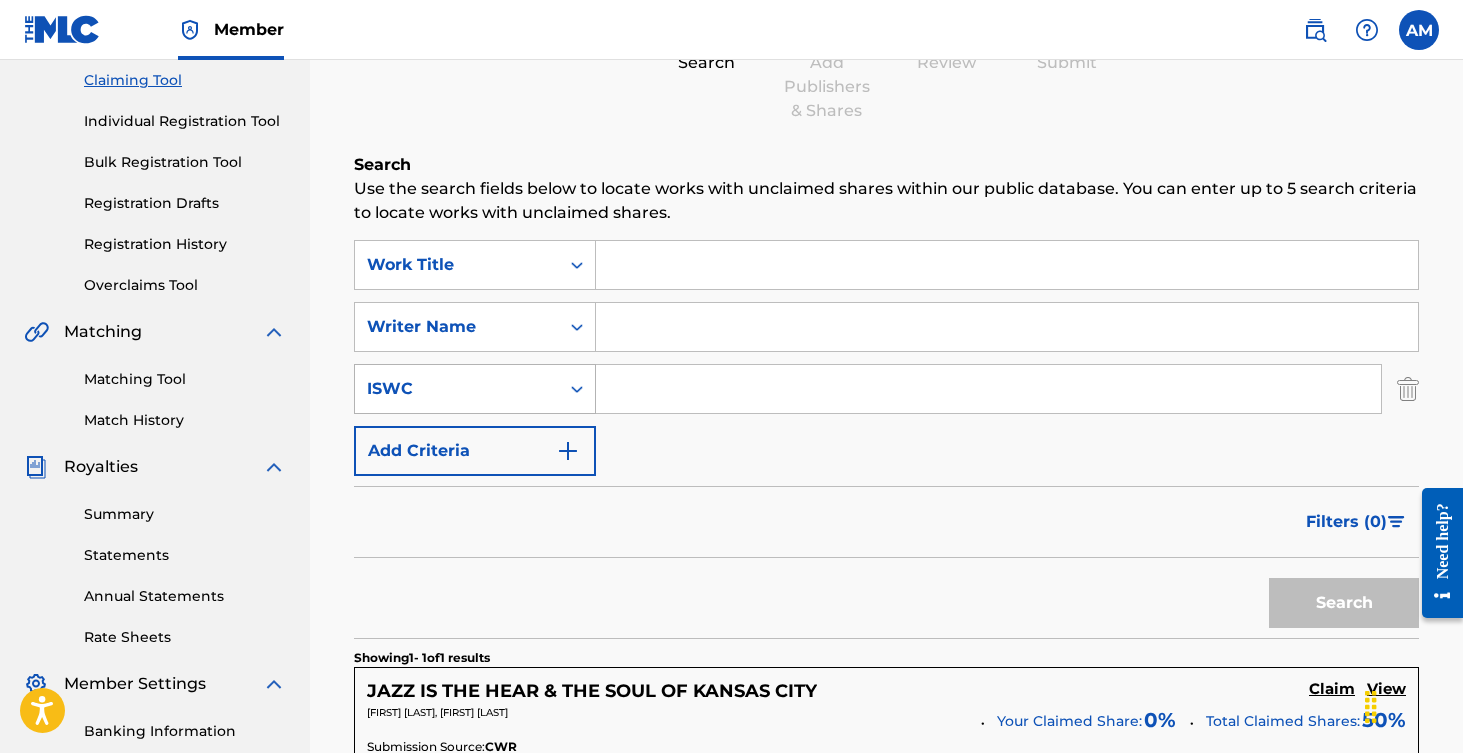 scroll, scrollTop: 213, scrollLeft: 0, axis: vertical 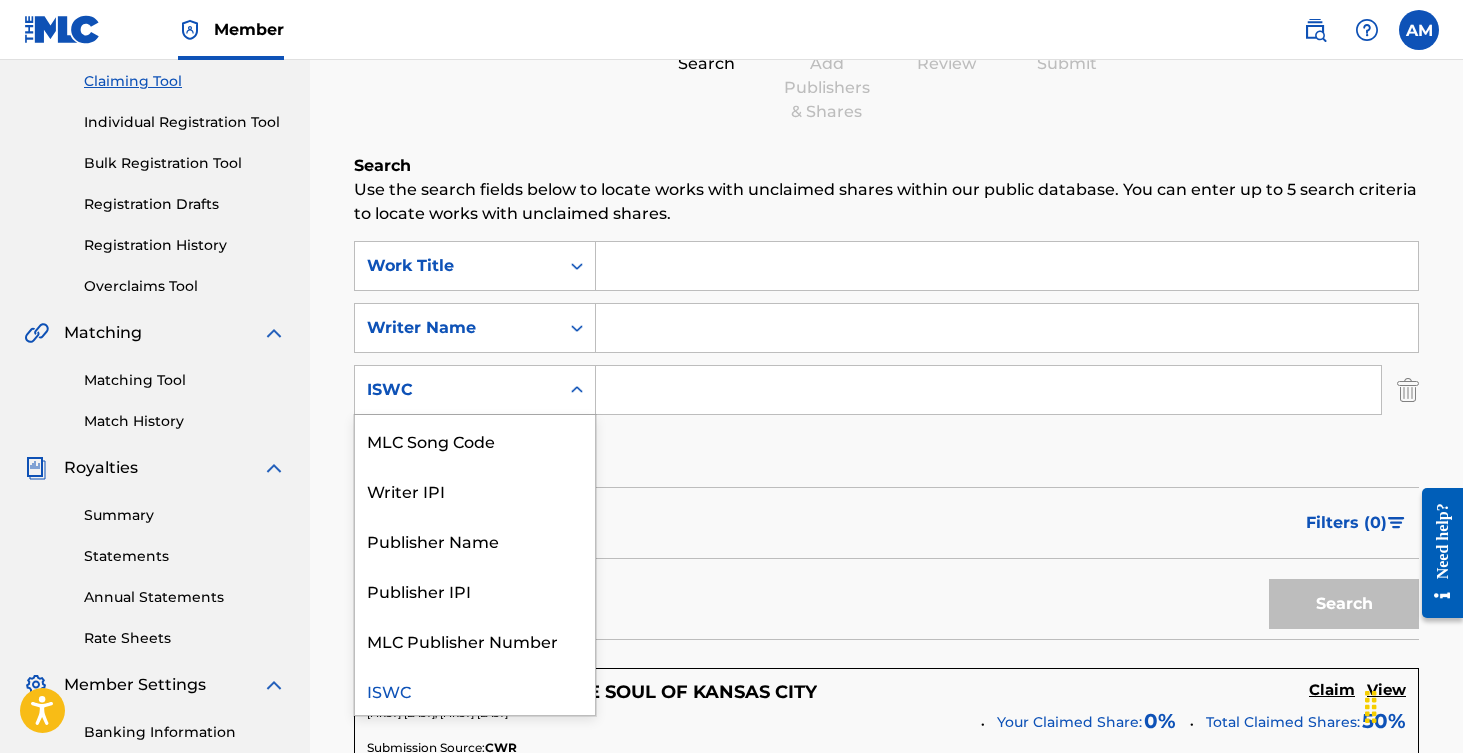 click 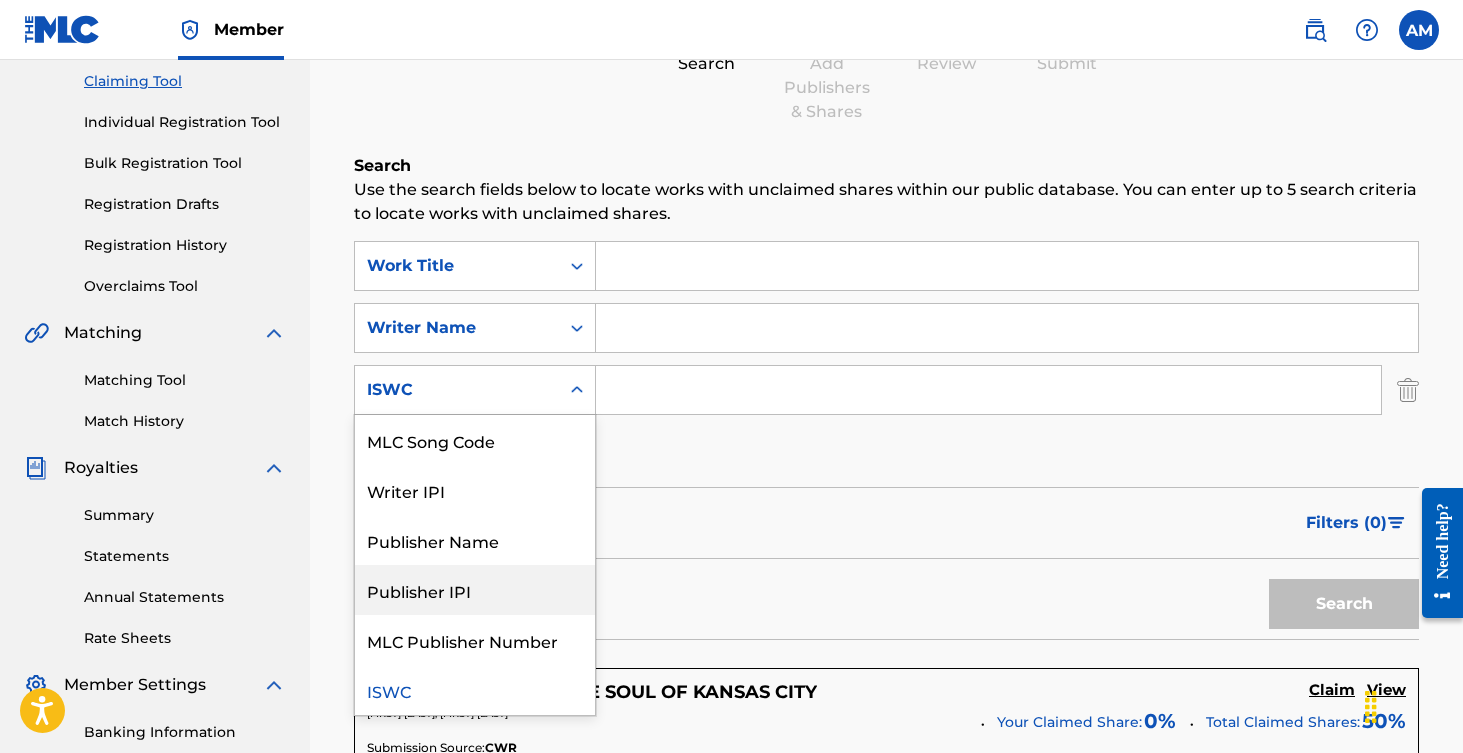 click on "SearchWithCriteria1d1494d2-5abc-424b-ac2c-dcafb7f76a9f Work Title SearchWithCriteriae4172f11-5241-4e9c-a841-38f328b0eca5 Writer Name SearchWithCriteria9565f0a2-3db5-4c0e-b1cc-f69e686f92bb Publisher IPI, 4 of 6. 6 results available. Use Up and Down to choose options, press Enter to select the currently focused option, press Escape to exit the menu, press Tab to select the option and exit the menu. ISWC MLC Song Code Writer IPI Publisher Name Publisher IPI MLC Publisher Number ISWC Add Criteria" at bounding box center (886, 359) 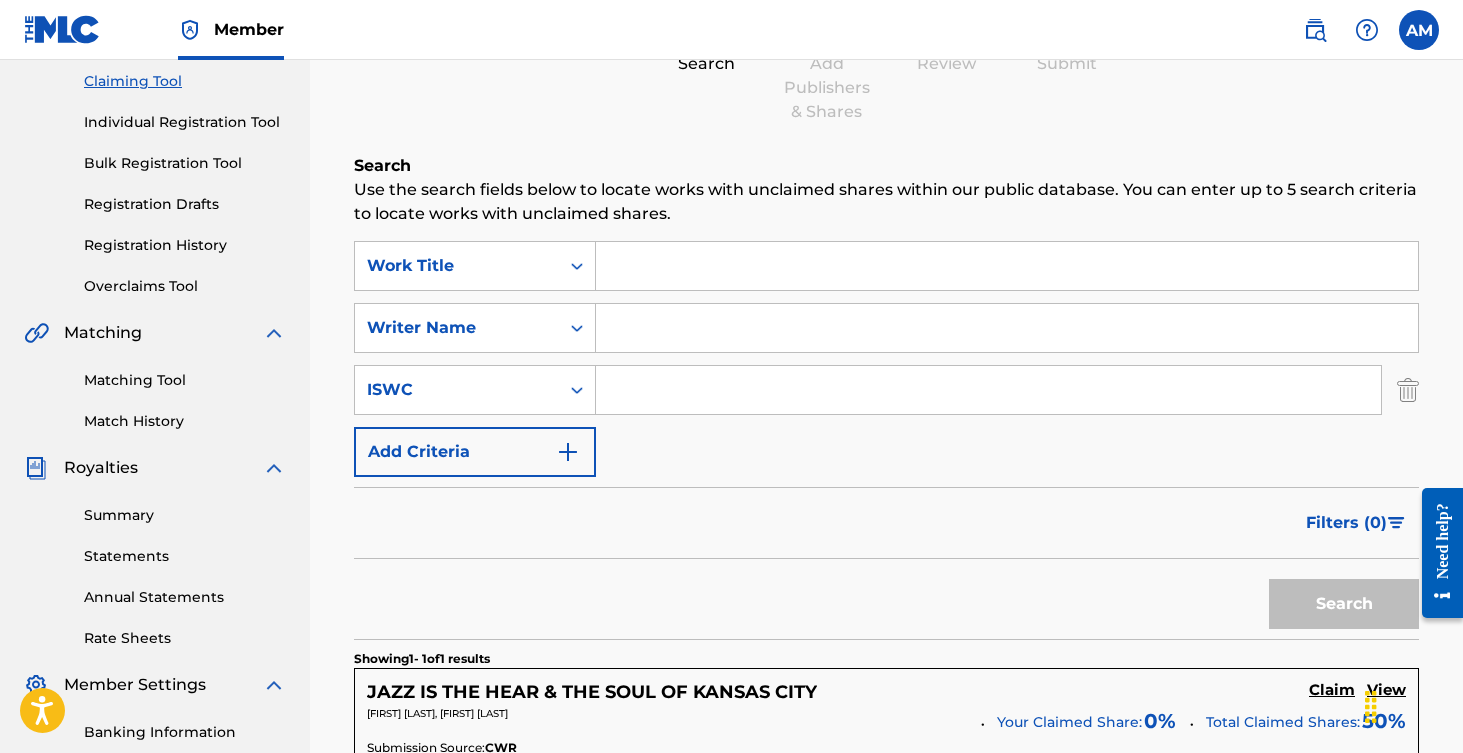 click at bounding box center [1007, 328] 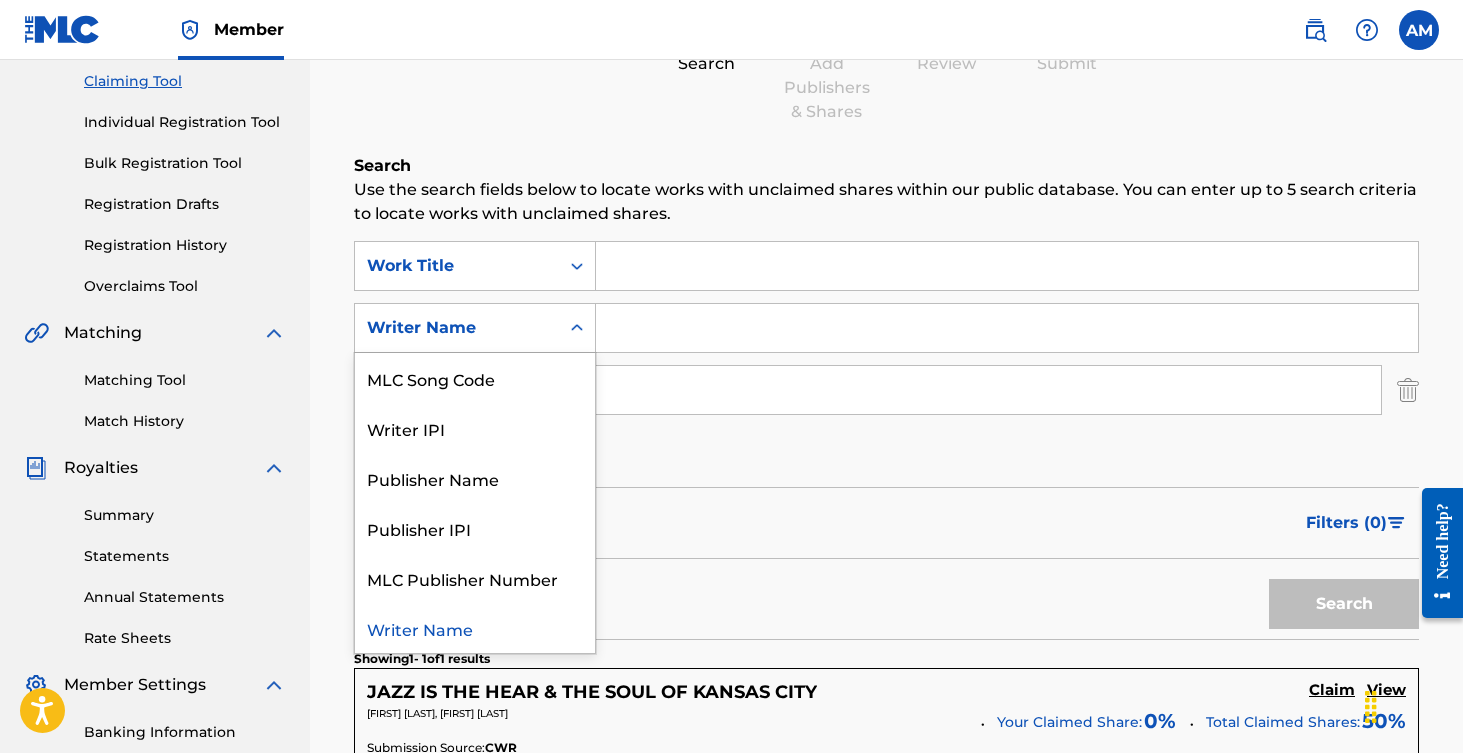 click on "Writer Name" at bounding box center (457, 328) 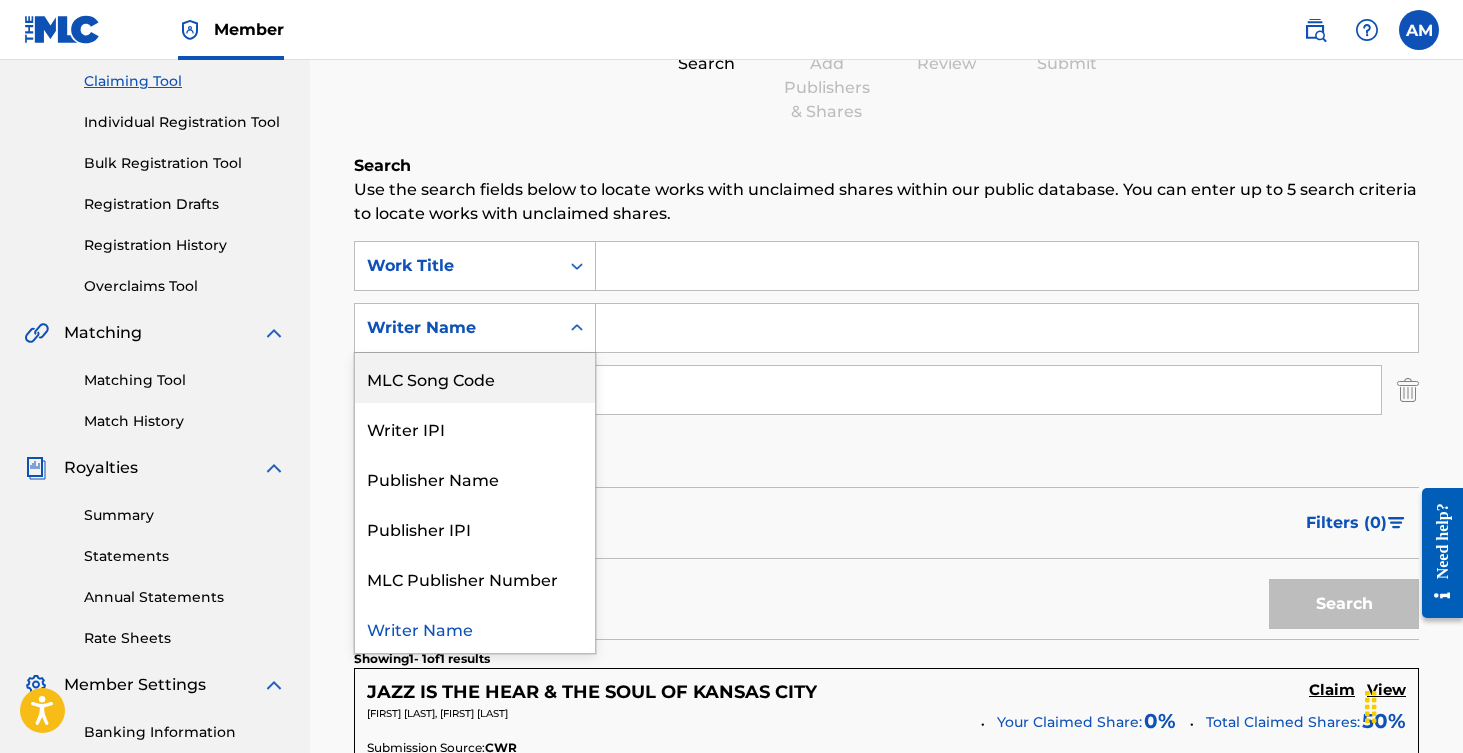 click at bounding box center [577, 328] 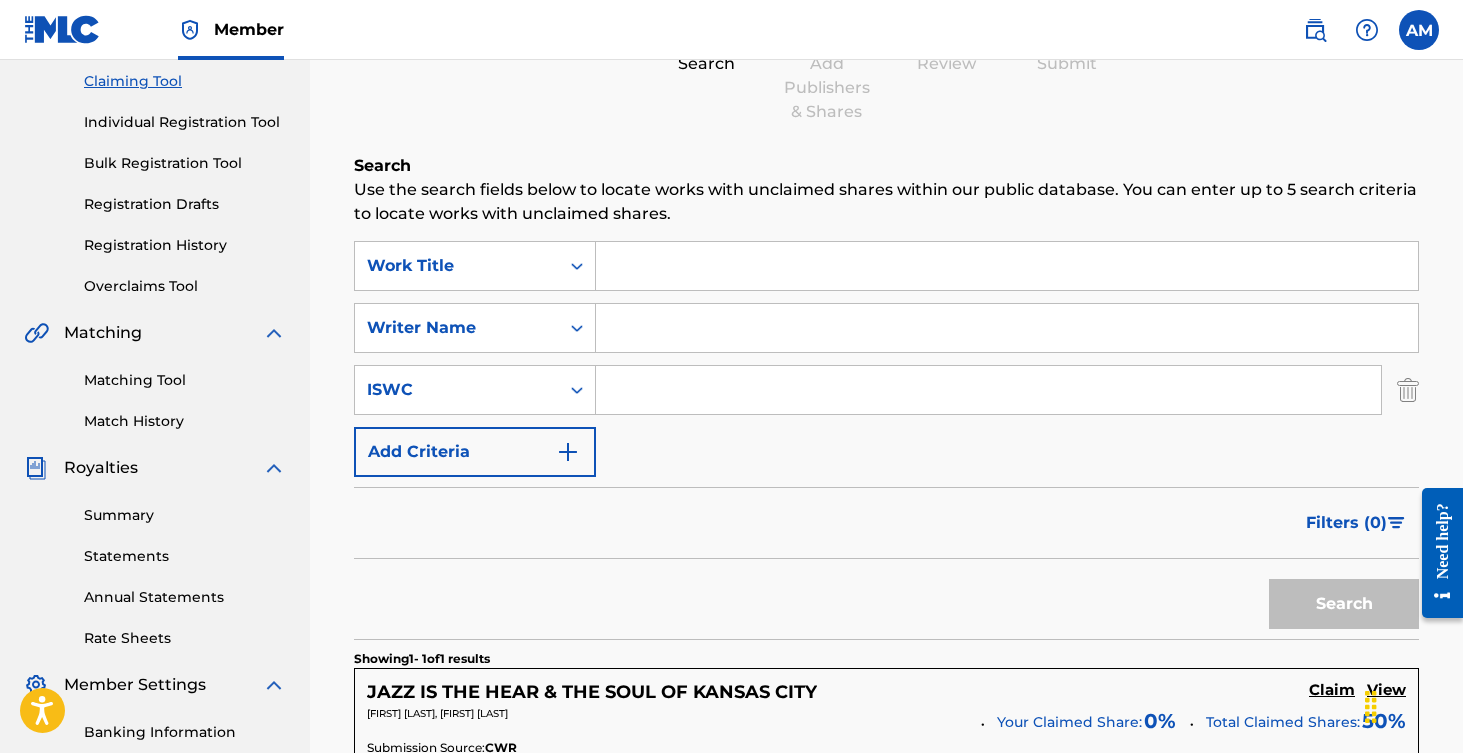 click at bounding box center (1007, 266) 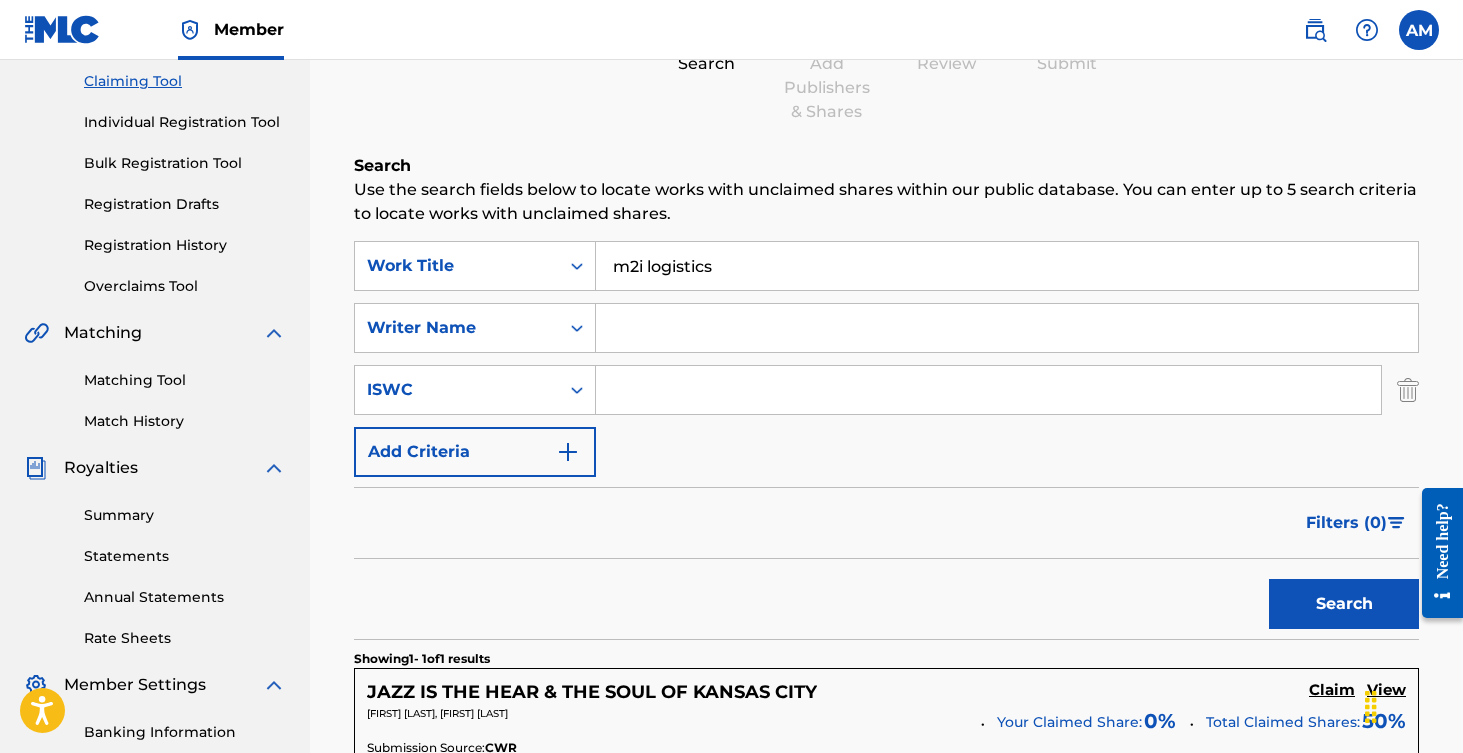 type on "m2i logistics" 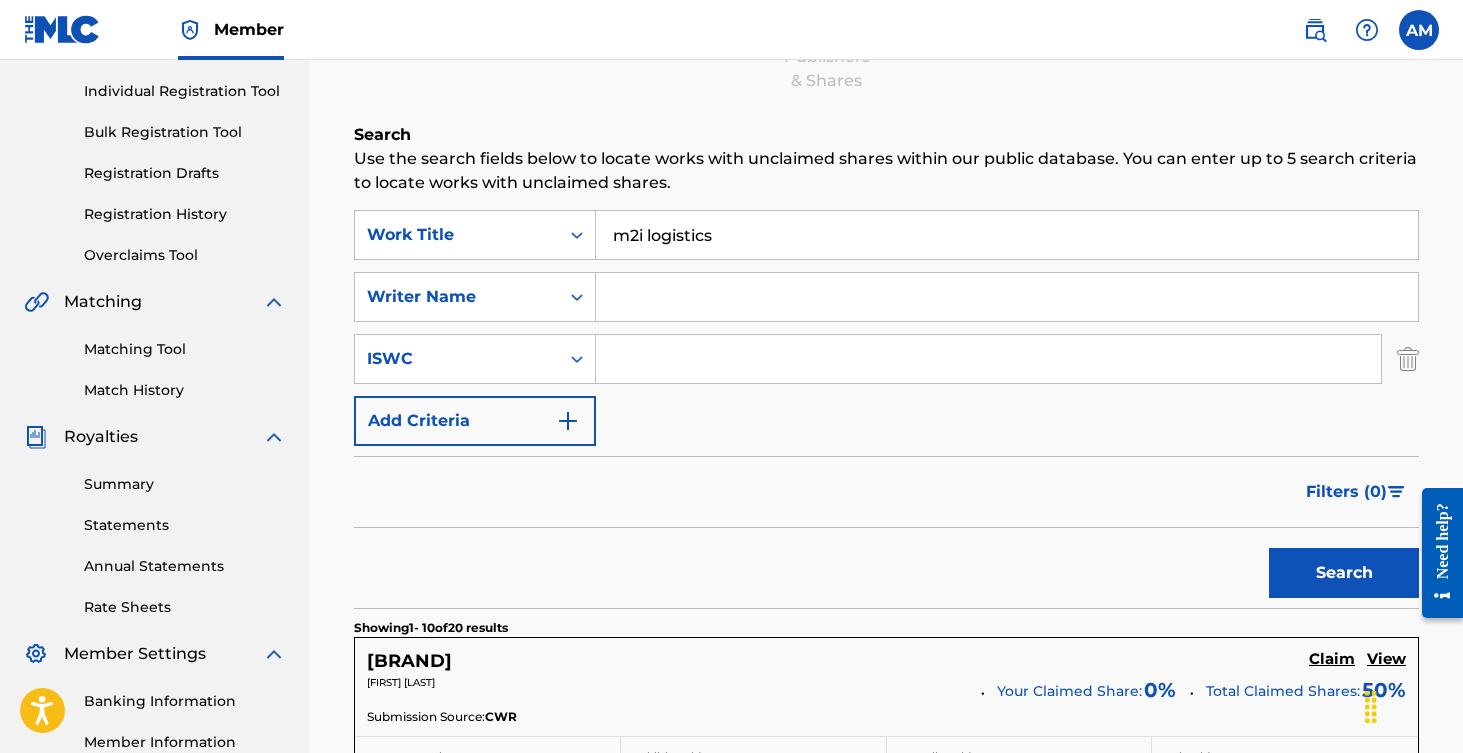 scroll, scrollTop: 0, scrollLeft: 0, axis: both 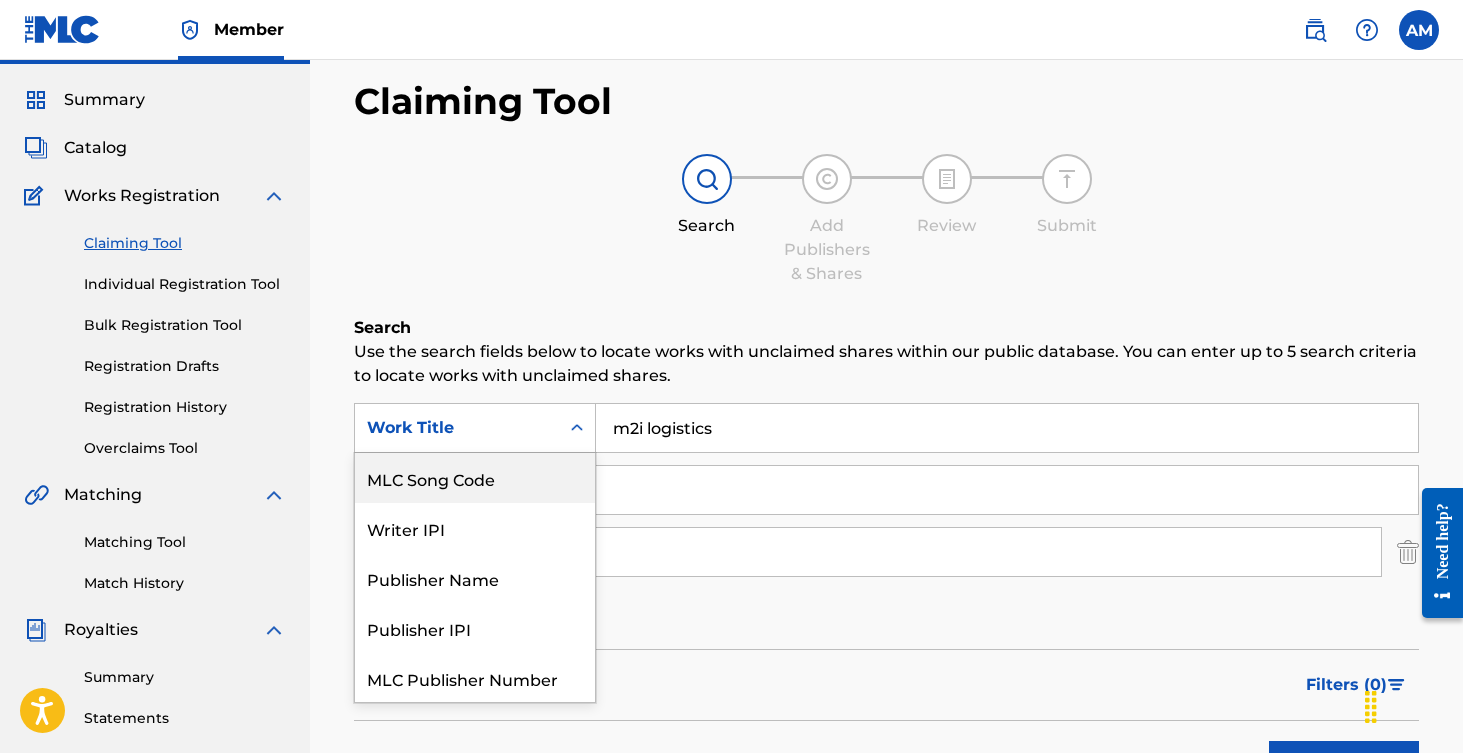 click on "MLC Song Code, 1 of 6. 6 results available. Use Up and Down to choose options, press Enter to select the currently focused option, press Escape to exit the menu, press Tab to select the option and exit the menu. Work Title MLC Song Code Writer IPI Publisher Name Publisher IPI MLC Publisher Number Work Title" at bounding box center [475, 428] 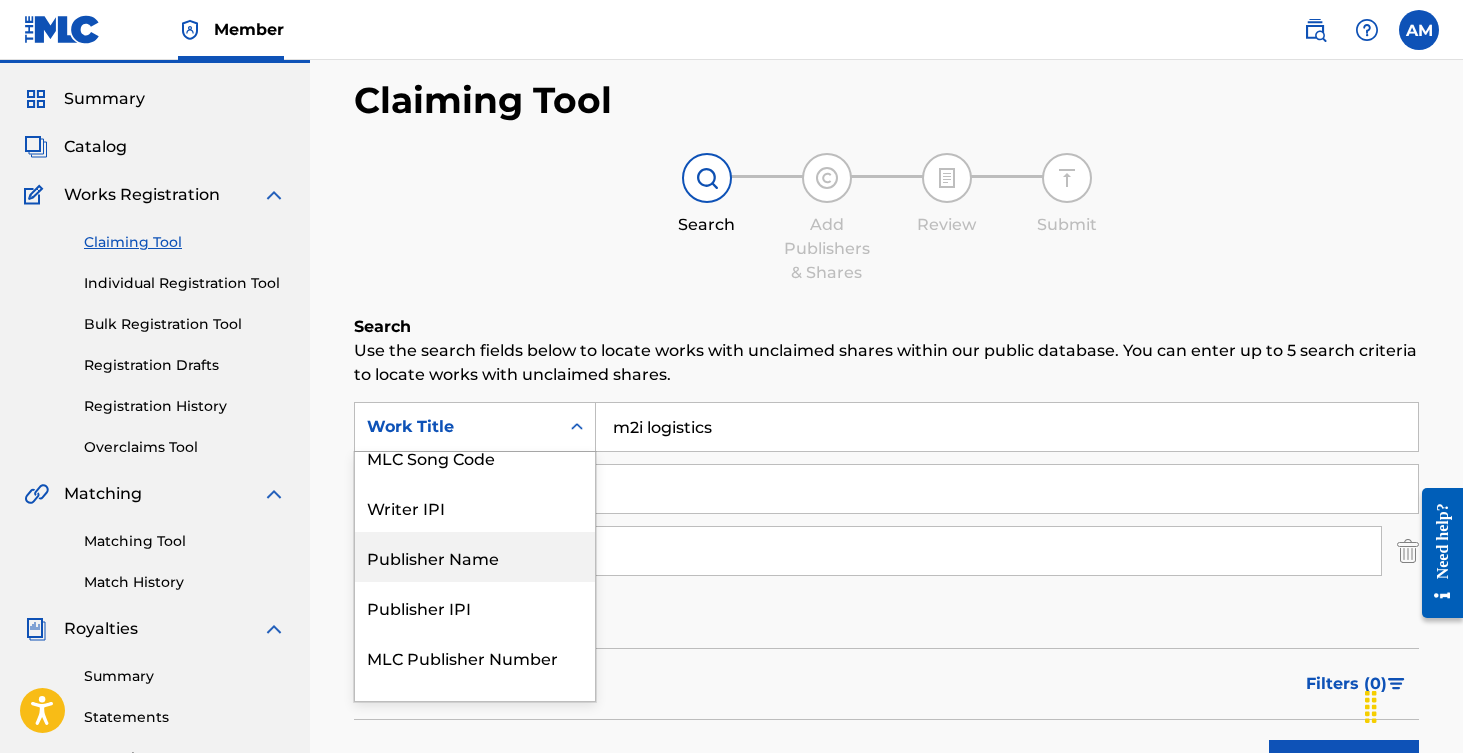 scroll, scrollTop: 26, scrollLeft: 0, axis: vertical 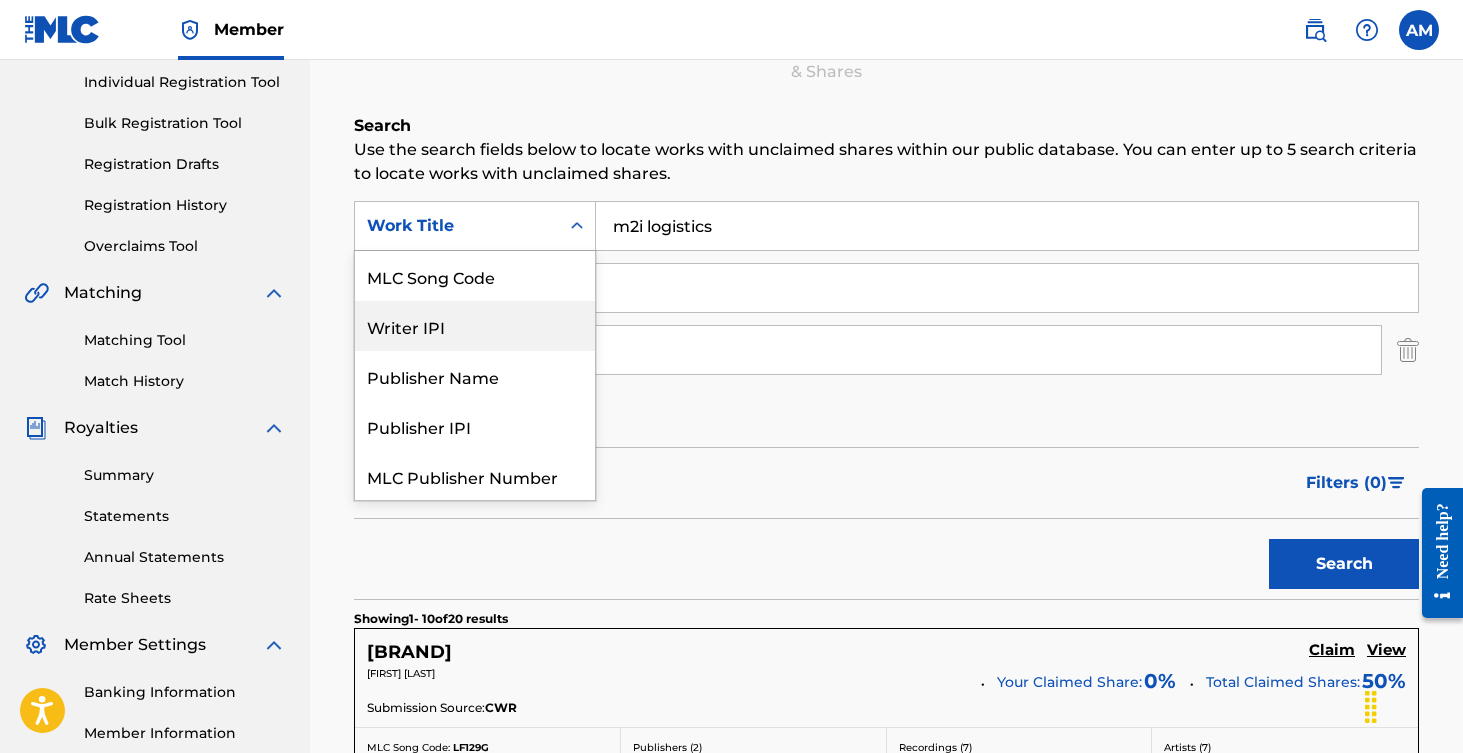 click on "Writer IPI" at bounding box center [475, 326] 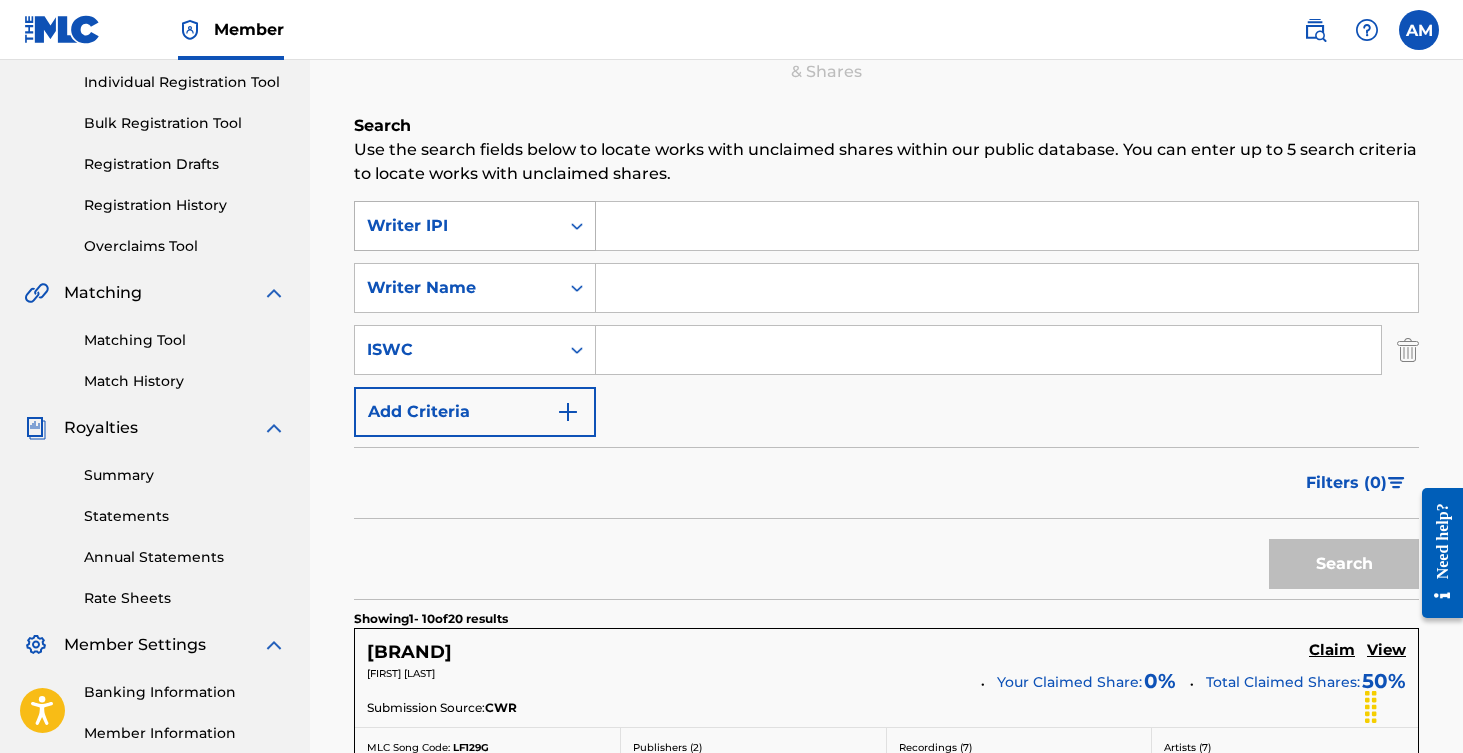 click on "Writer IPI" at bounding box center (457, 226) 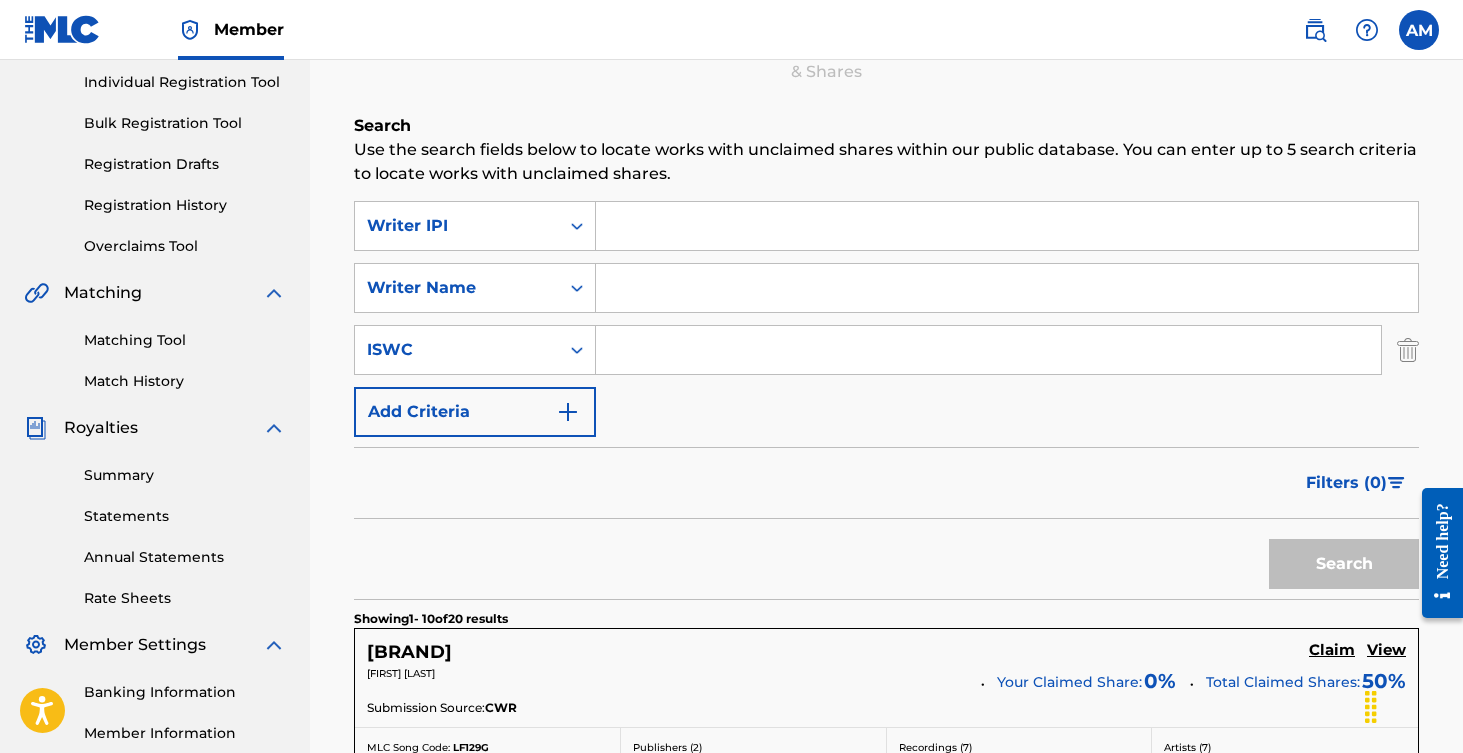 click on "Search" at bounding box center (886, 126) 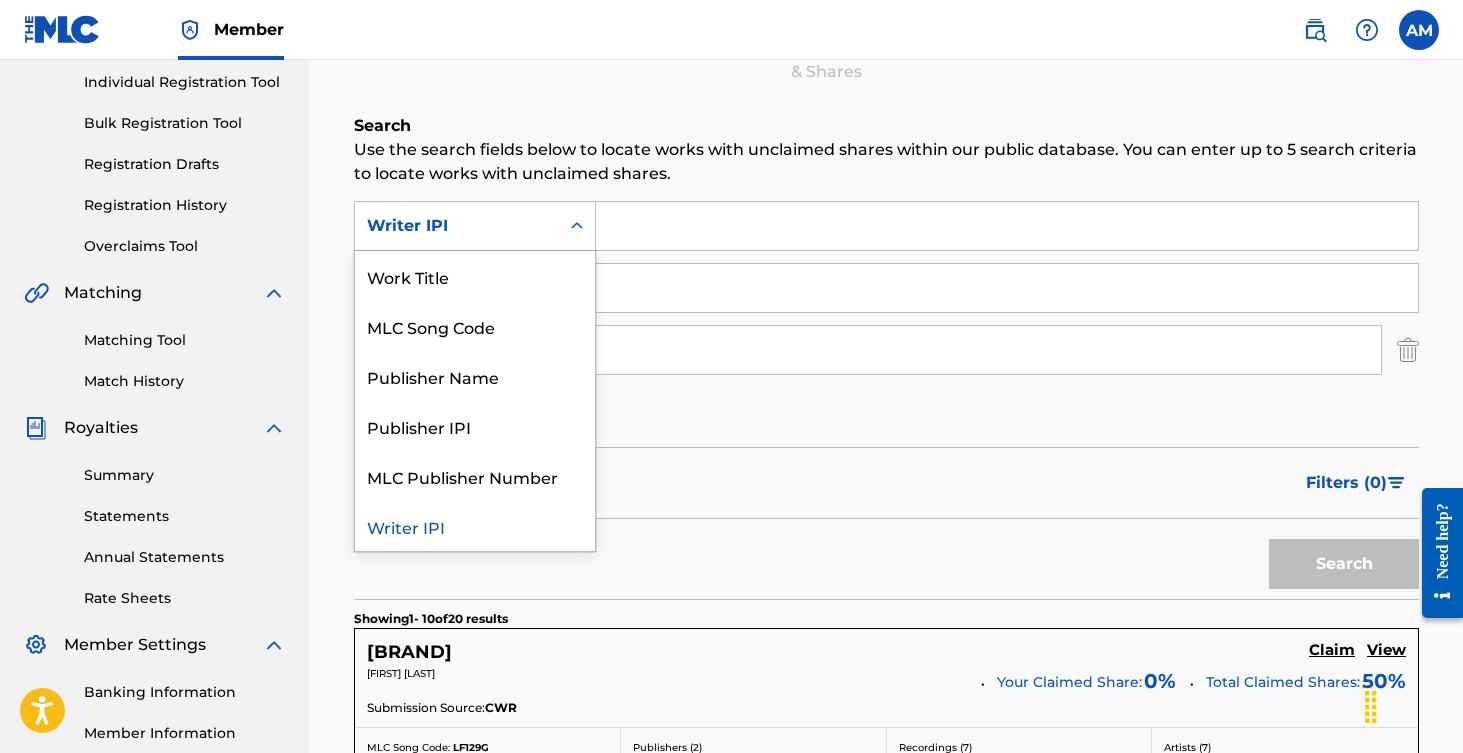 click on "Writer IPI" at bounding box center (457, 226) 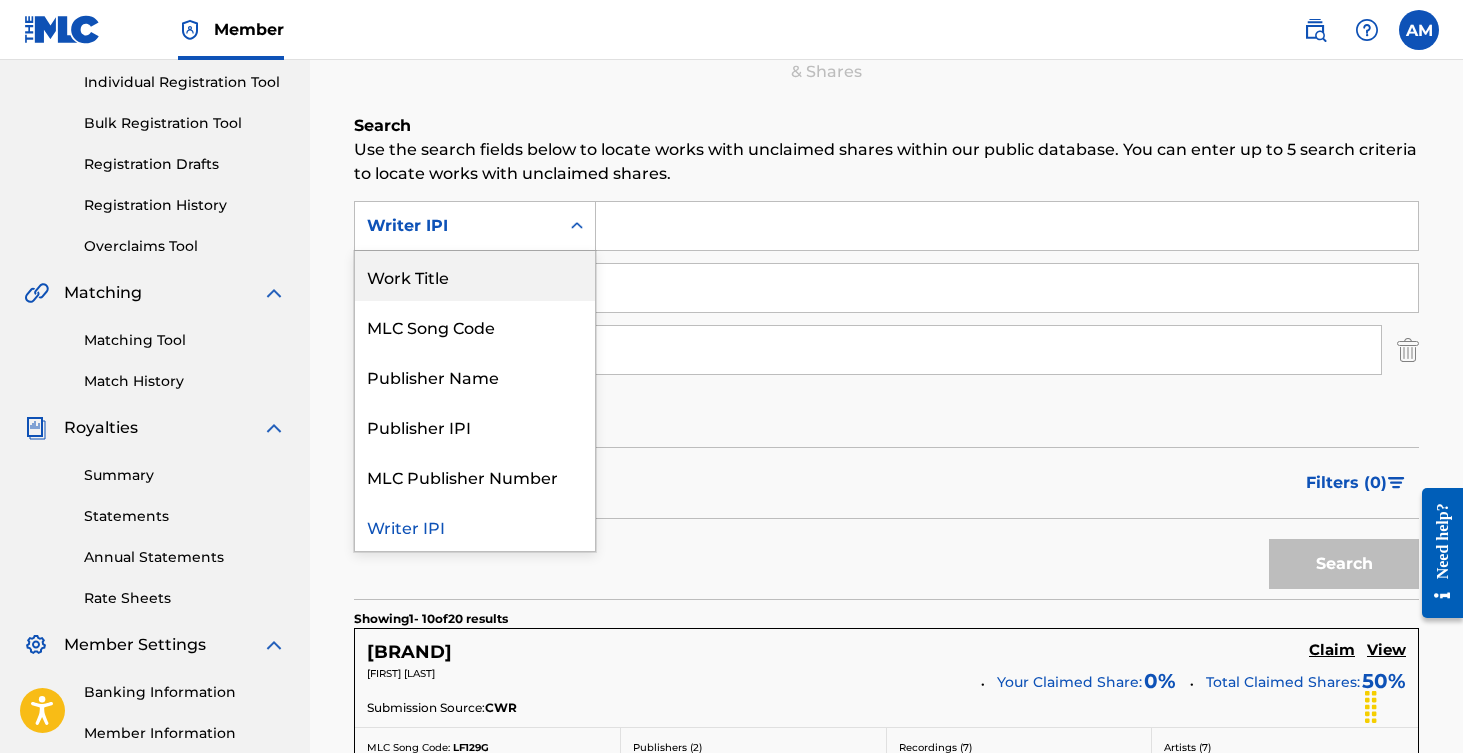 click on "Work Title" at bounding box center [475, 276] 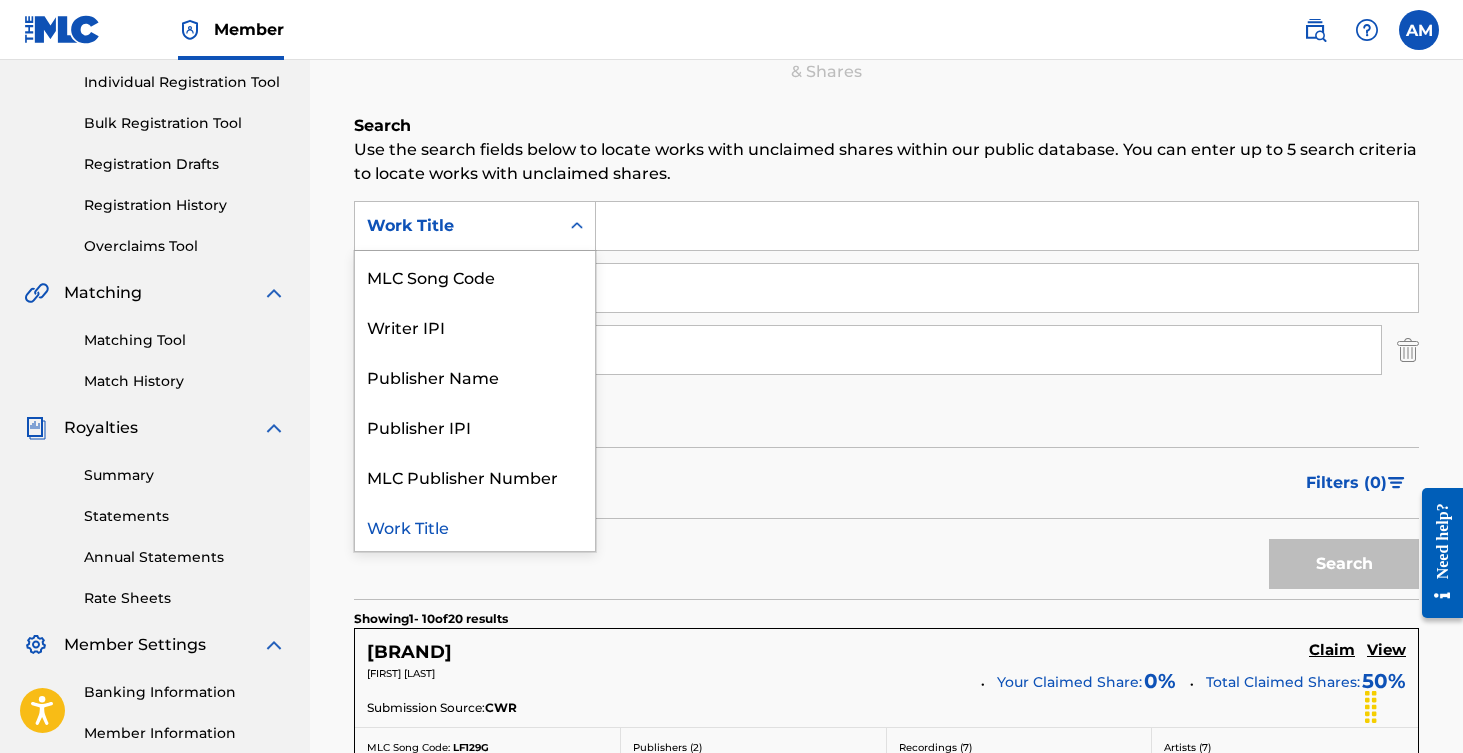 click on "Work Title" at bounding box center (457, 226) 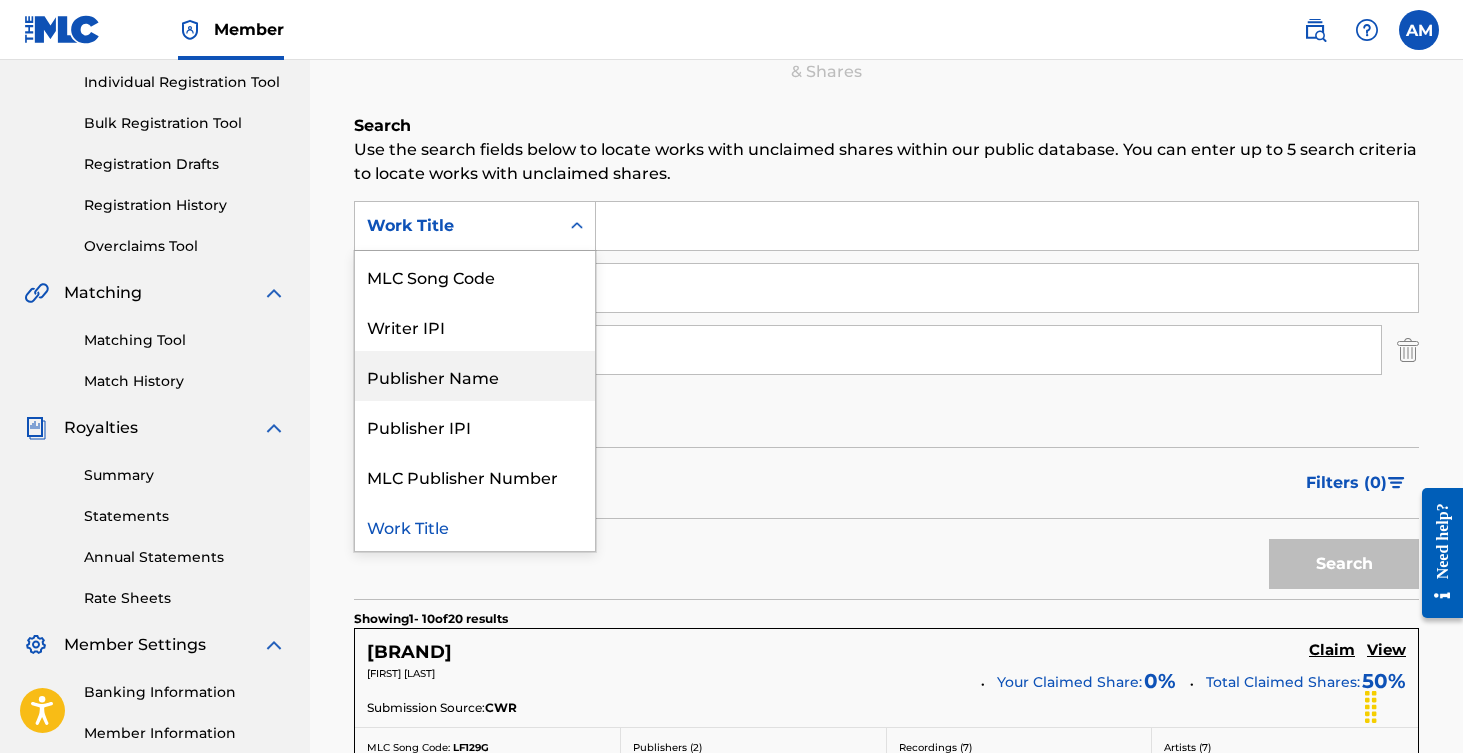 click on "Publisher Name" at bounding box center (475, 376) 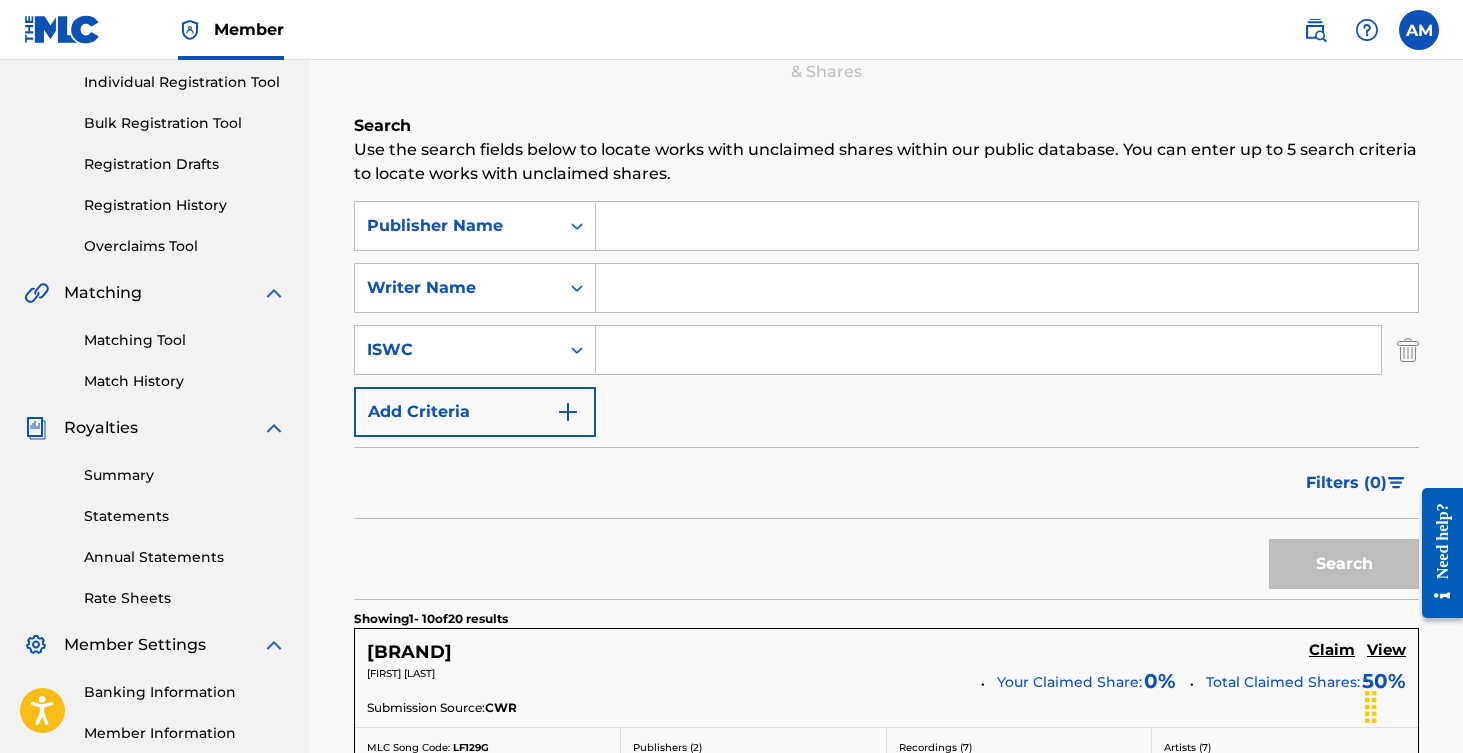 click at bounding box center [1007, 226] 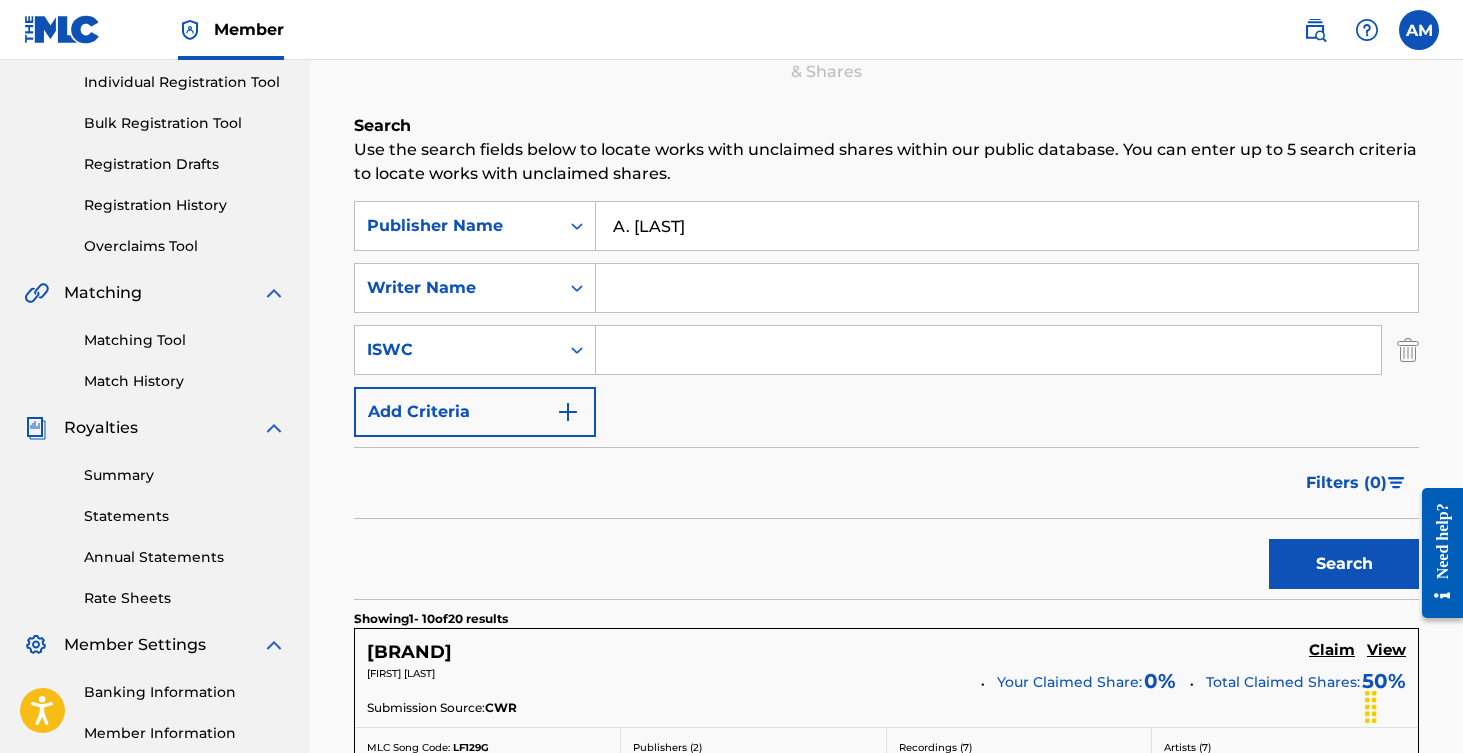 type on "A. [LAST]" 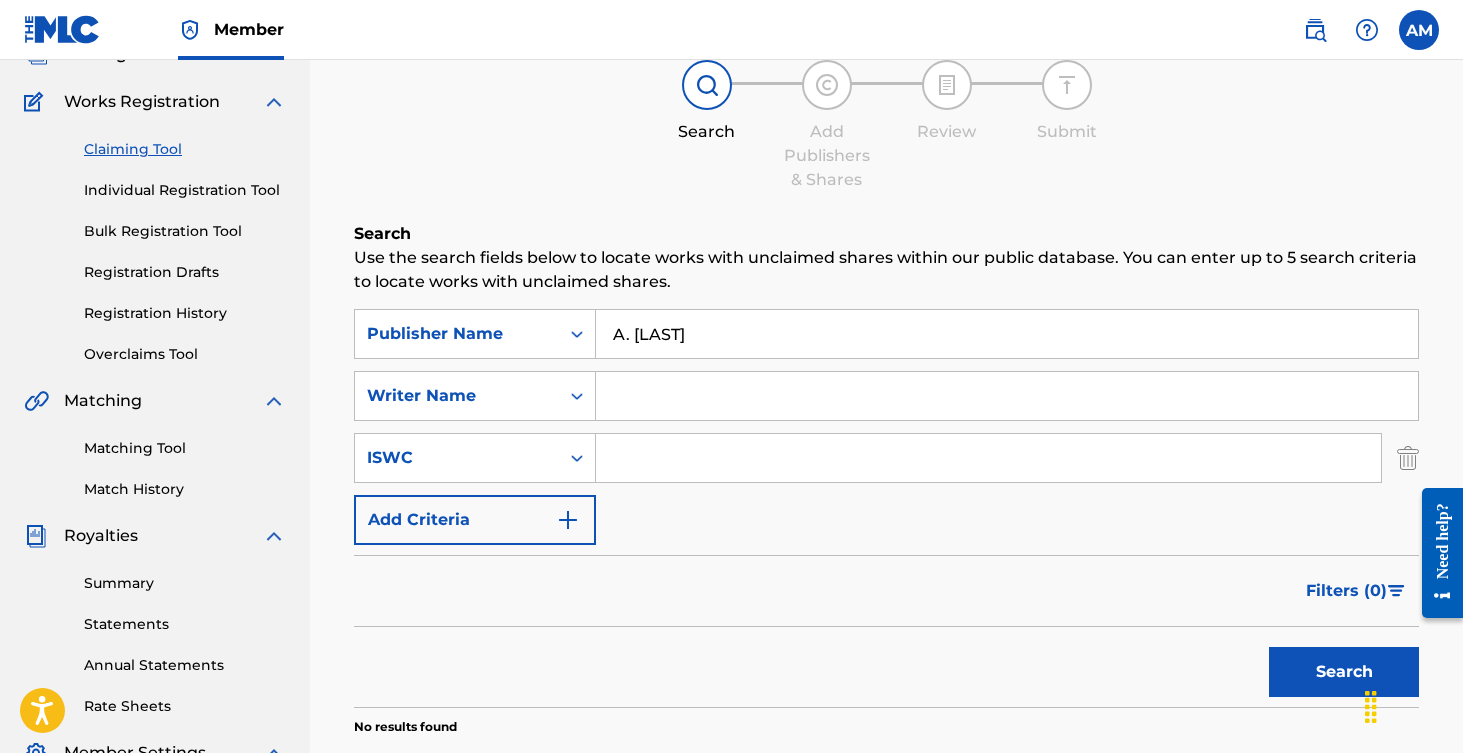 scroll, scrollTop: 129, scrollLeft: 0, axis: vertical 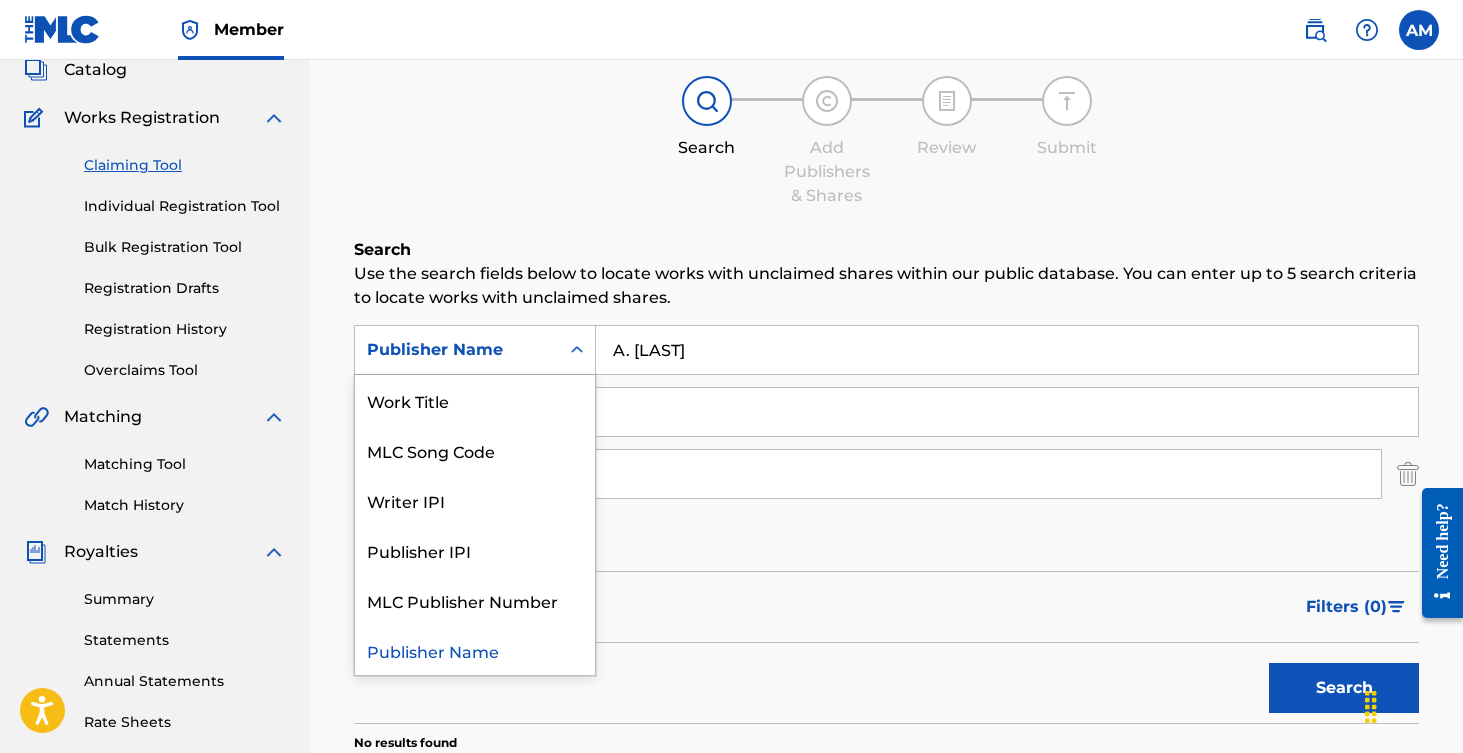 click on "Publisher Name" at bounding box center [457, 350] 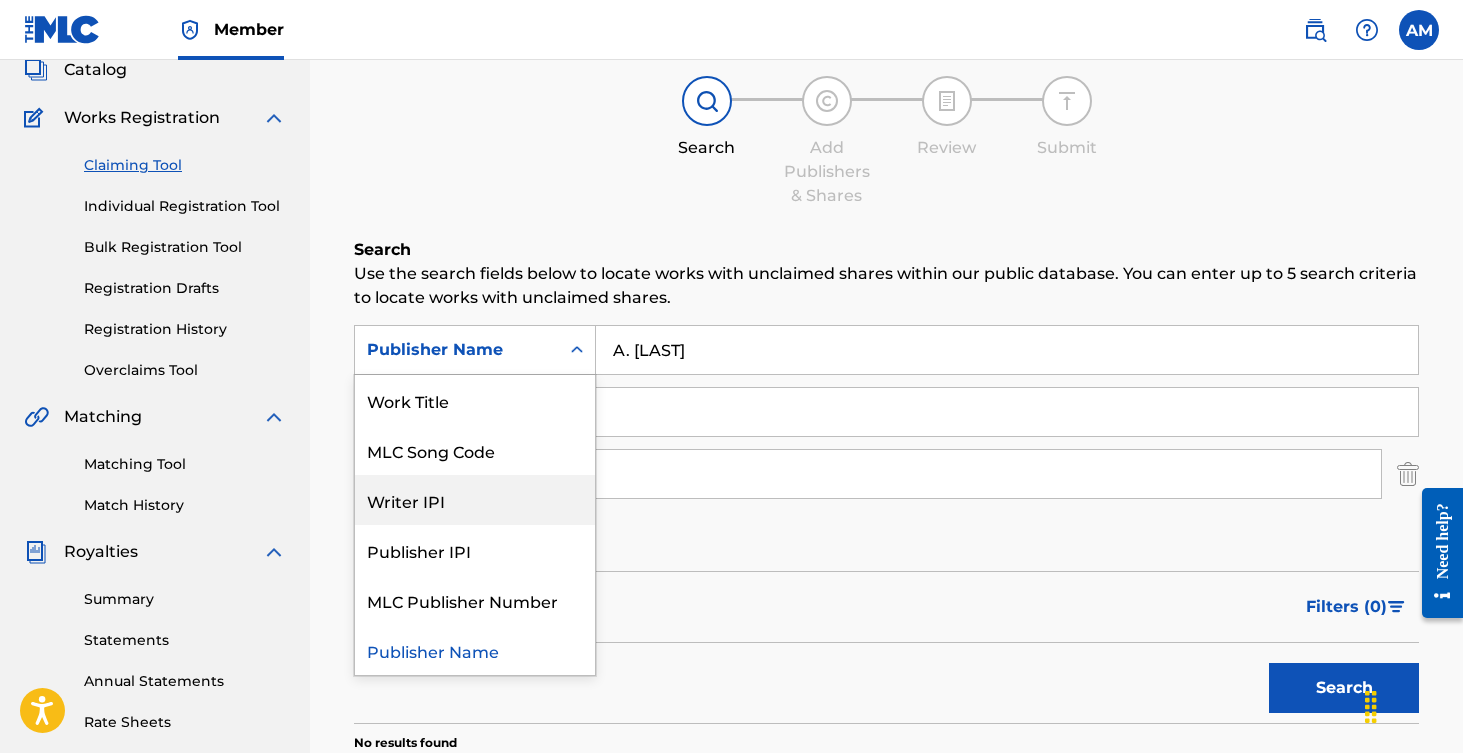 click on "Writer IPI" at bounding box center [475, 500] 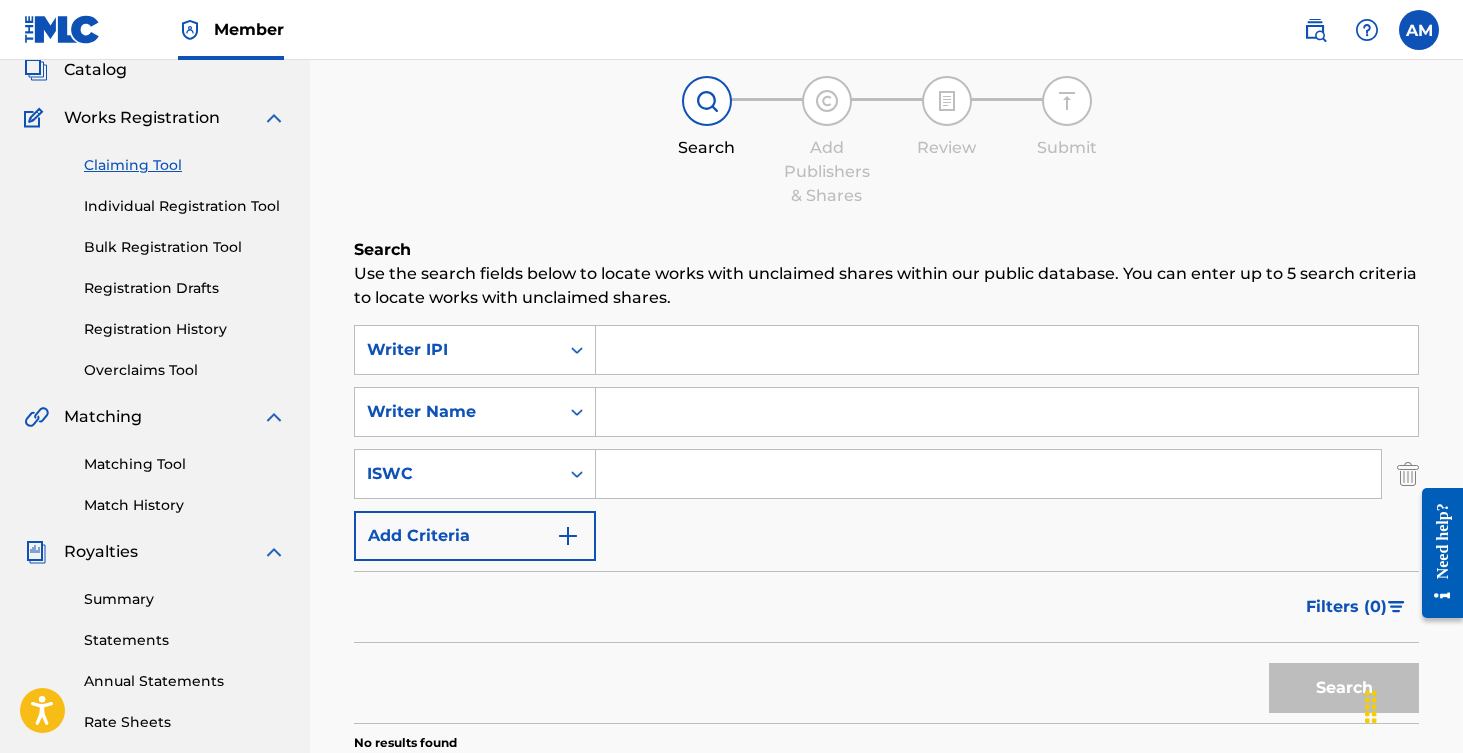 click at bounding box center [1007, 412] 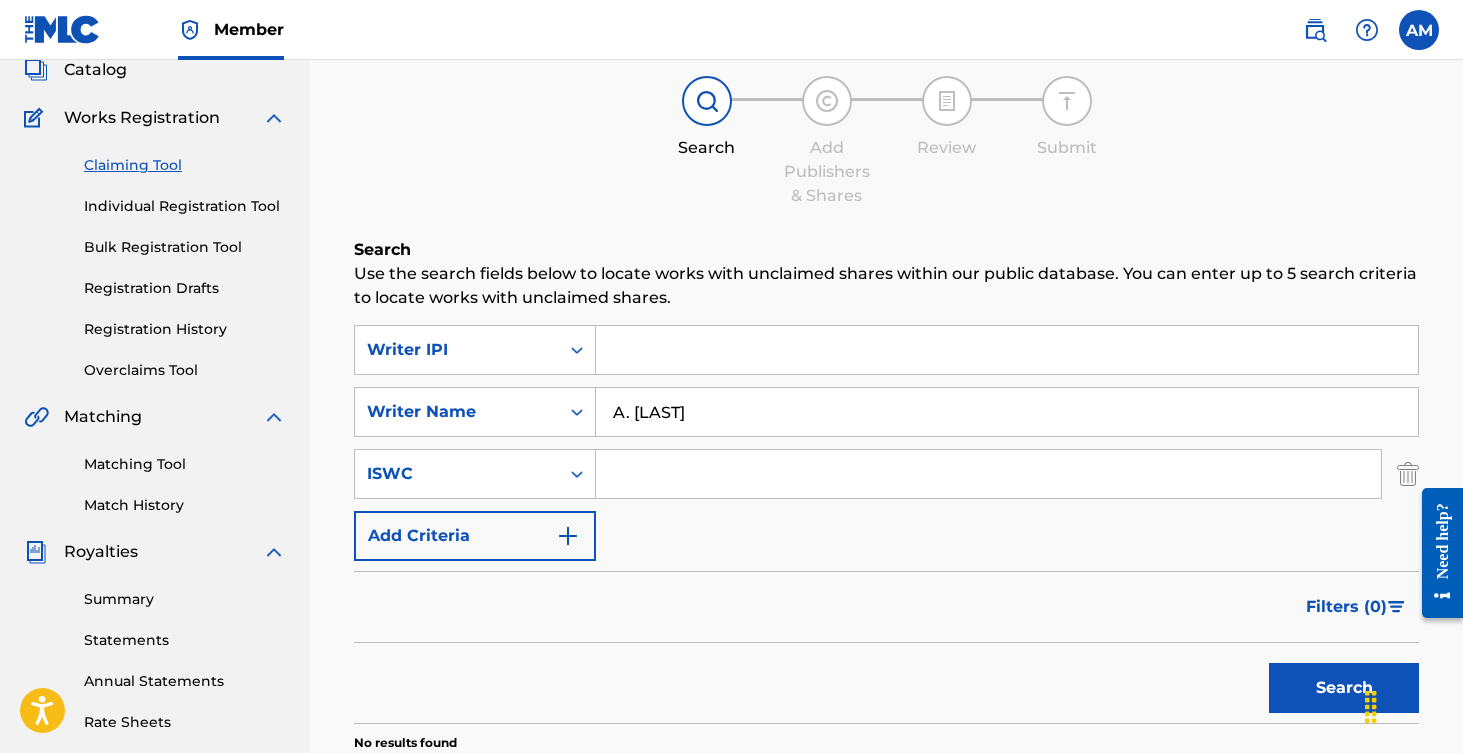 type on "A. [LAST]" 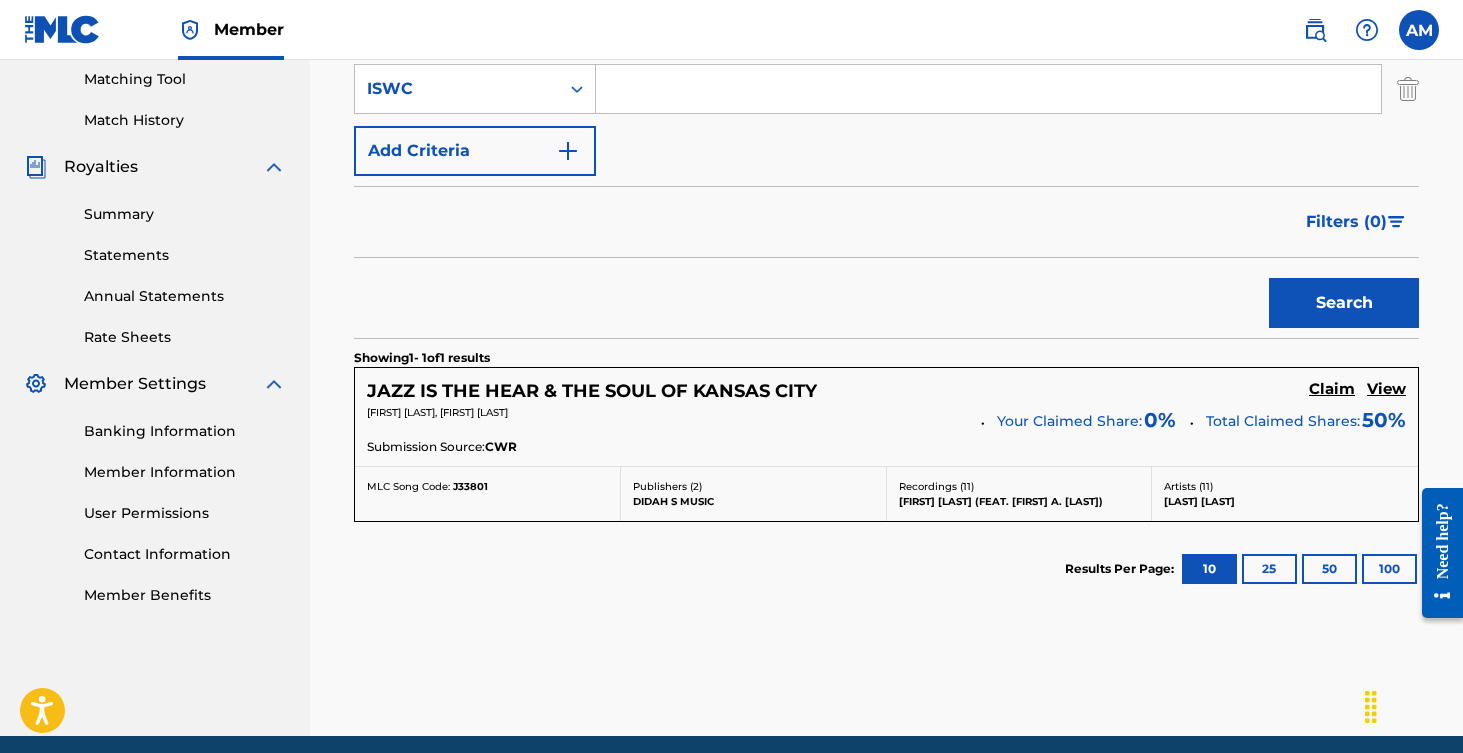 scroll, scrollTop: 513, scrollLeft: 0, axis: vertical 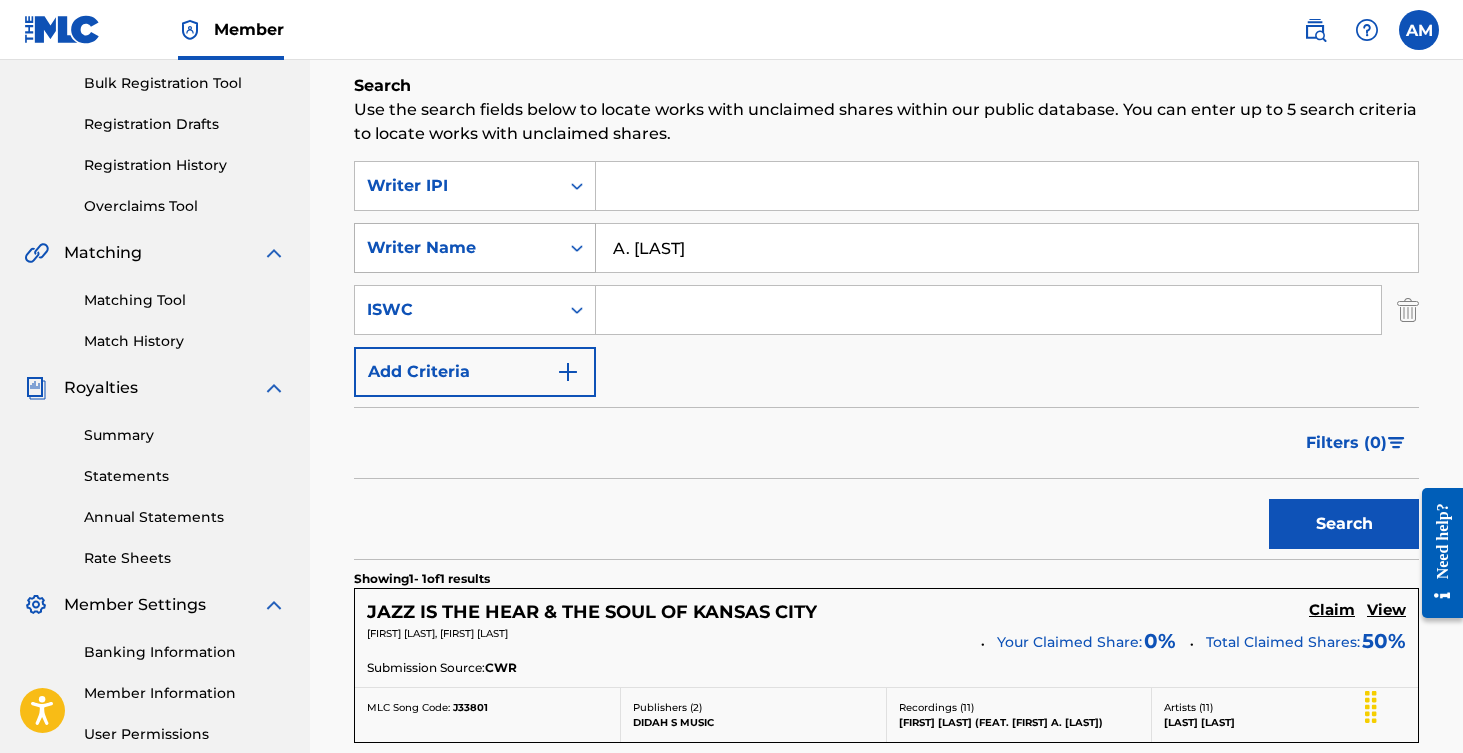 click on "Writer Name" at bounding box center [457, 248] 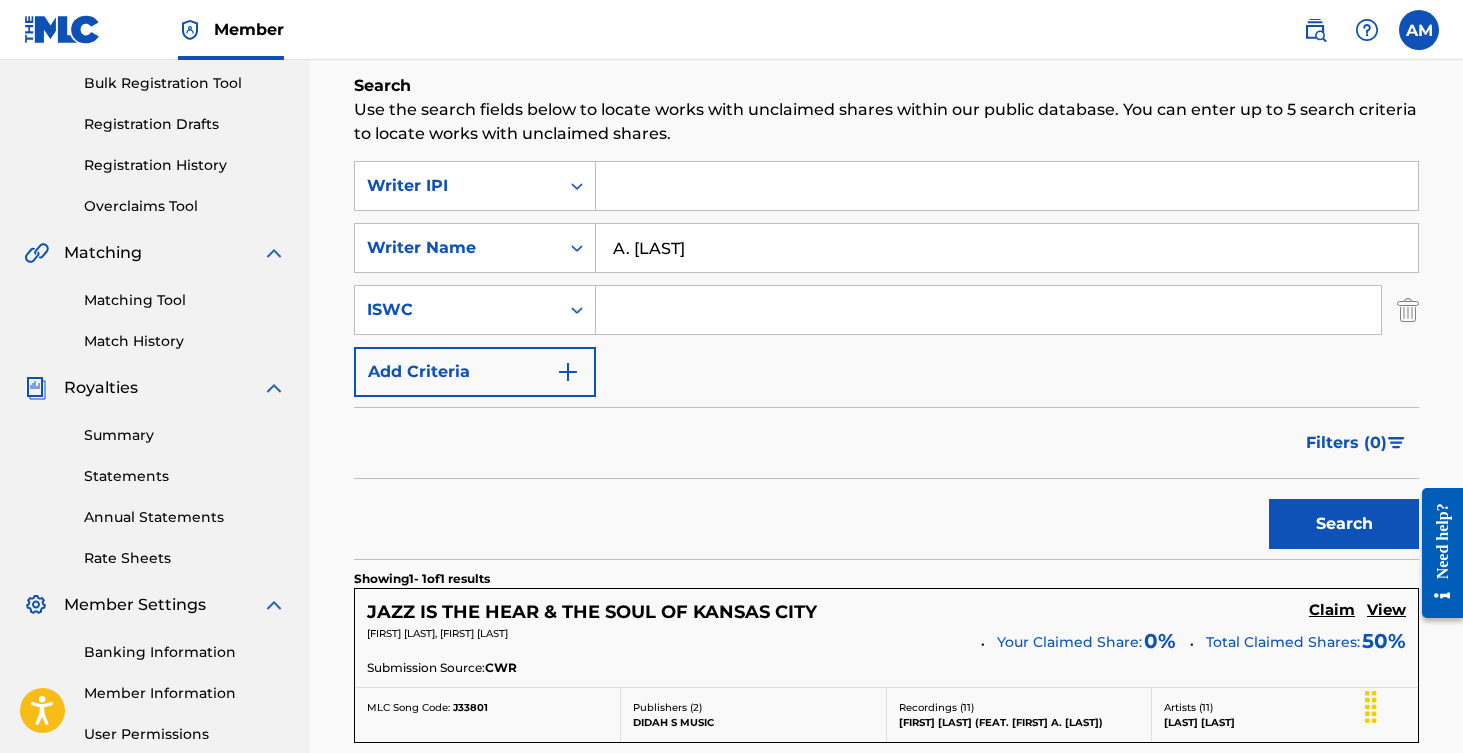 click on "[ID] [BRAND] [ID] [BRAND] [LAST] [ID] Add Criteria" at bounding box center [886, 279] 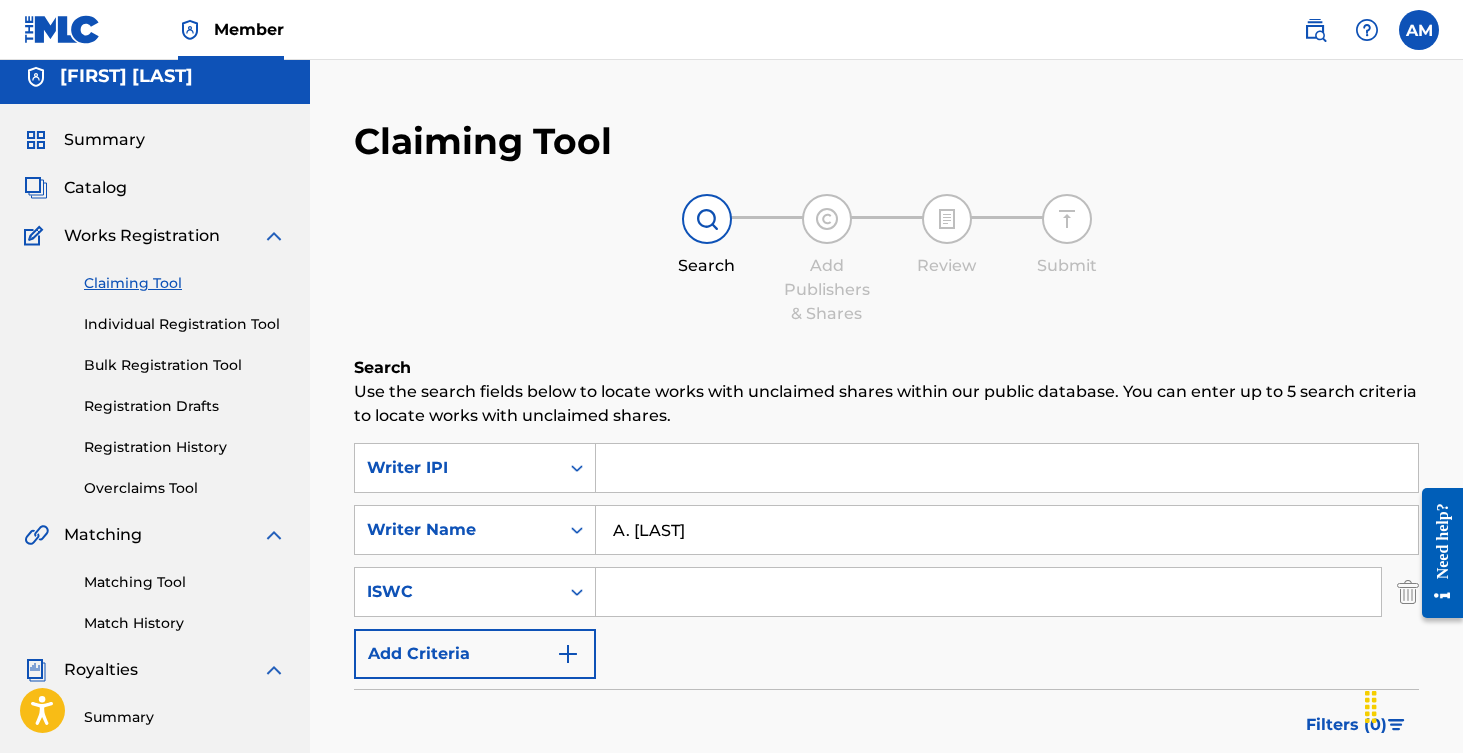 scroll, scrollTop: 0, scrollLeft: 0, axis: both 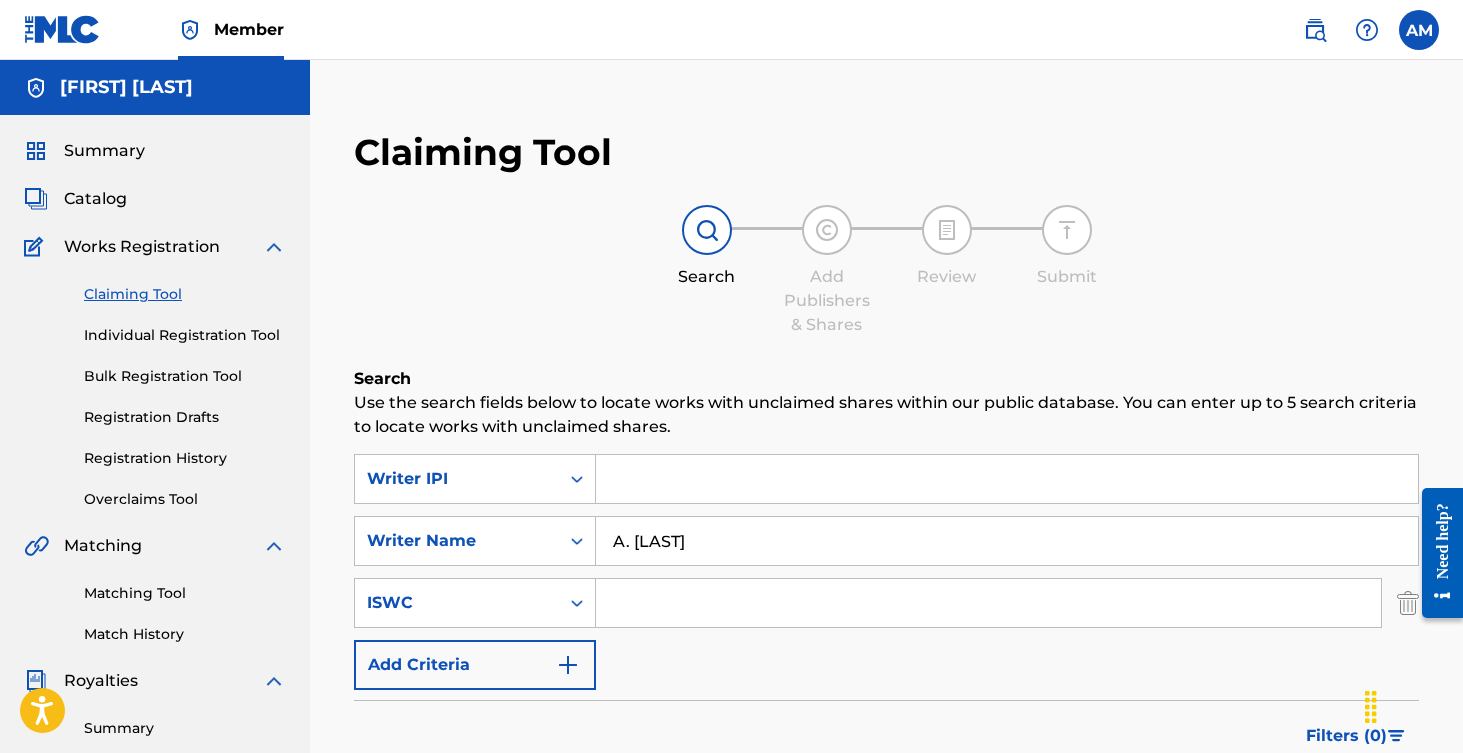 click on "Summary Catalog Works Registration Claiming Tool Individual Registration Tool Bulk Registration Tool Registration Drafts Registration History Overclaims Tool Matching Matching Tool Match History Royalties Summary Statements Annual Statements Rate Sheets Member Settings Banking Information Member Information User Permissions Contact Information Member Benefits" at bounding box center [155, 629] 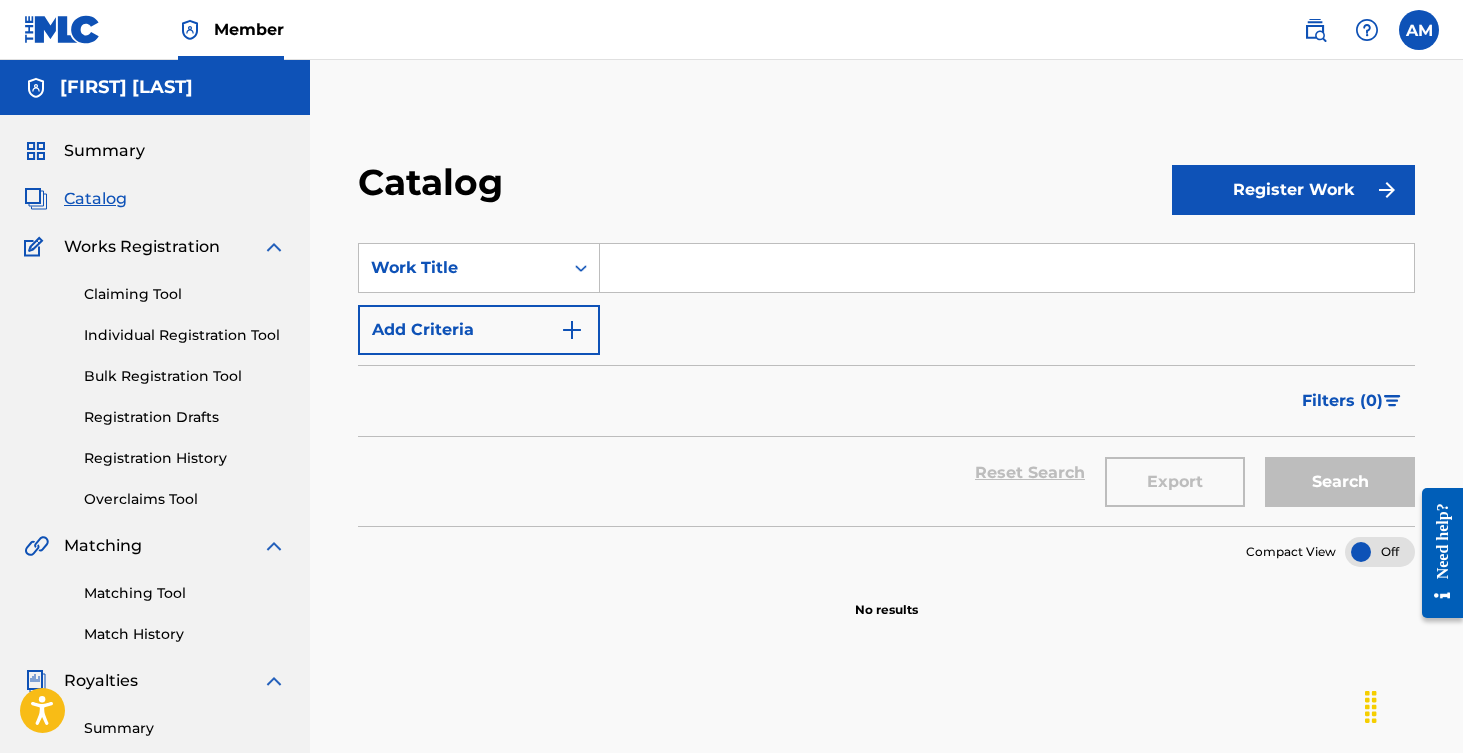 click at bounding box center [1007, 268] 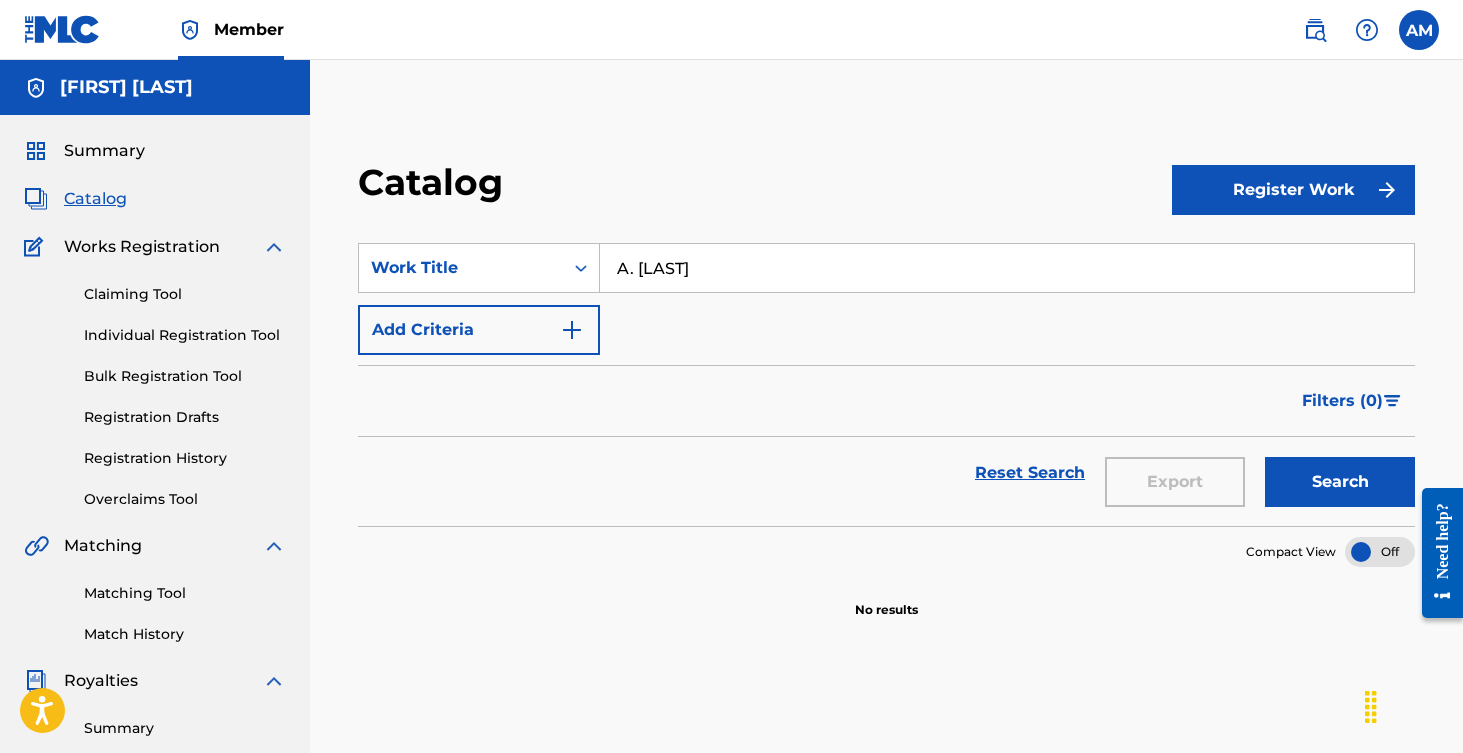 click on "Search" at bounding box center (1340, 482) 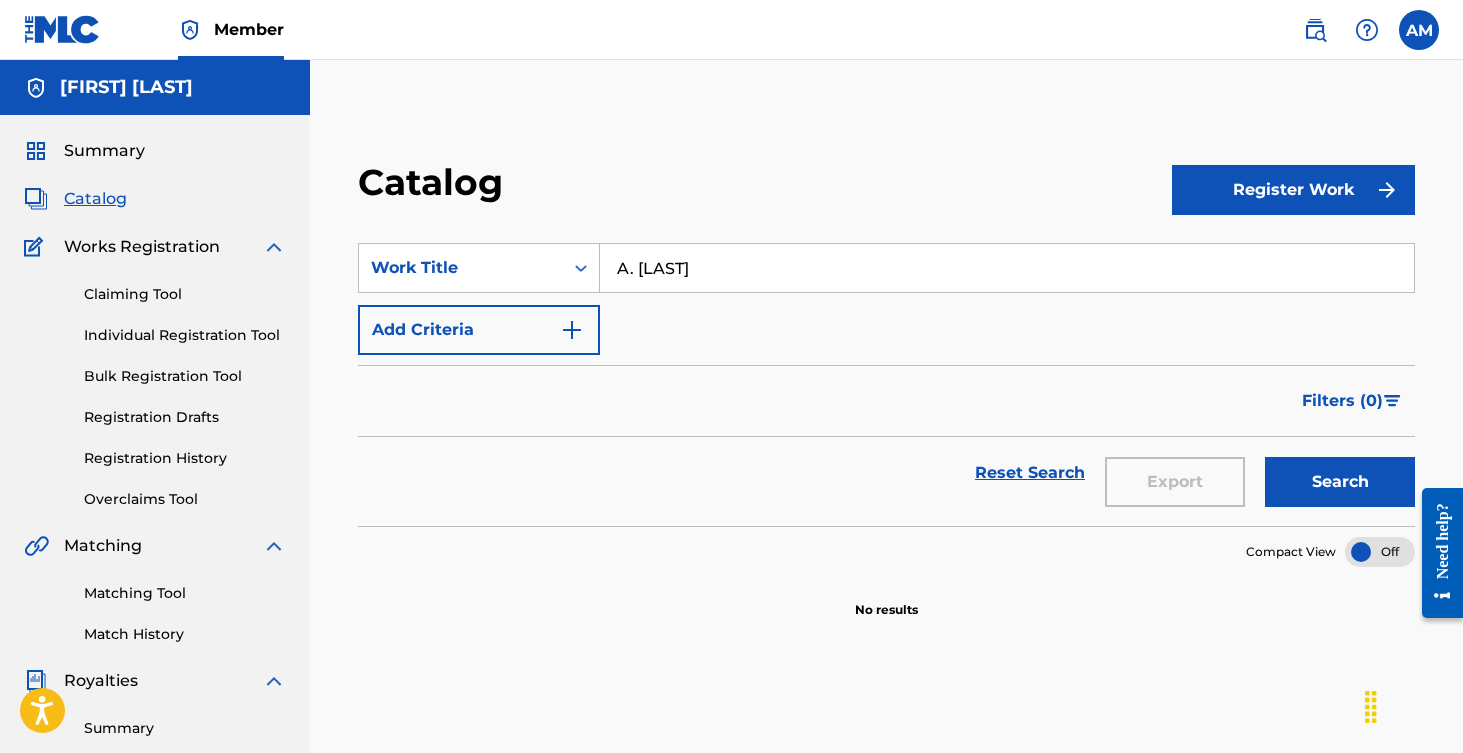 click on "A. [LAST]" at bounding box center (1007, 268) 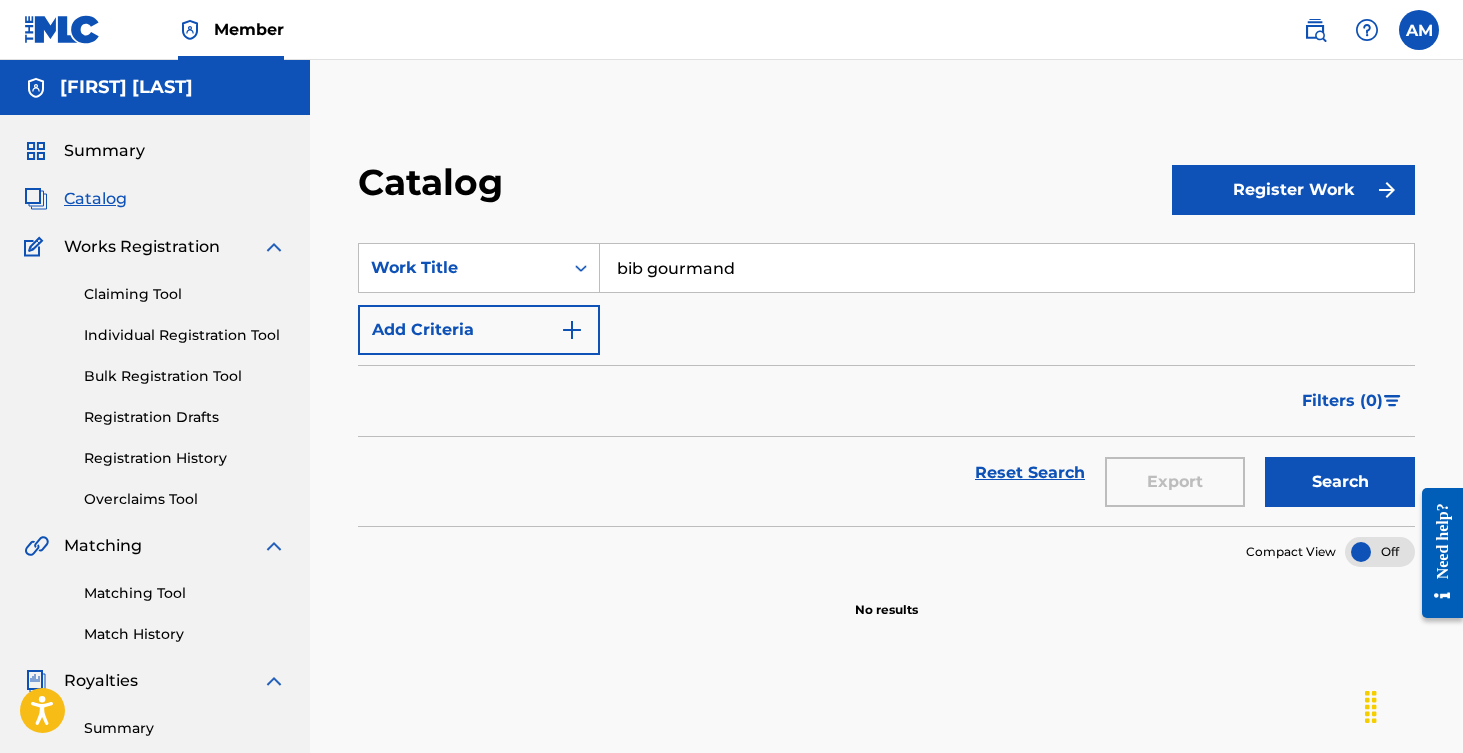 type on "bib gourmand" 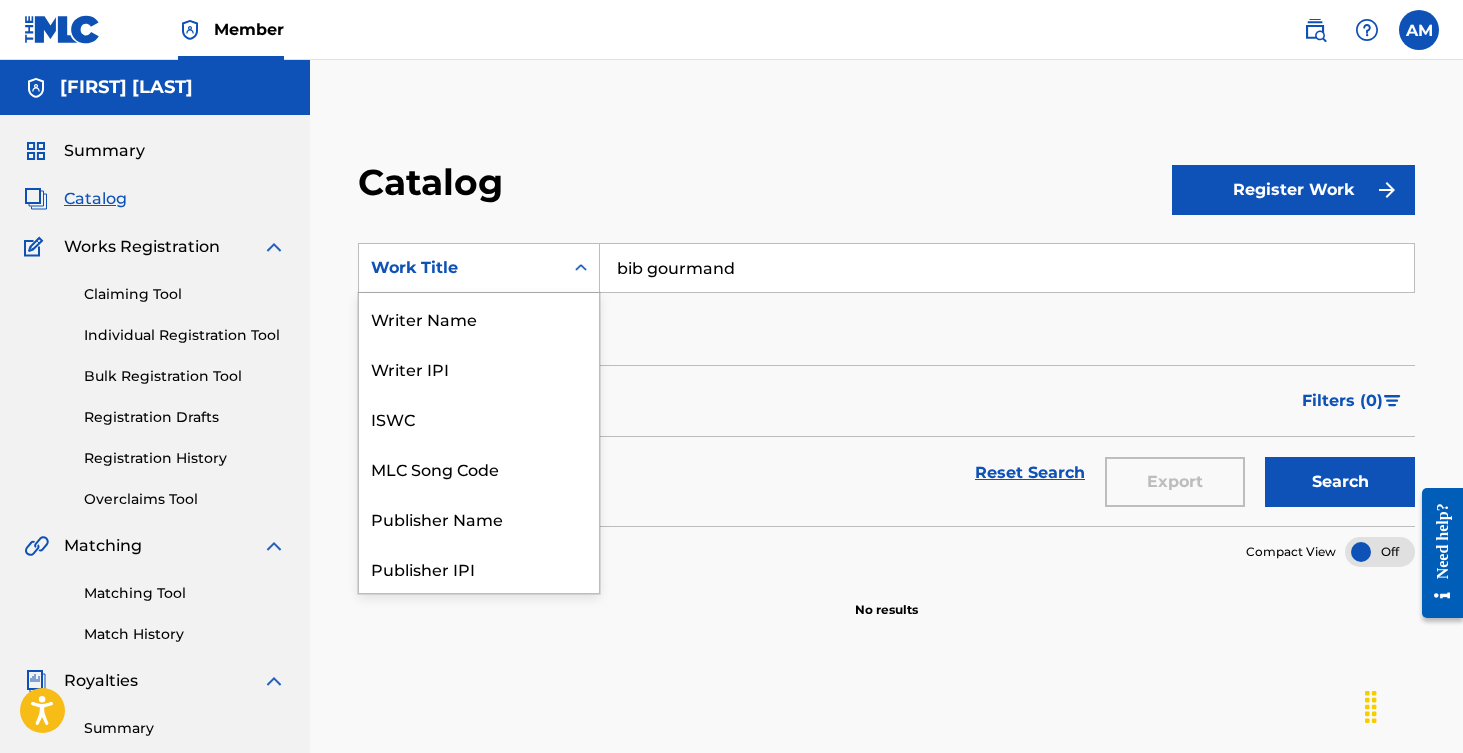 scroll, scrollTop: 300, scrollLeft: 0, axis: vertical 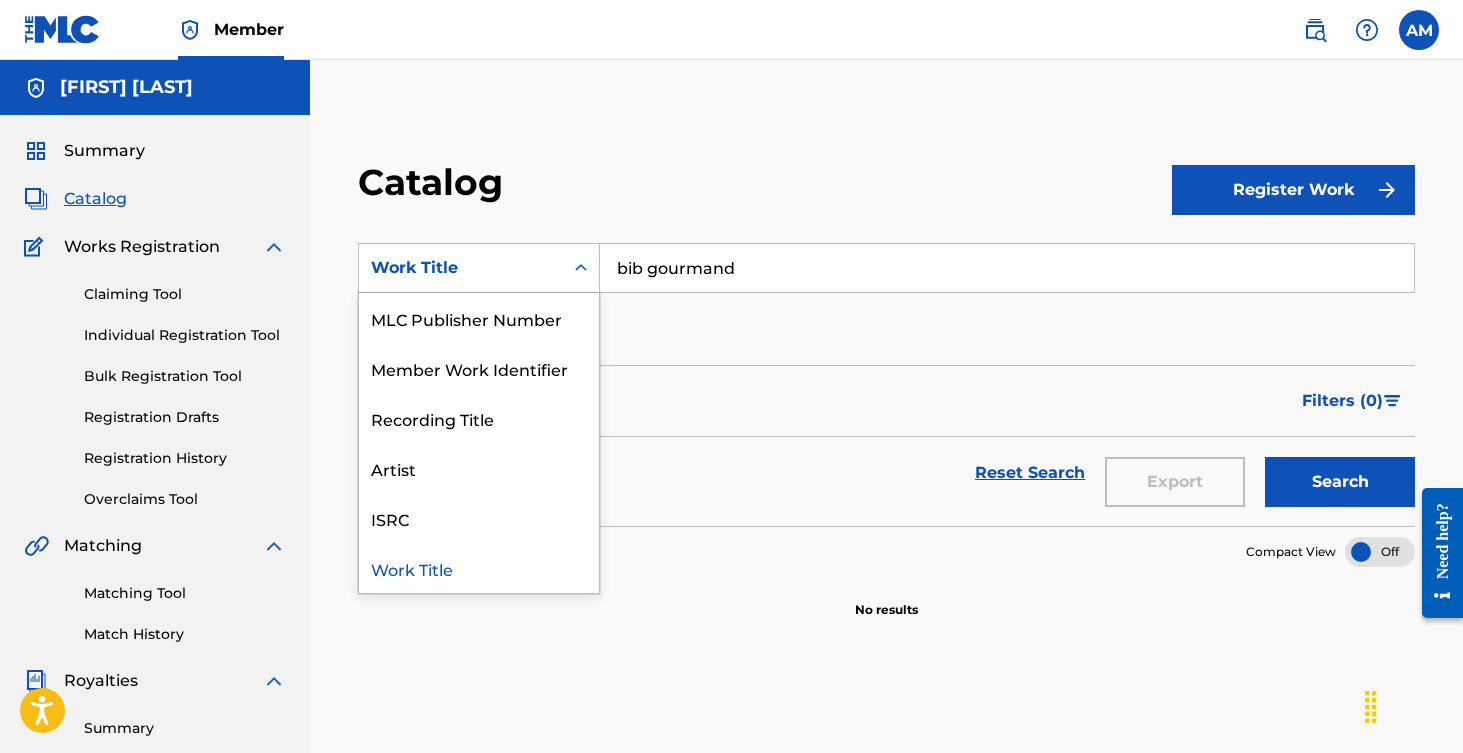 click on "Work Title" at bounding box center [461, 268] 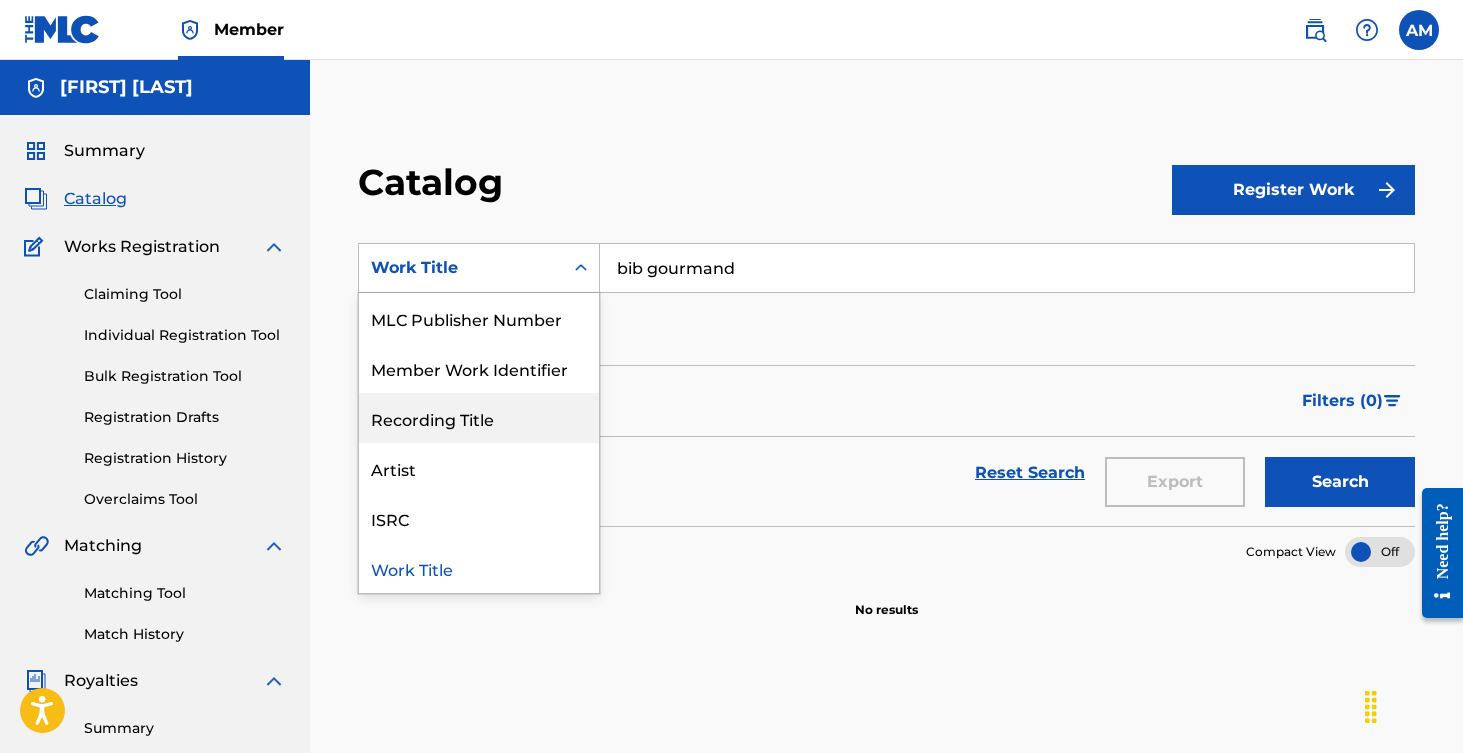 scroll, scrollTop: 292, scrollLeft: 0, axis: vertical 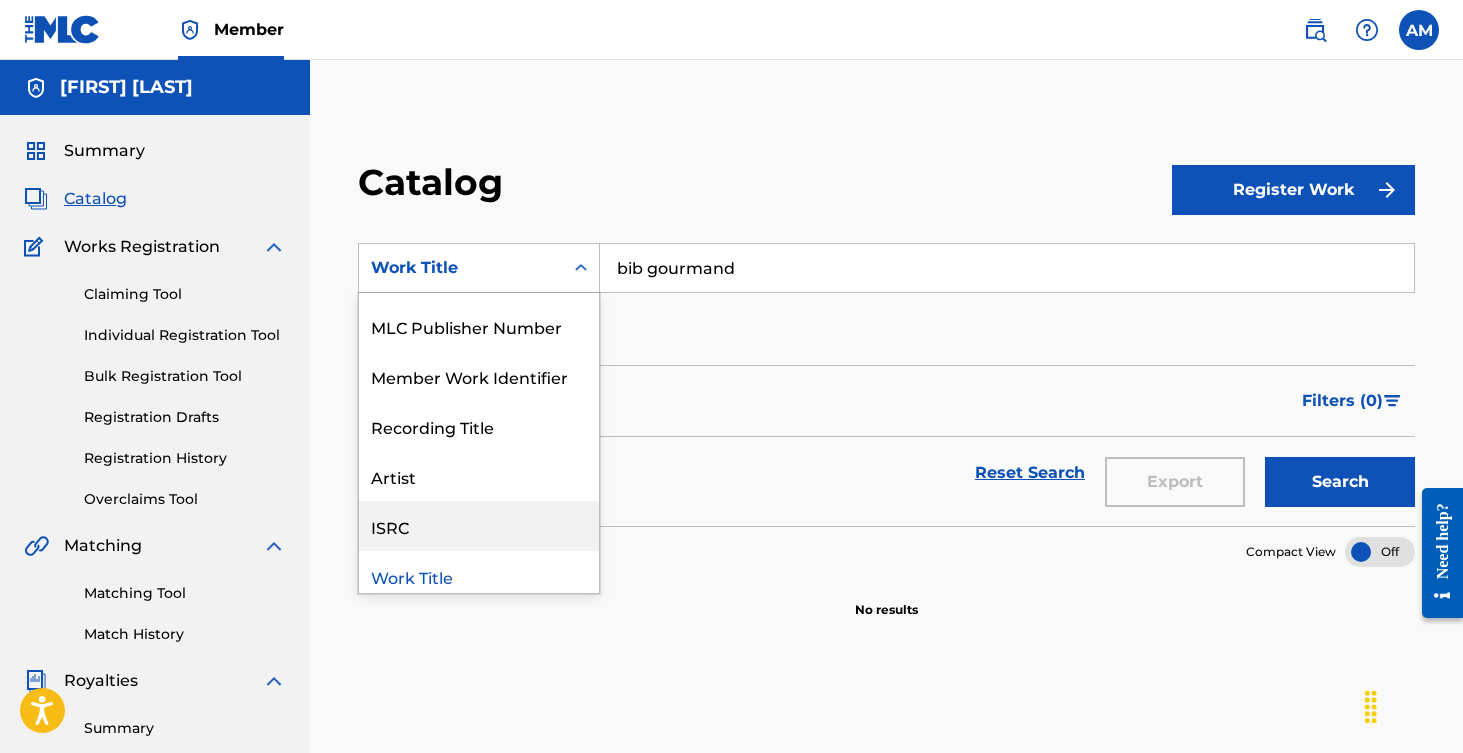 click on "ISRC" at bounding box center (479, 526) 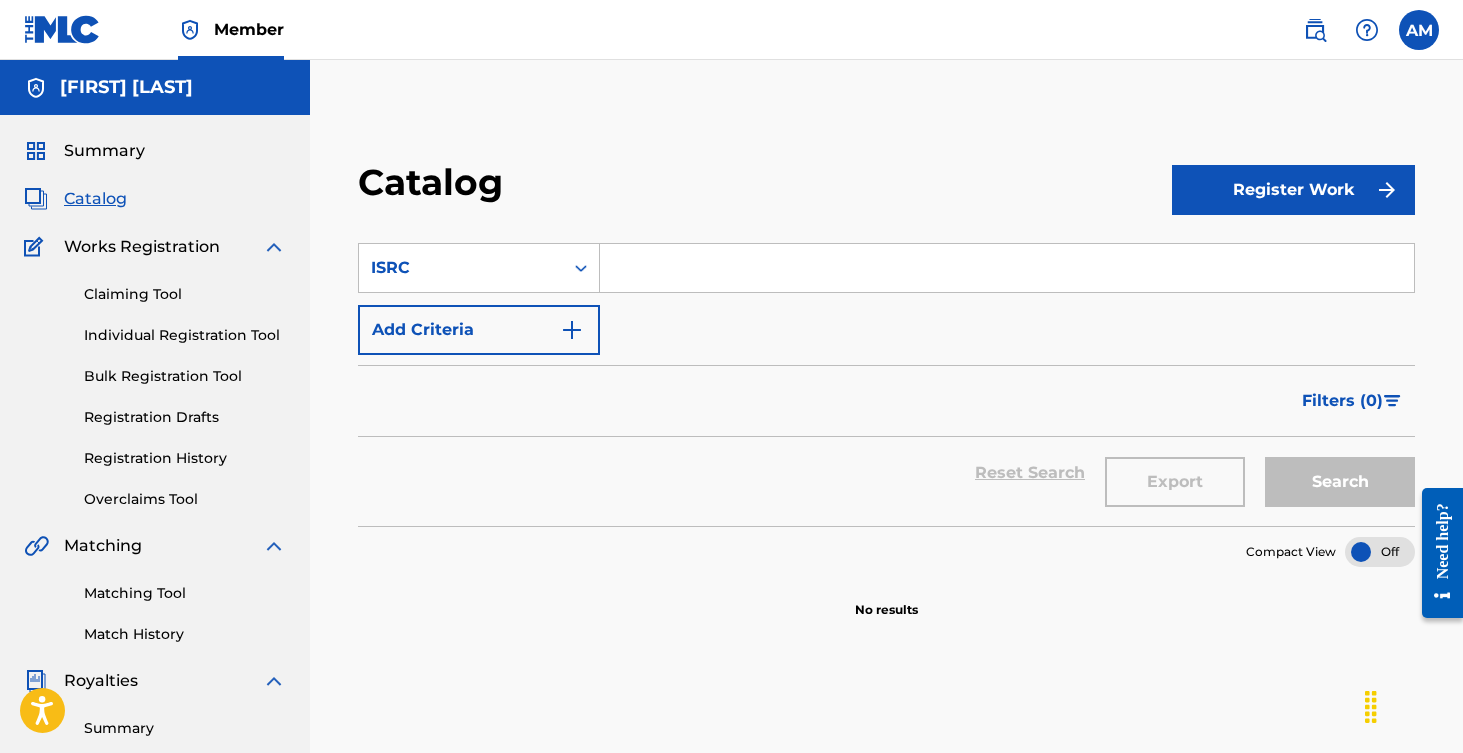 click at bounding box center [1007, 268] 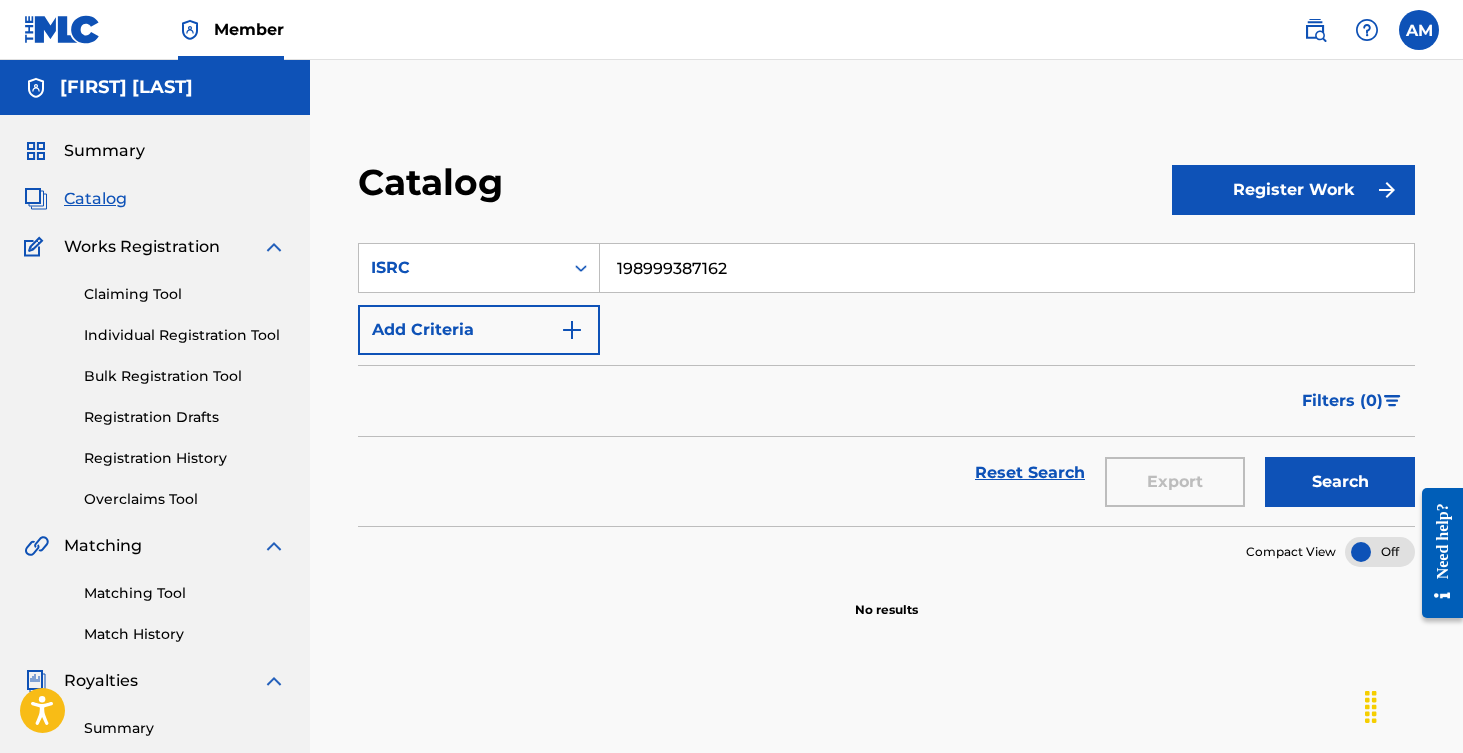 type on "198999387162" 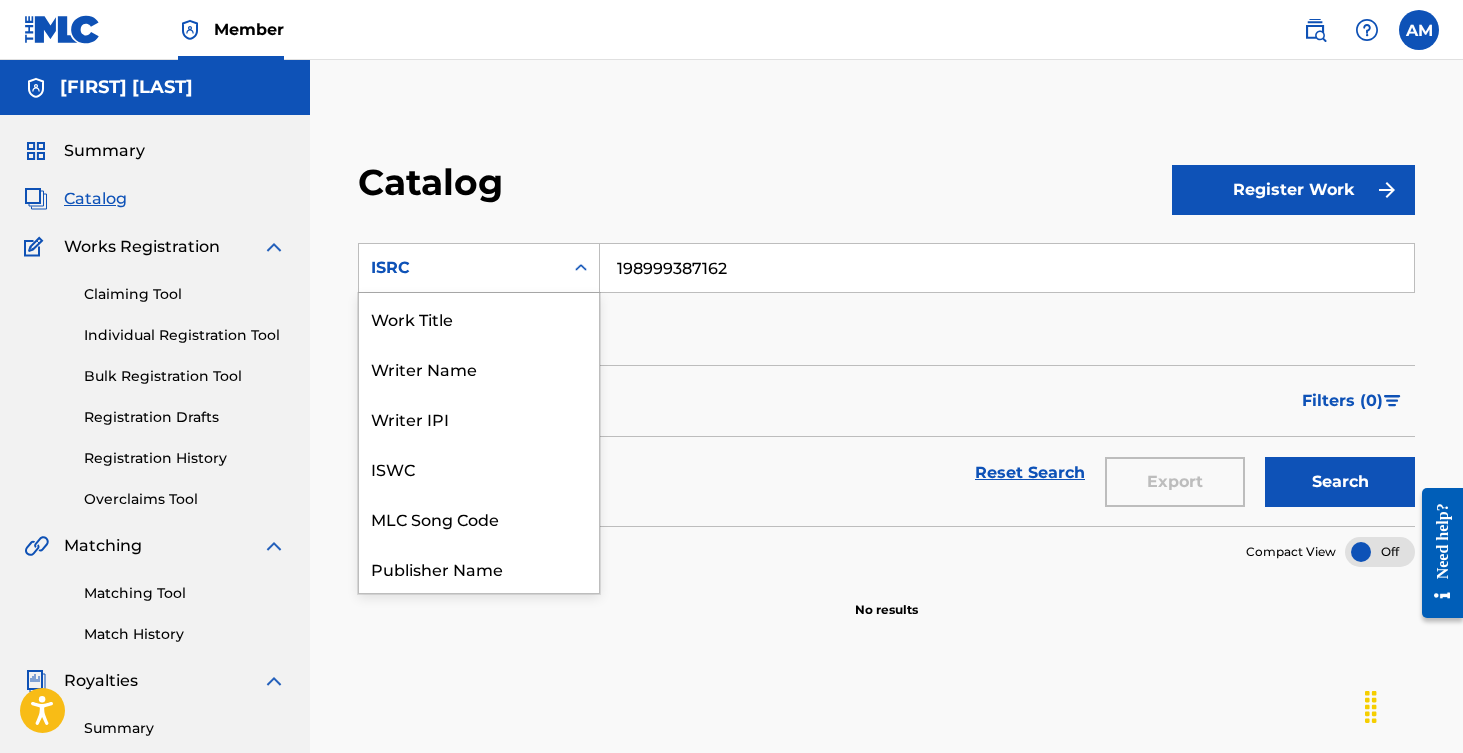 click on "ISRC" at bounding box center (461, 268) 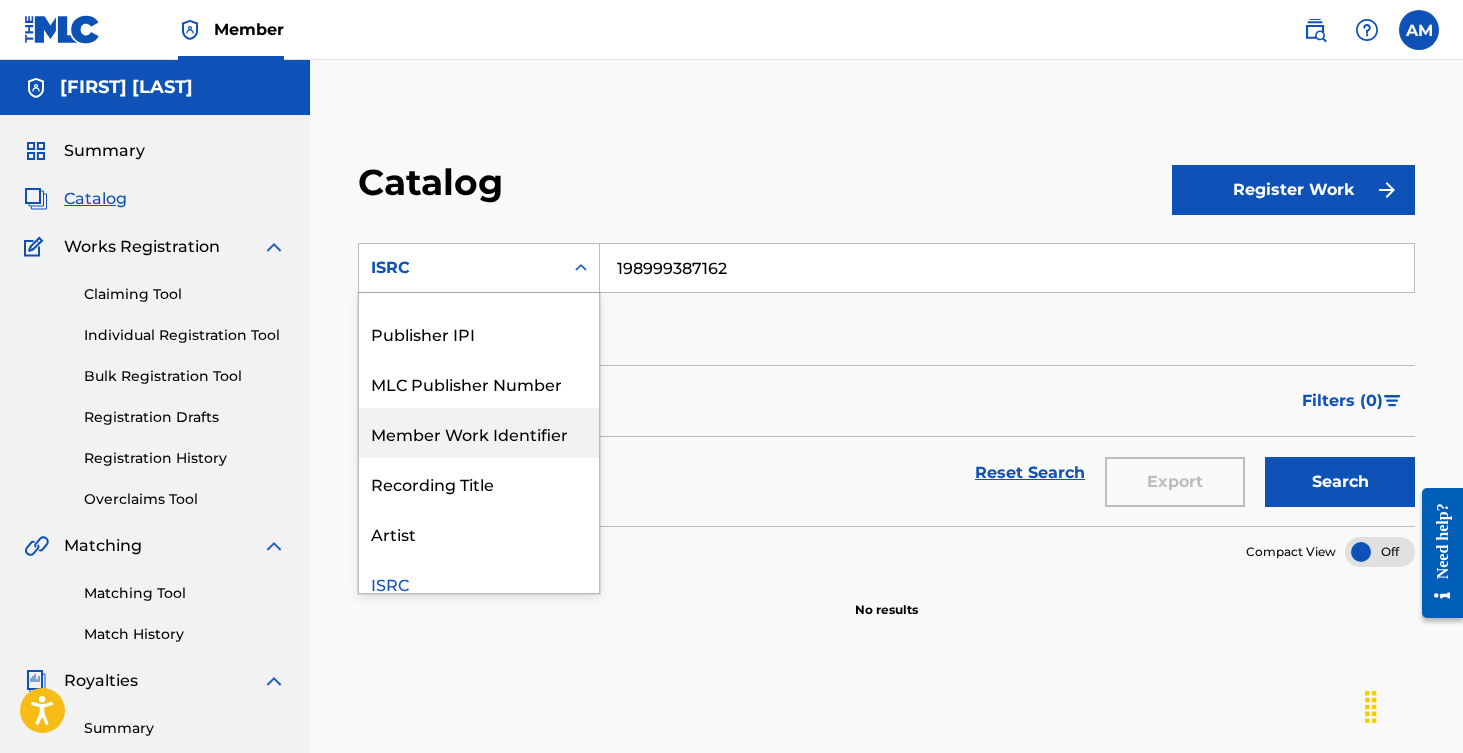 scroll, scrollTop: 300, scrollLeft: 0, axis: vertical 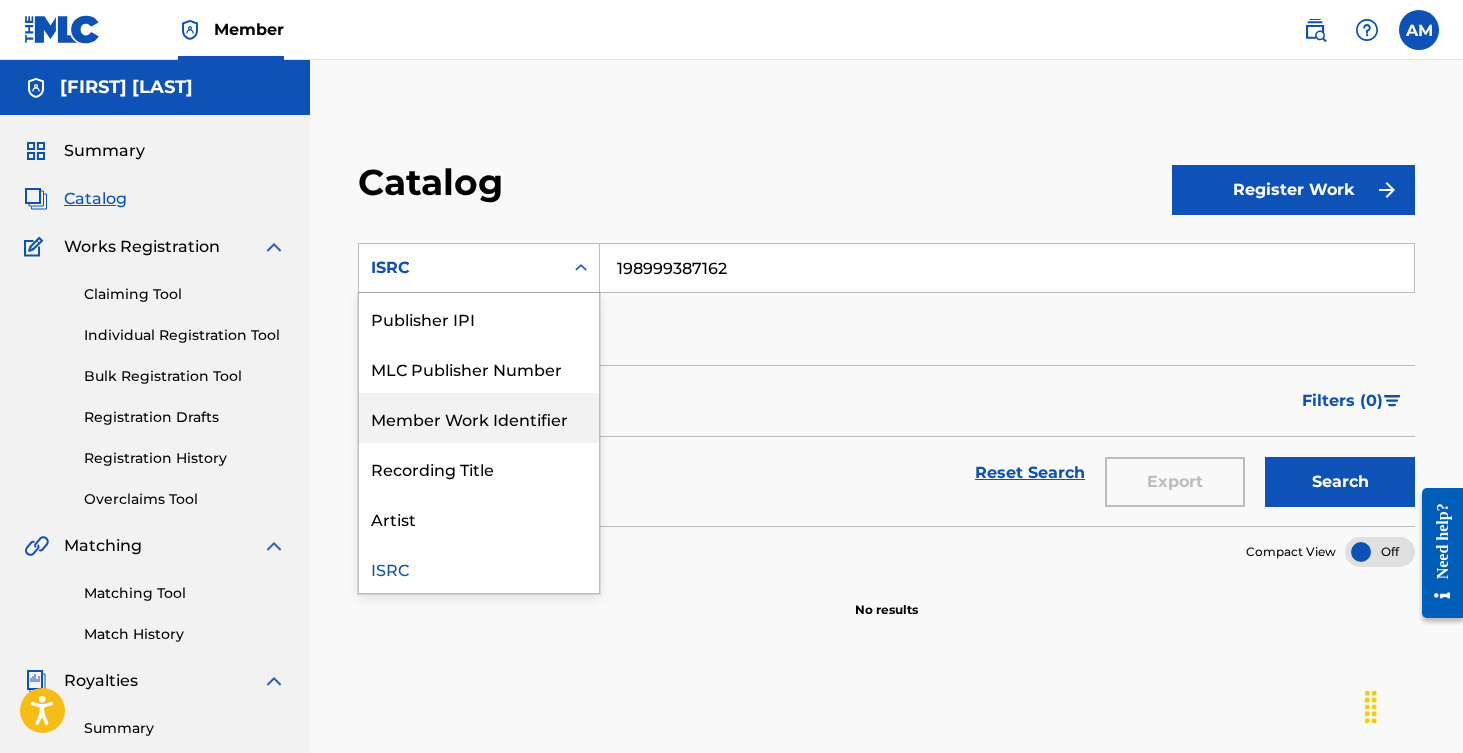 click on "Member Work Identifier" at bounding box center (479, 418) 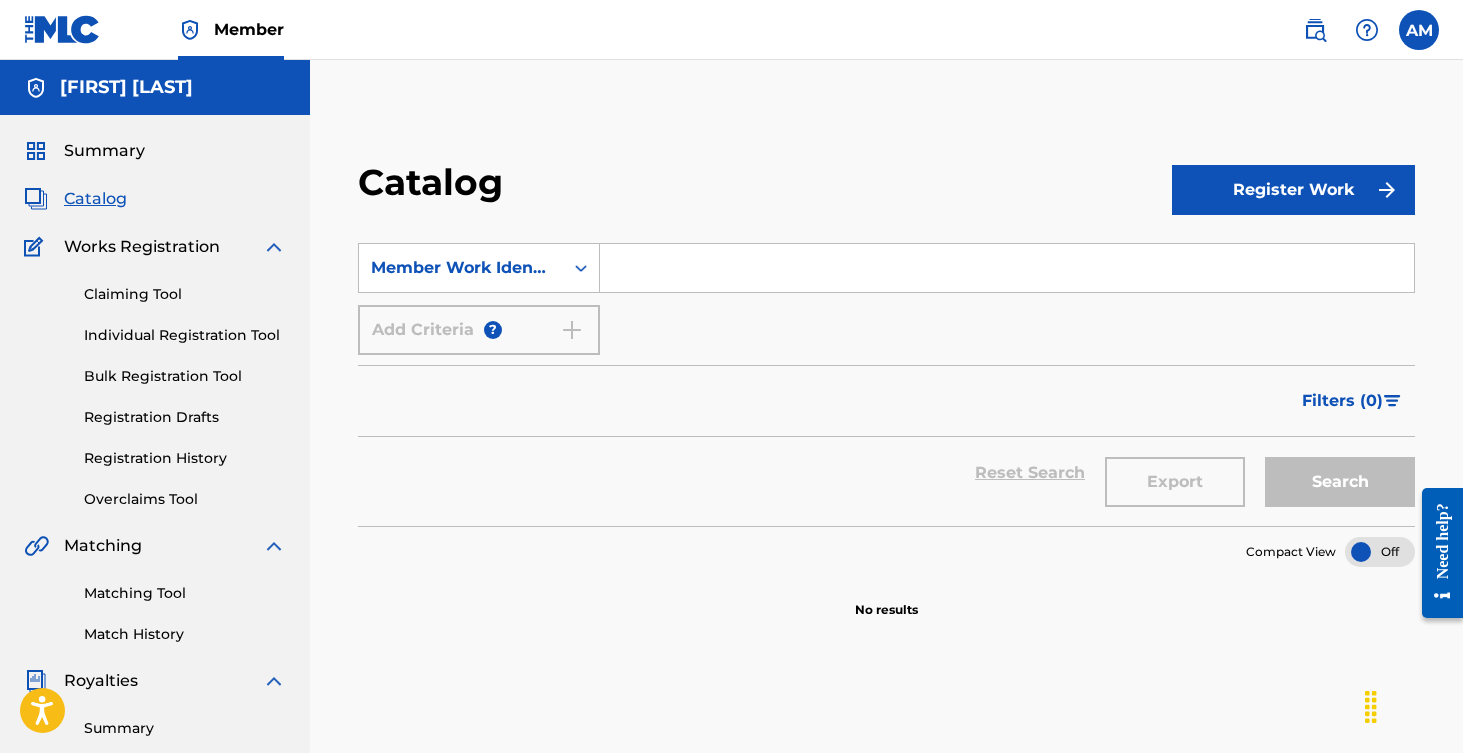 click at bounding box center (1007, 268) 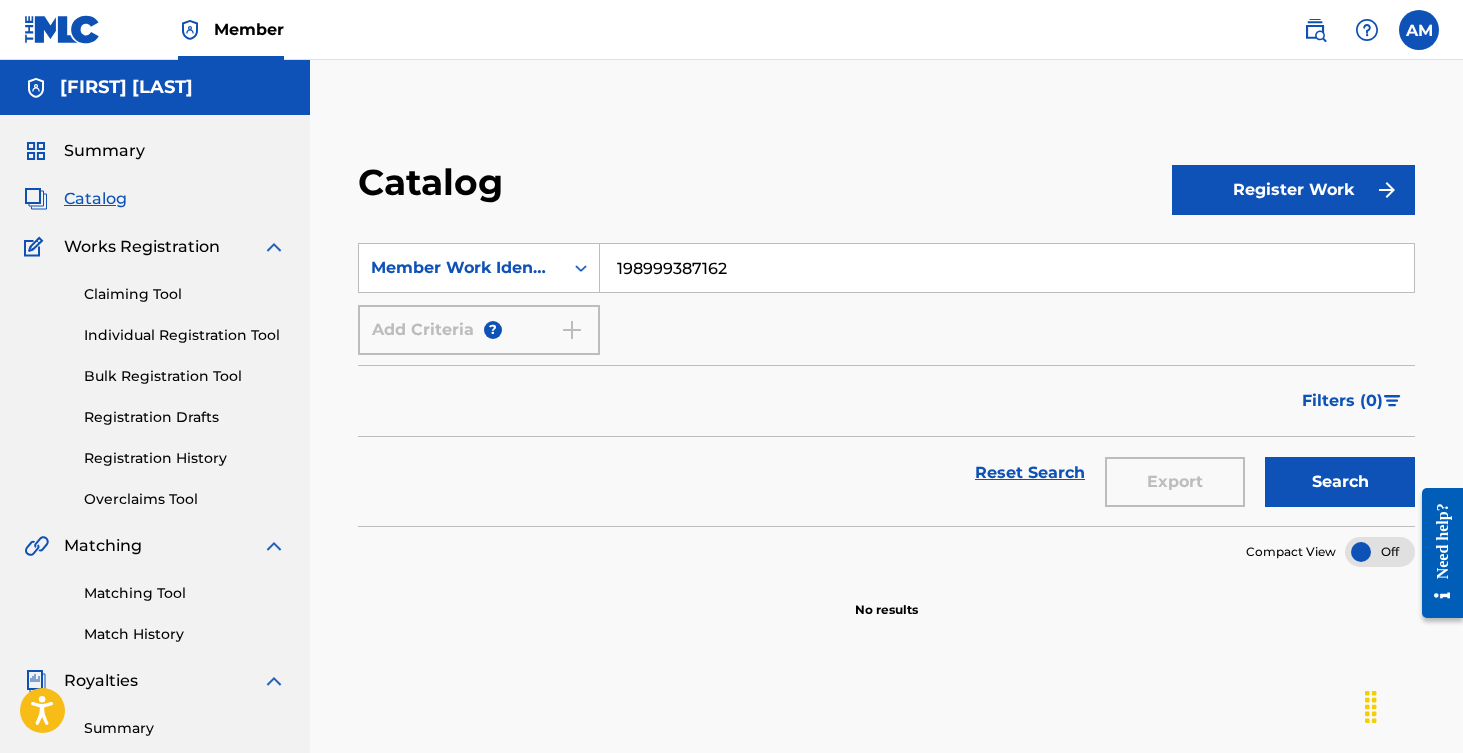 type on "198999387162" 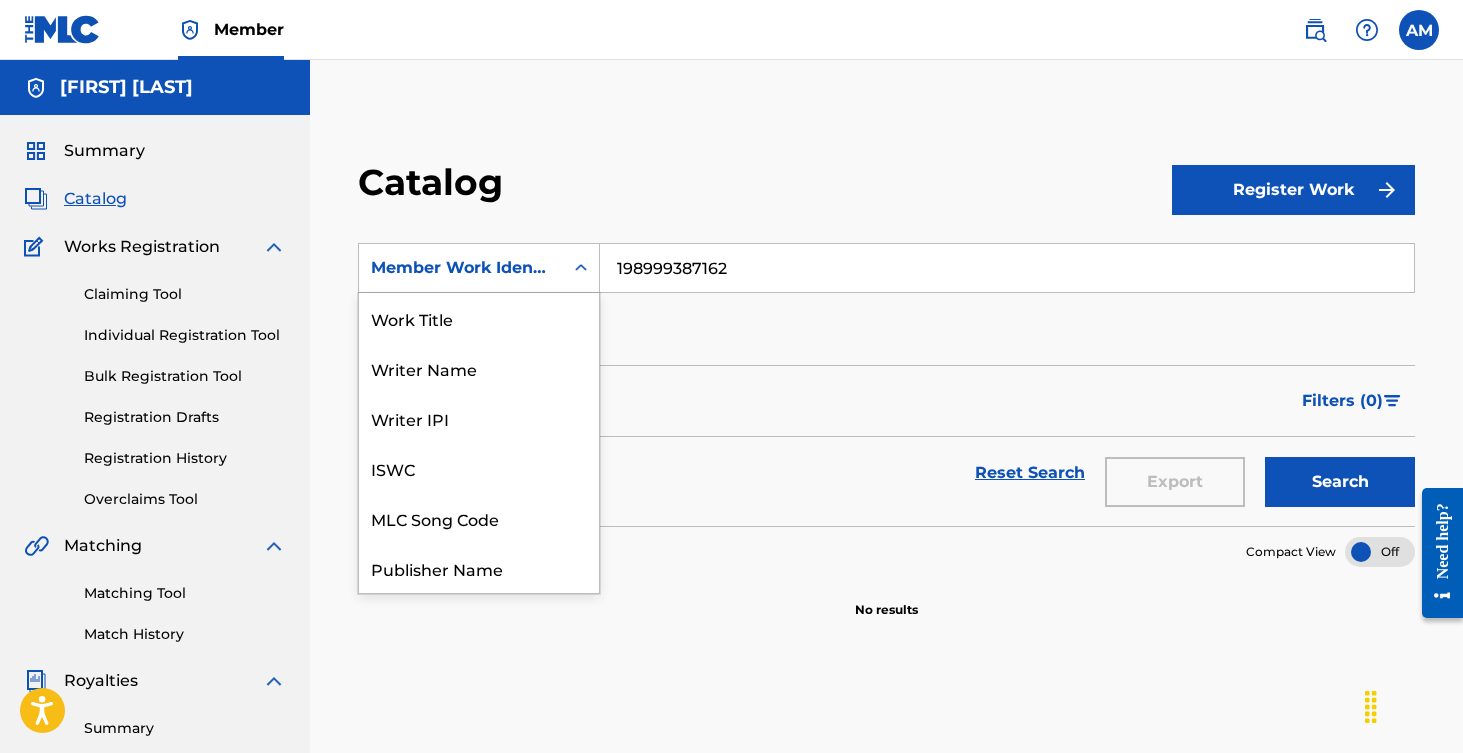 scroll, scrollTop: 300, scrollLeft: 0, axis: vertical 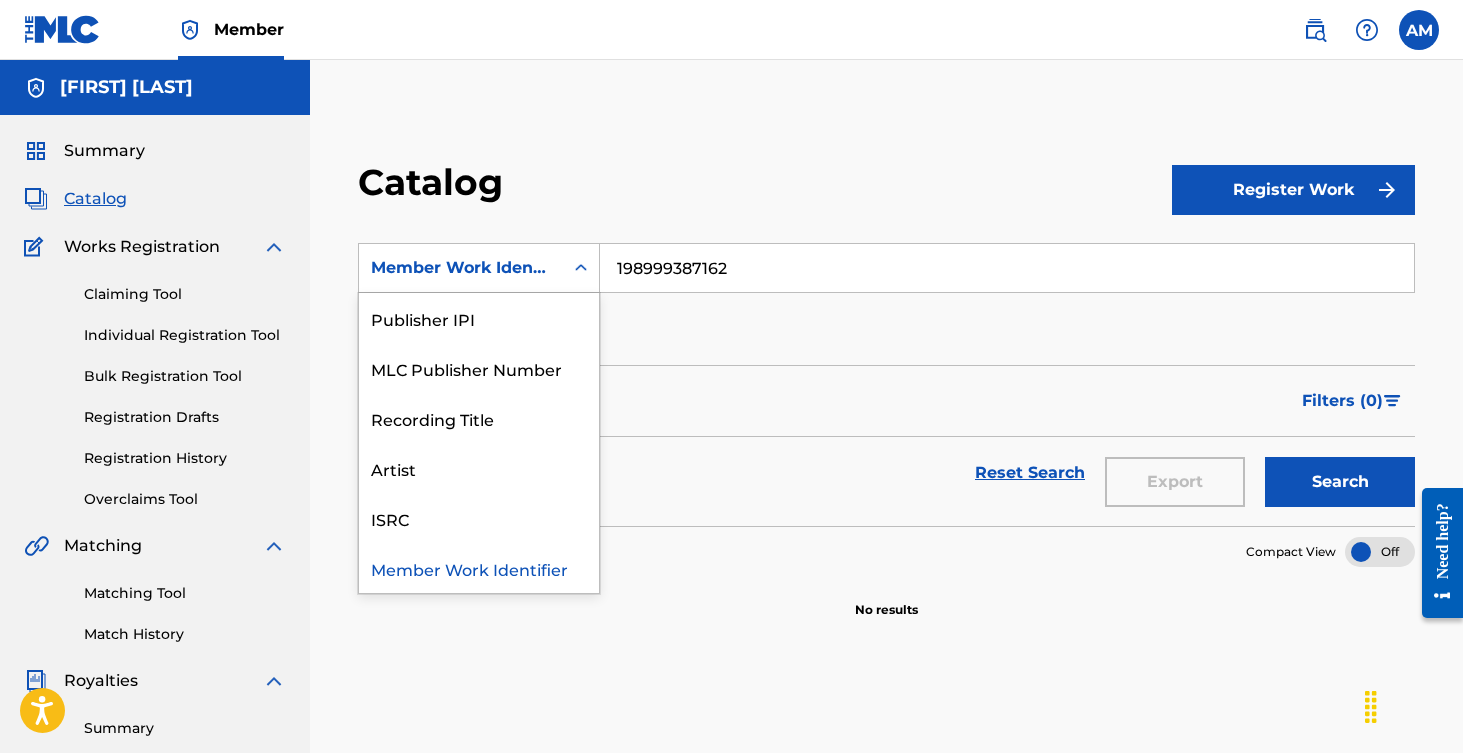 click on "Member Work Identifier" at bounding box center (461, 268) 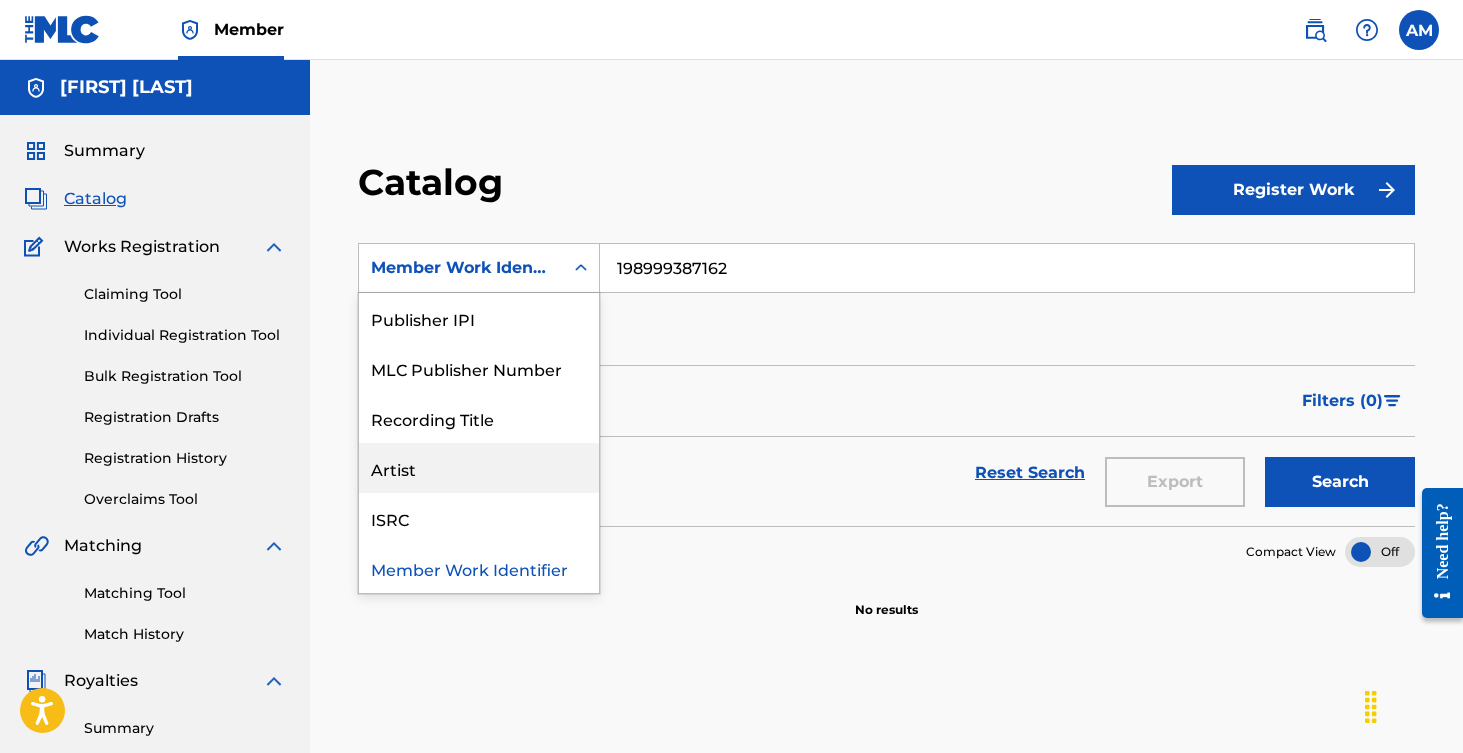 click on "Artist" at bounding box center (479, 468) 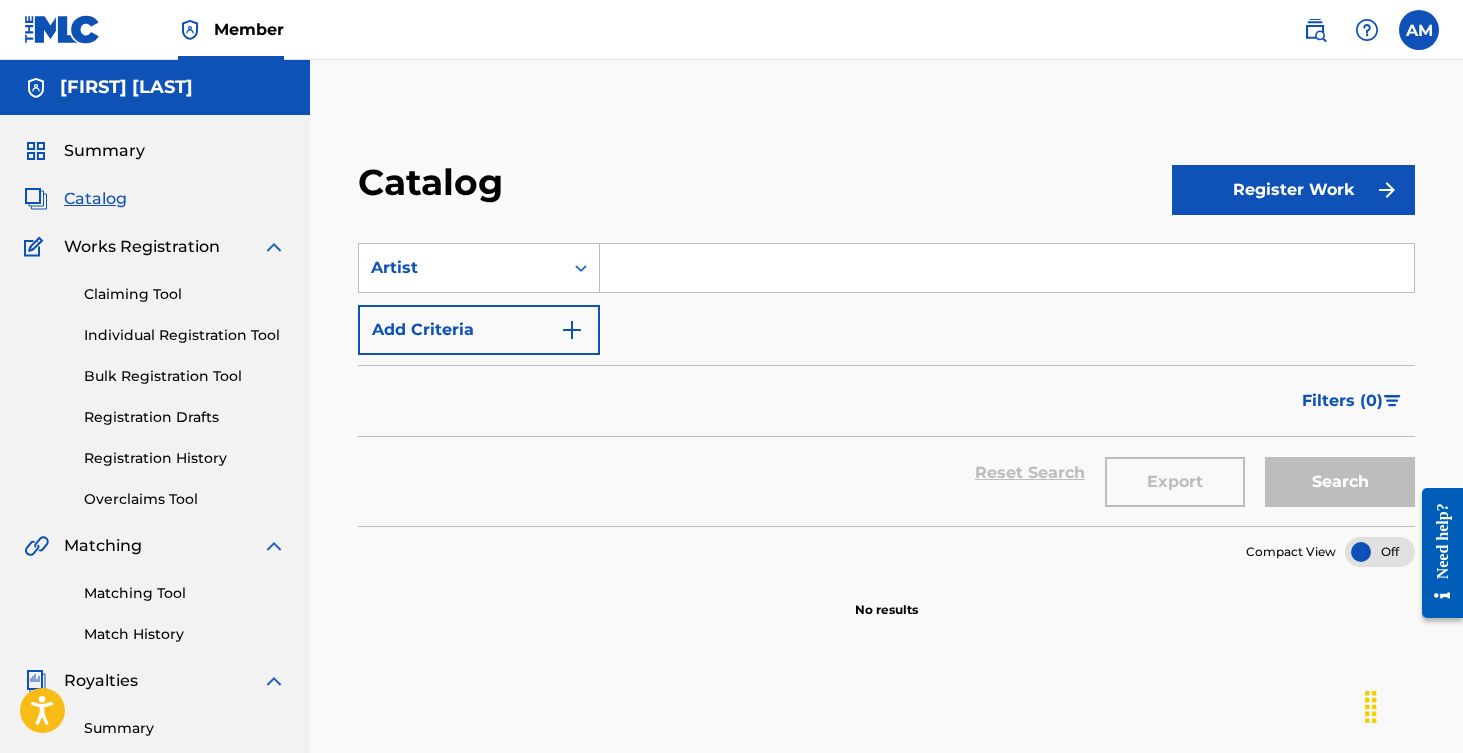 click at bounding box center (1007, 268) 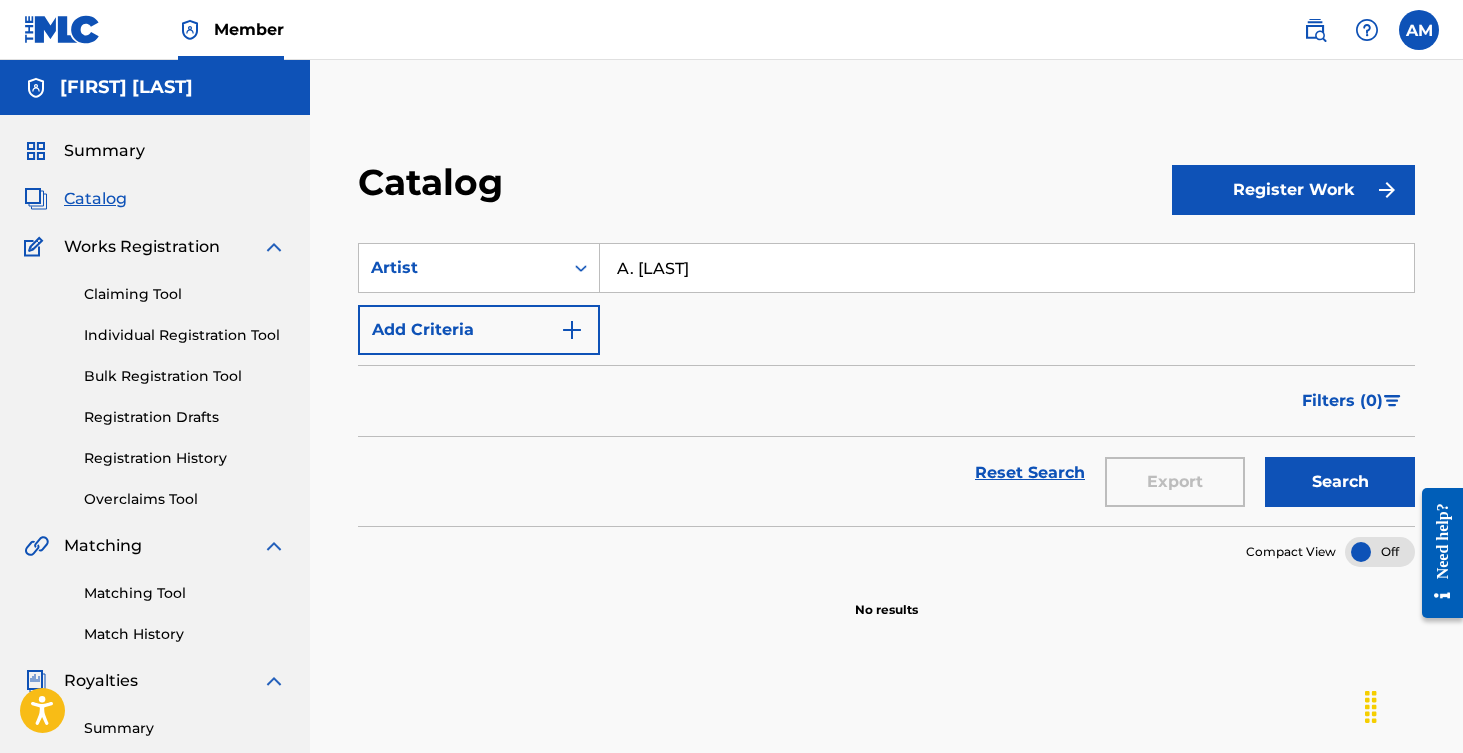 click on "Search" at bounding box center (1340, 482) 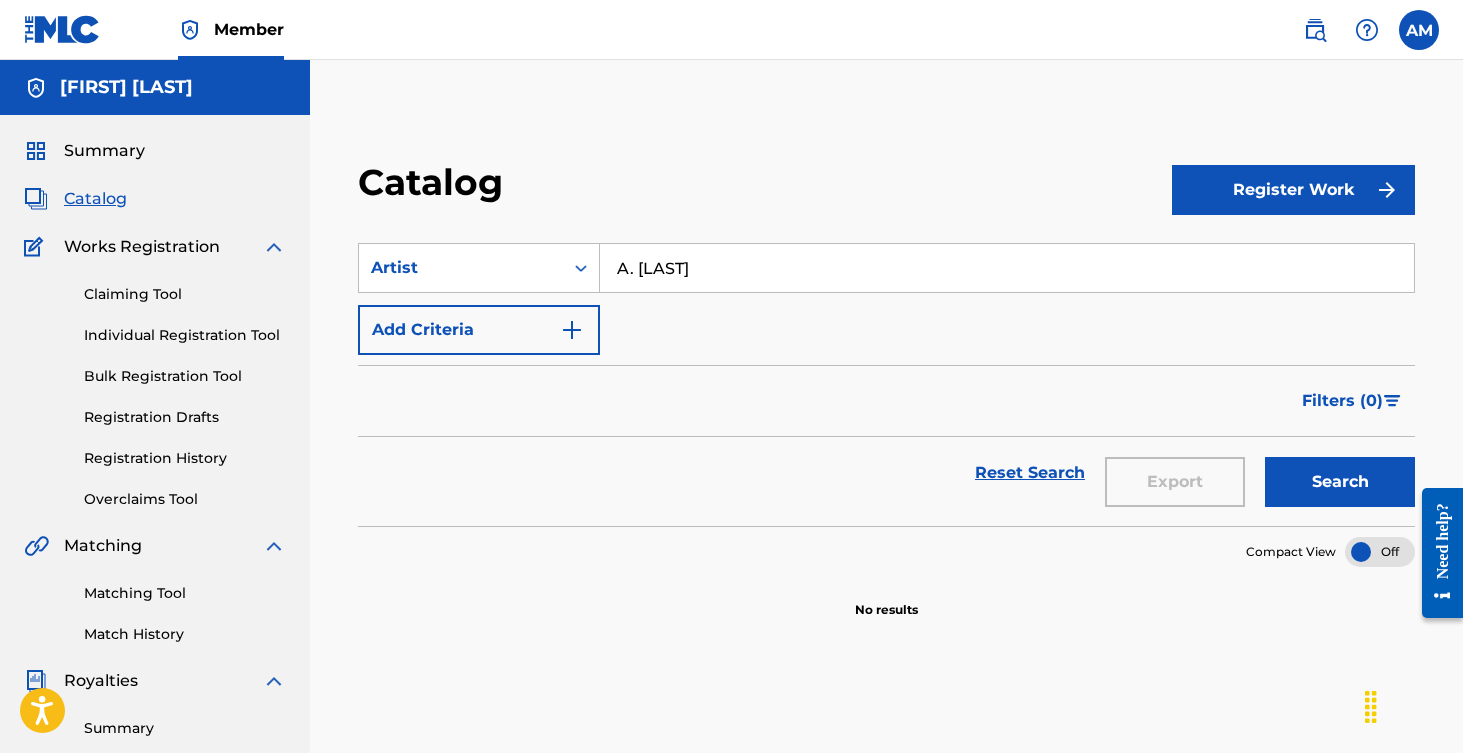 click on "A. [LAST]" at bounding box center [1007, 268] 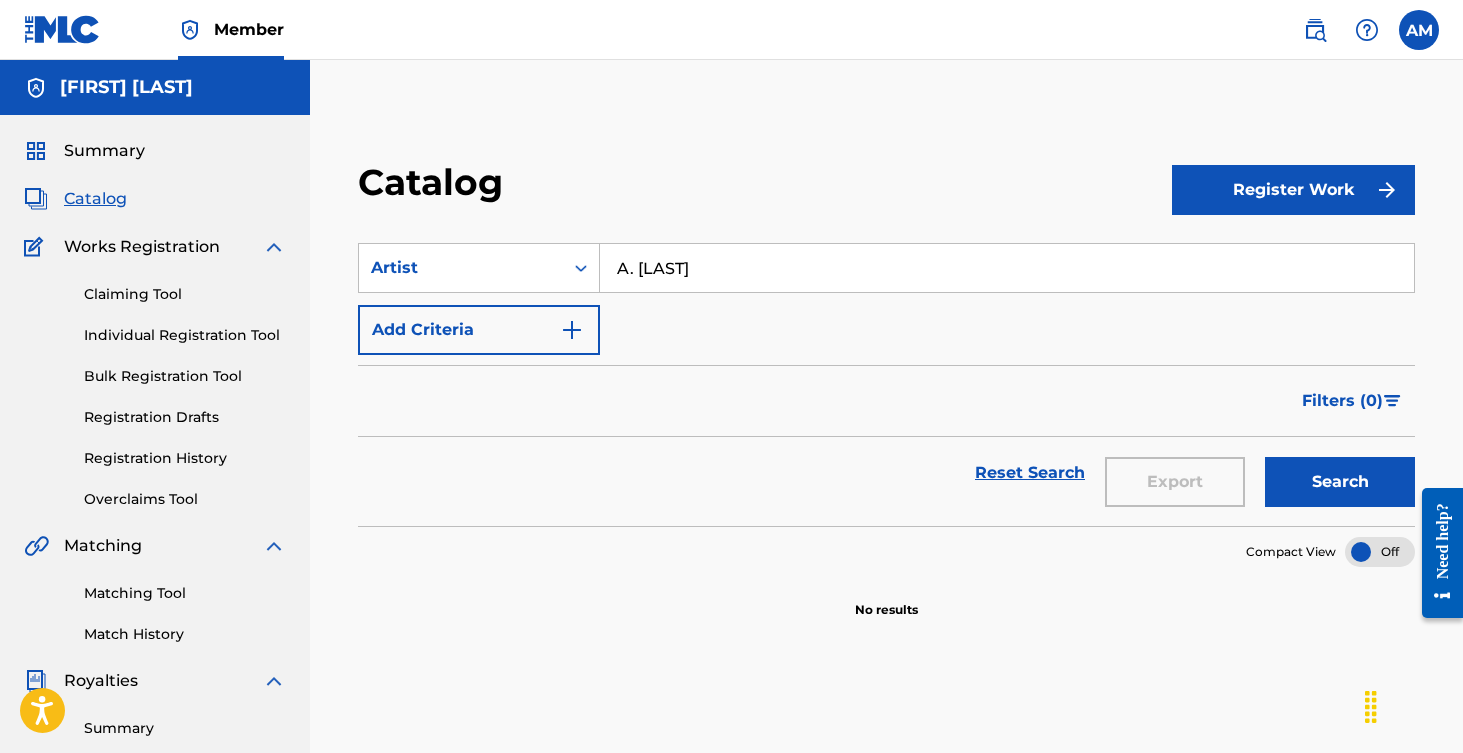 click on "Search" at bounding box center [1340, 482] 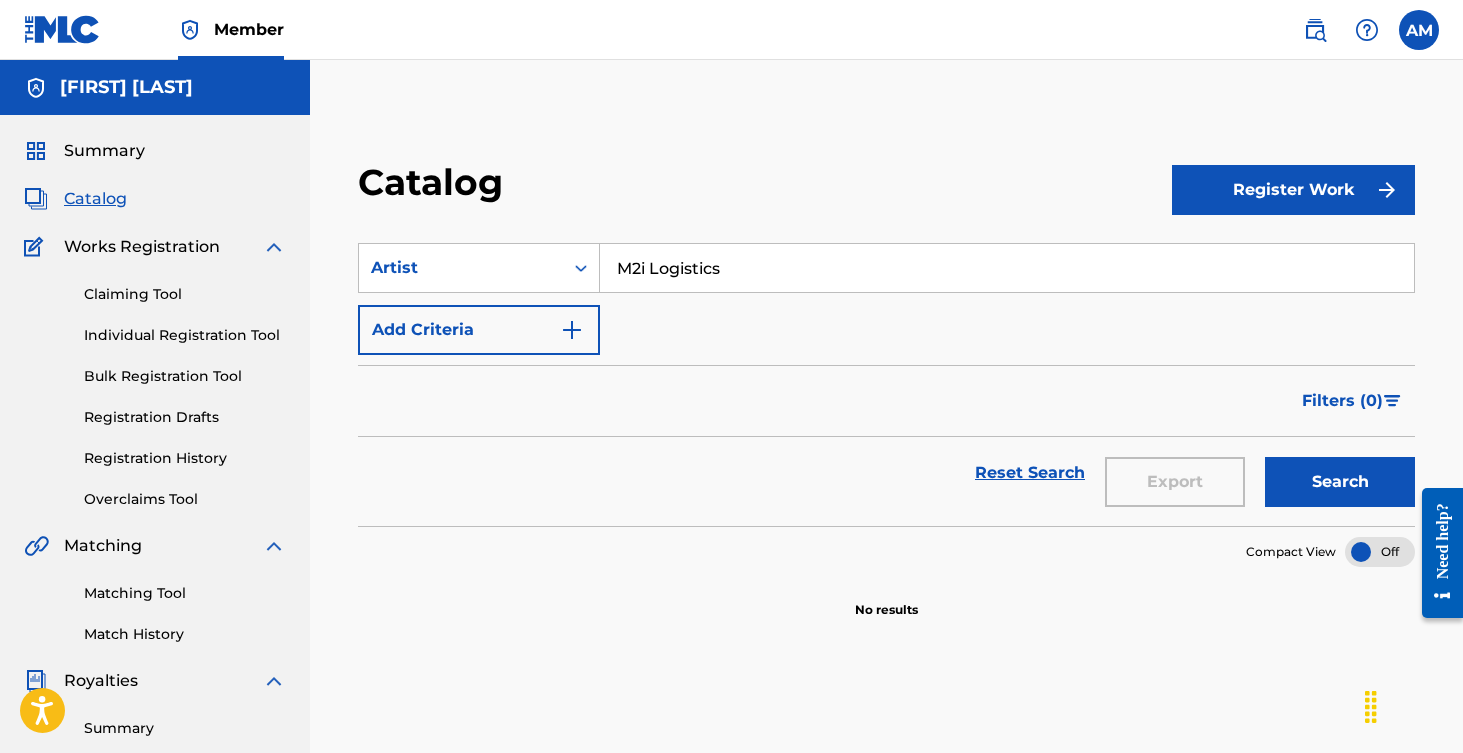 type on "M2i Logistics" 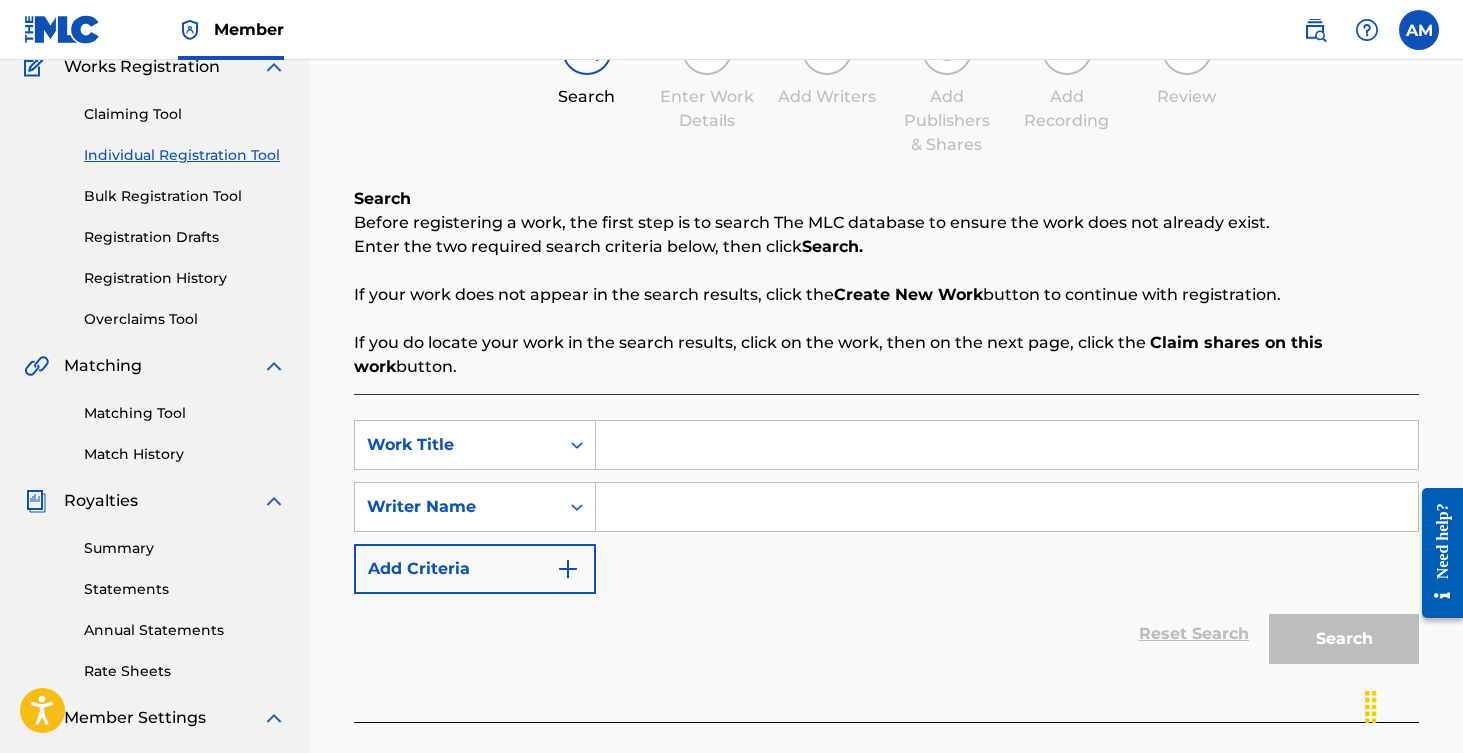 scroll, scrollTop: 0, scrollLeft: 0, axis: both 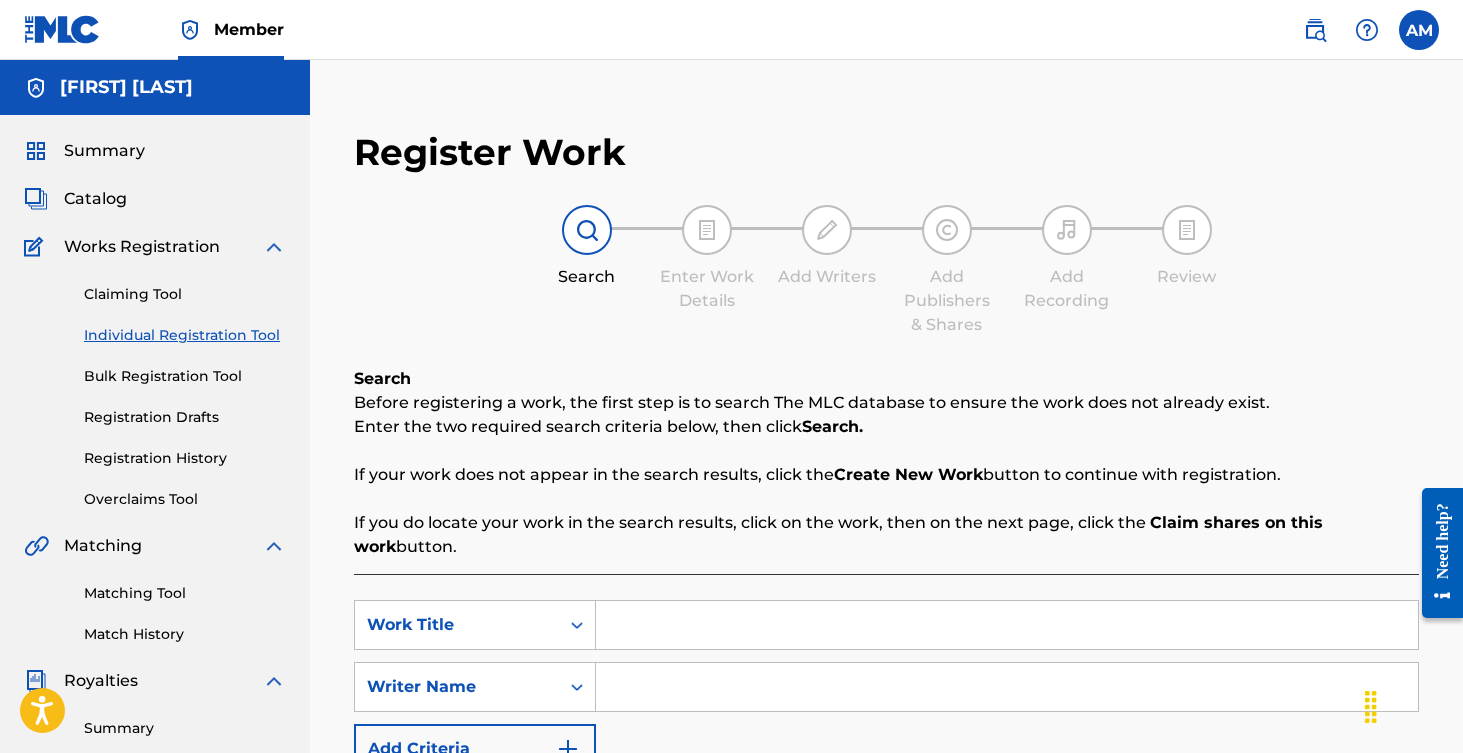 click on "Catalog" at bounding box center [95, 199] 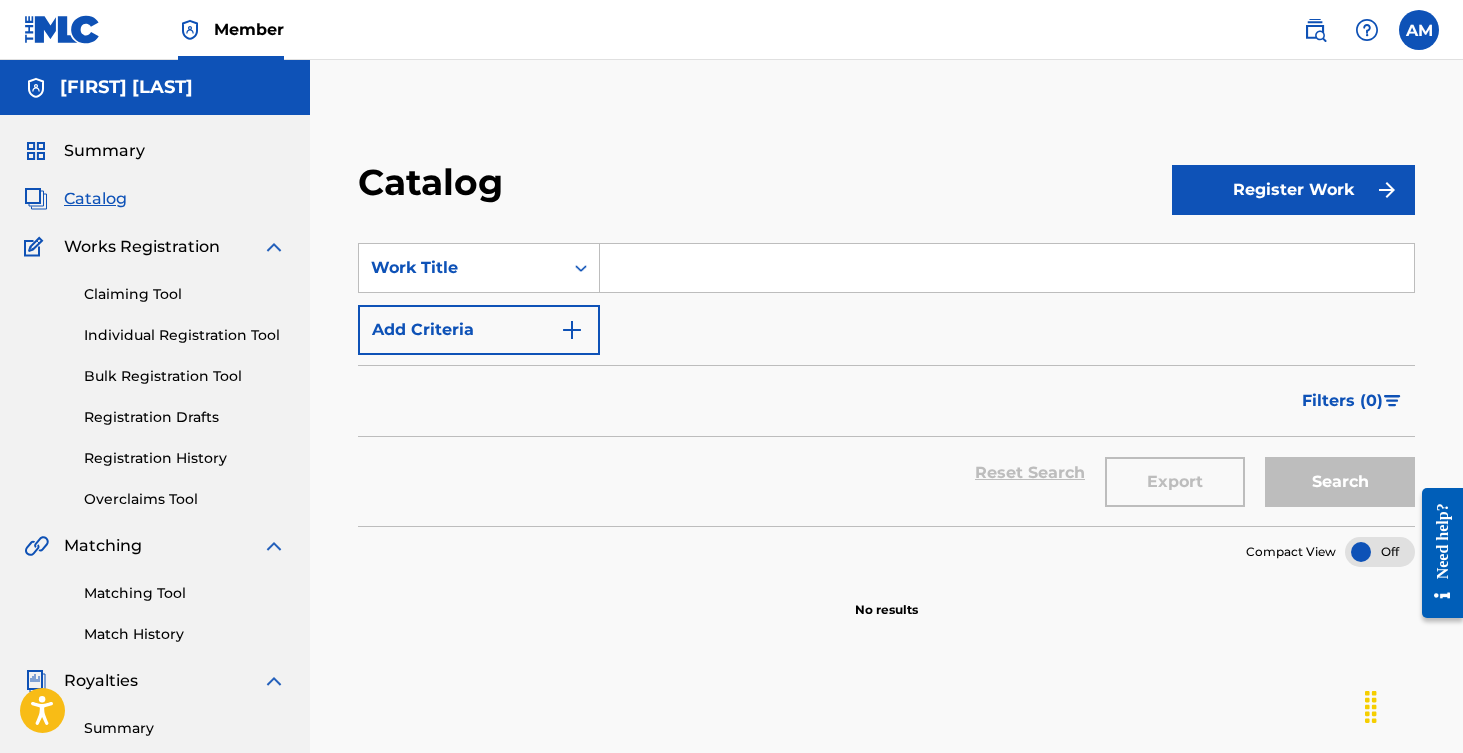 click on "Register Work" at bounding box center [1293, 190] 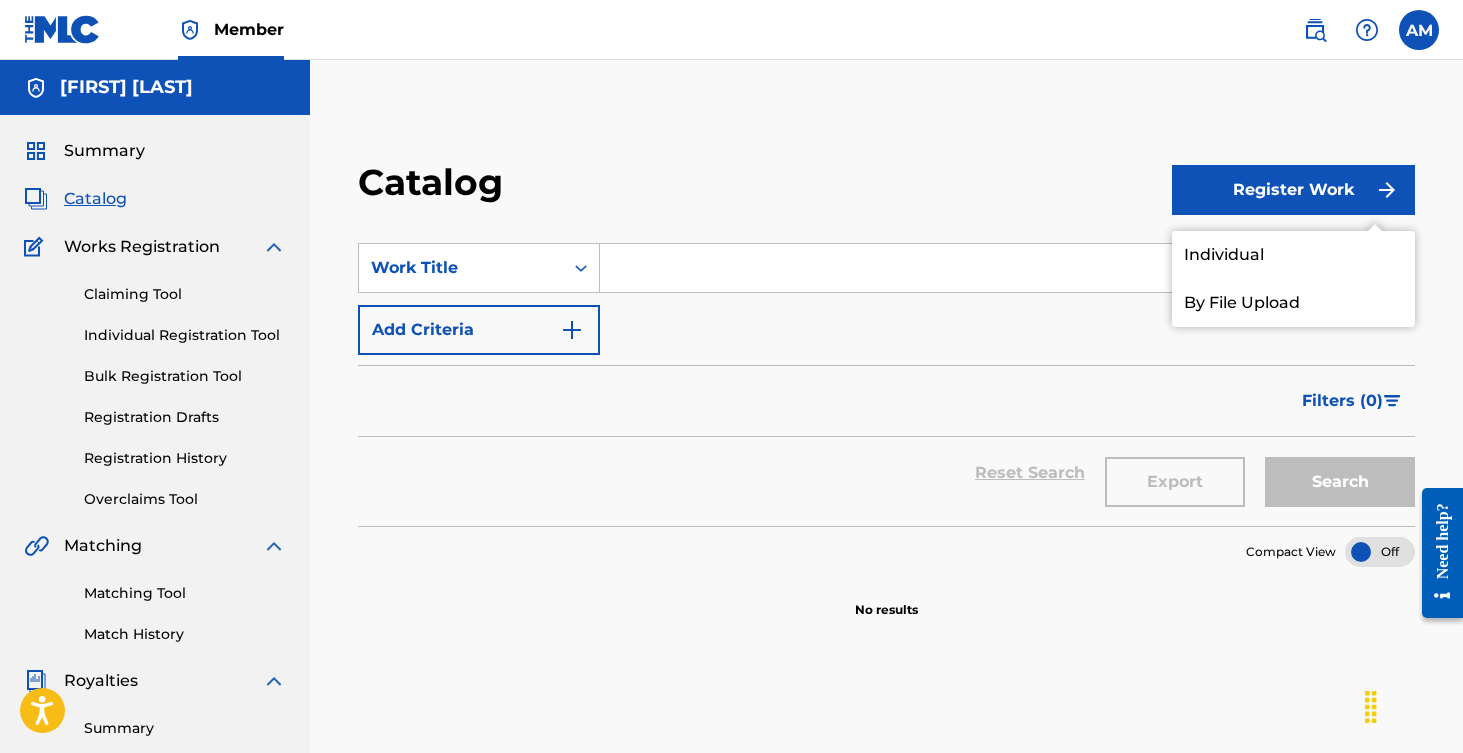 click on "Individual" at bounding box center [1293, 255] 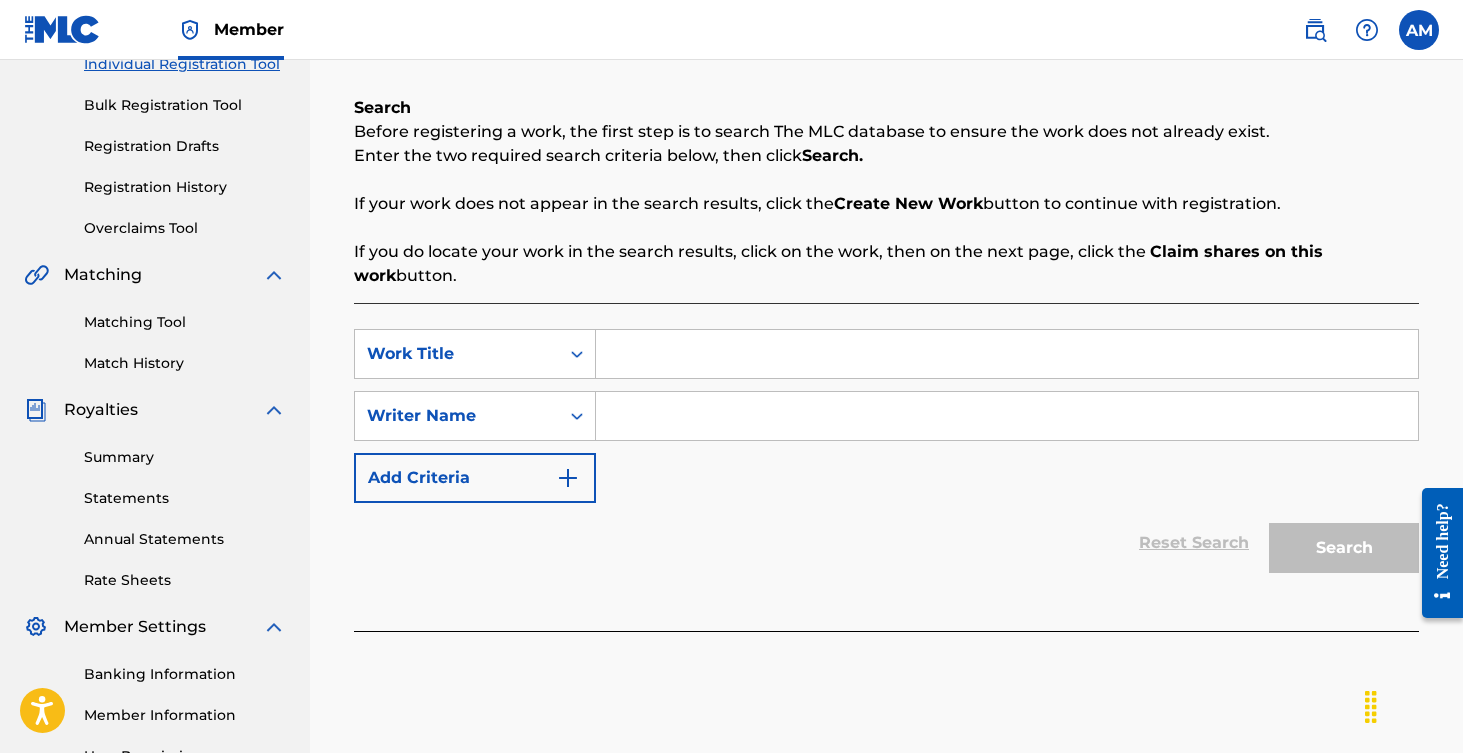 scroll, scrollTop: 272, scrollLeft: 0, axis: vertical 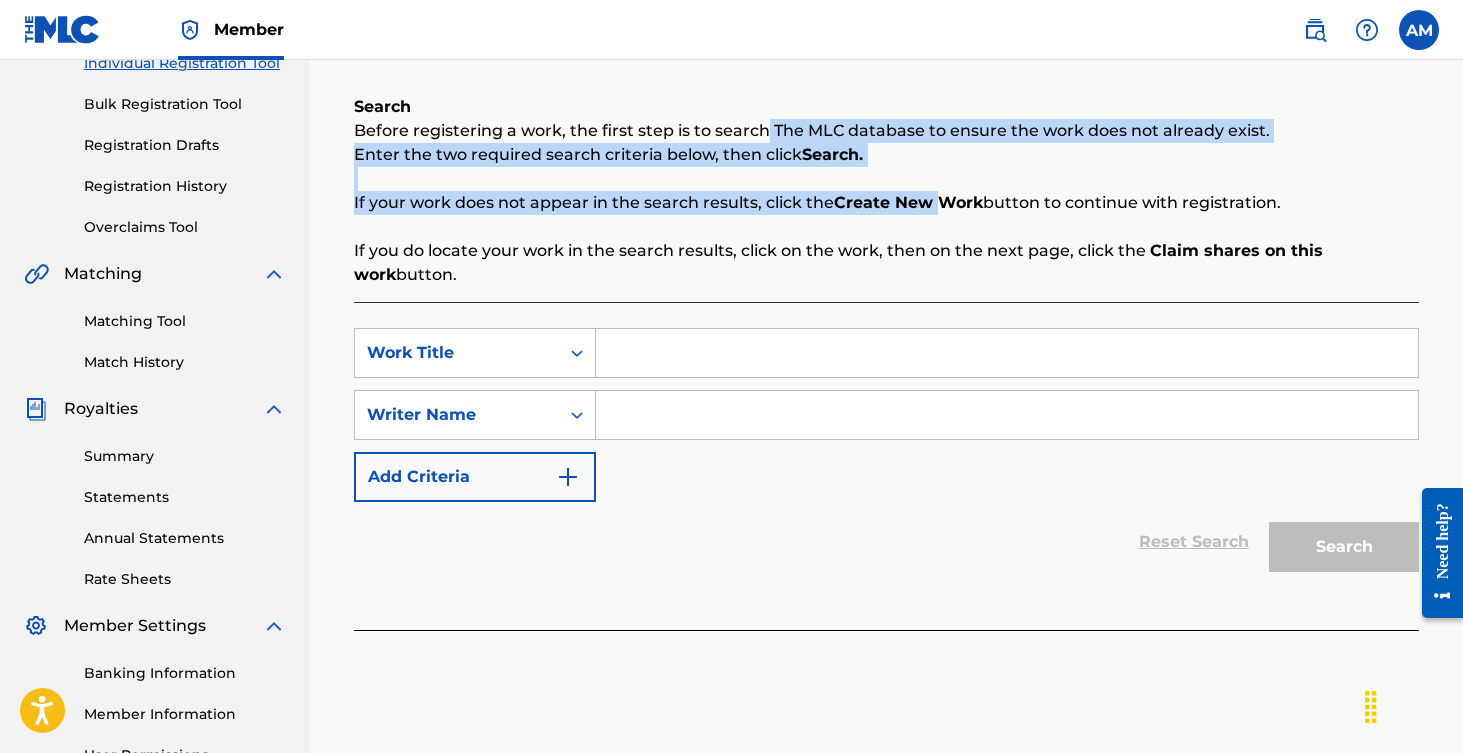 drag, startPoint x: 765, startPoint y: 140, endPoint x: 925, endPoint y: 210, distance: 174.64249 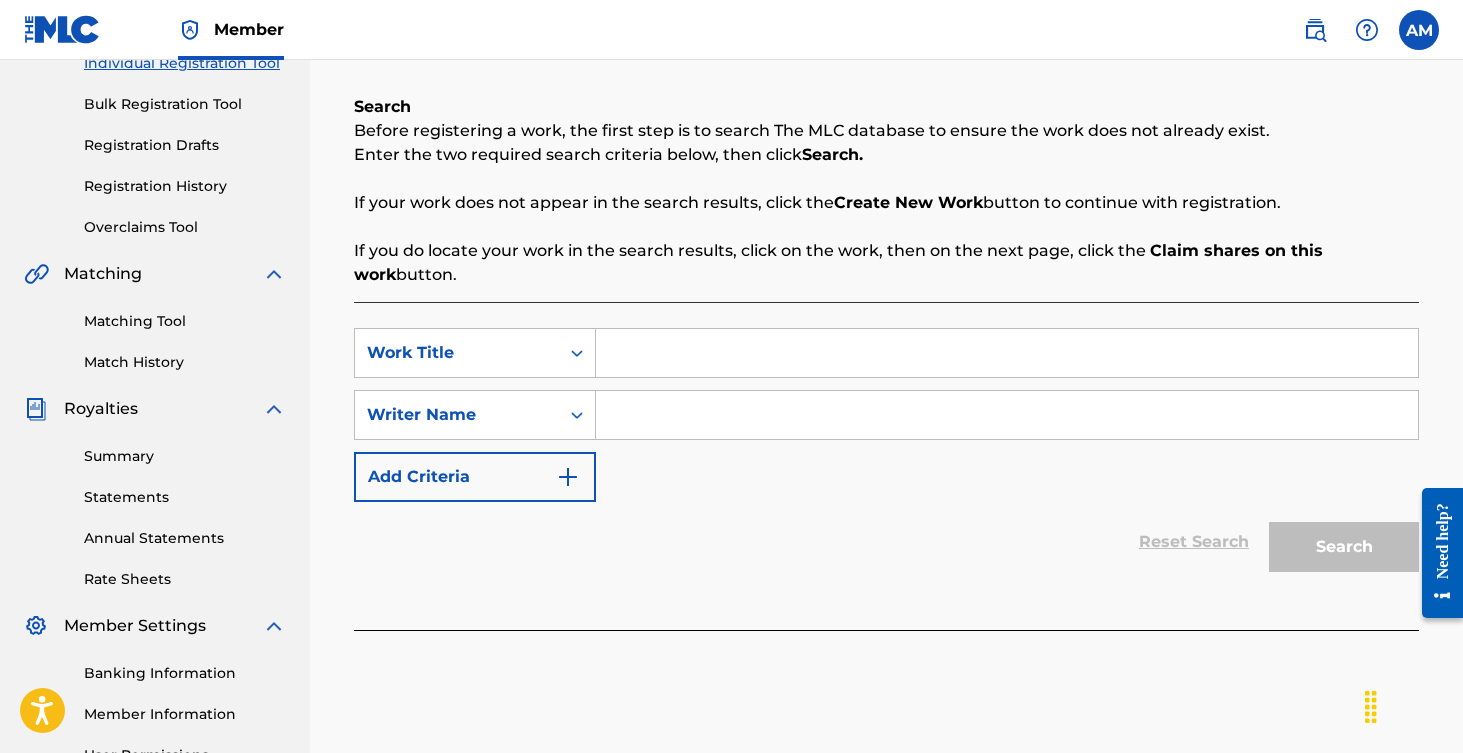 click on "Create New Work" at bounding box center (908, 202) 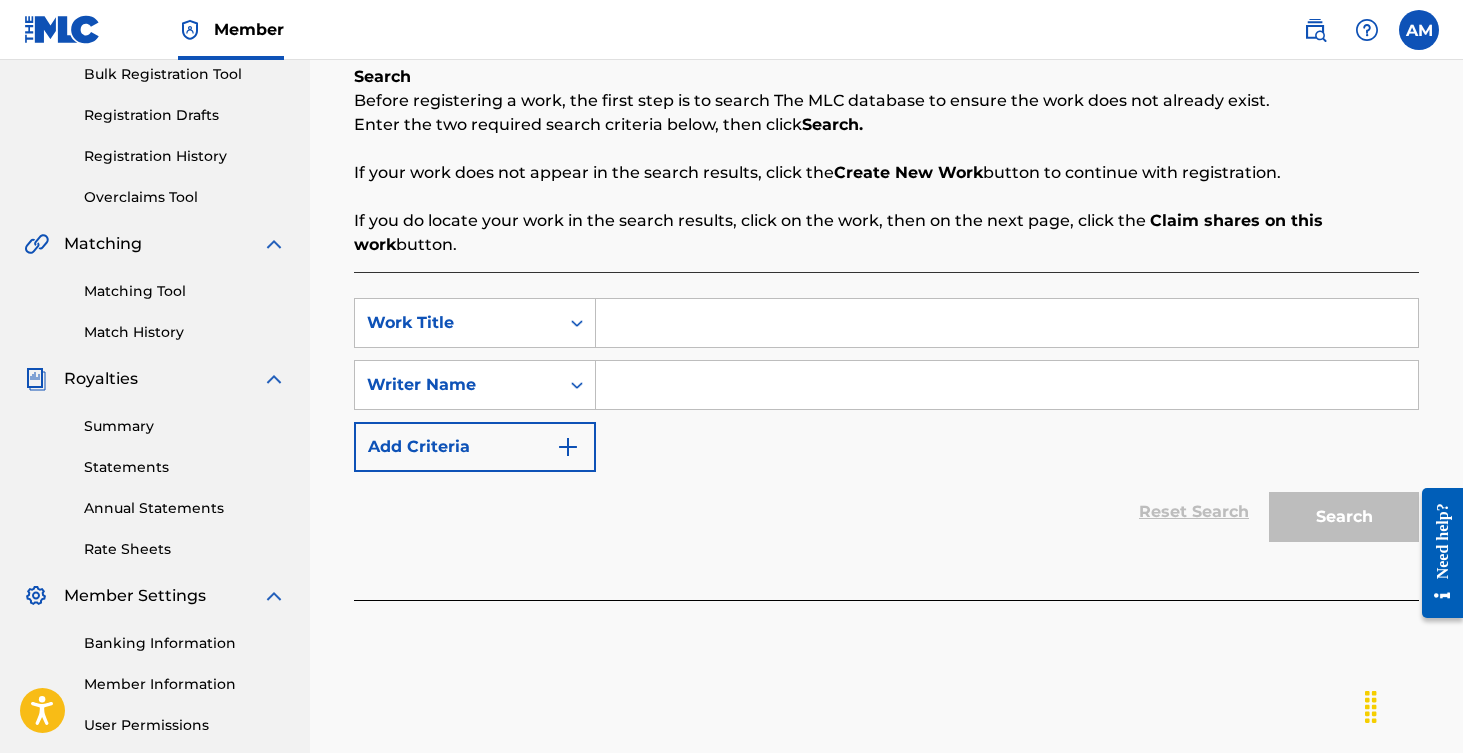 scroll, scrollTop: 319, scrollLeft: 0, axis: vertical 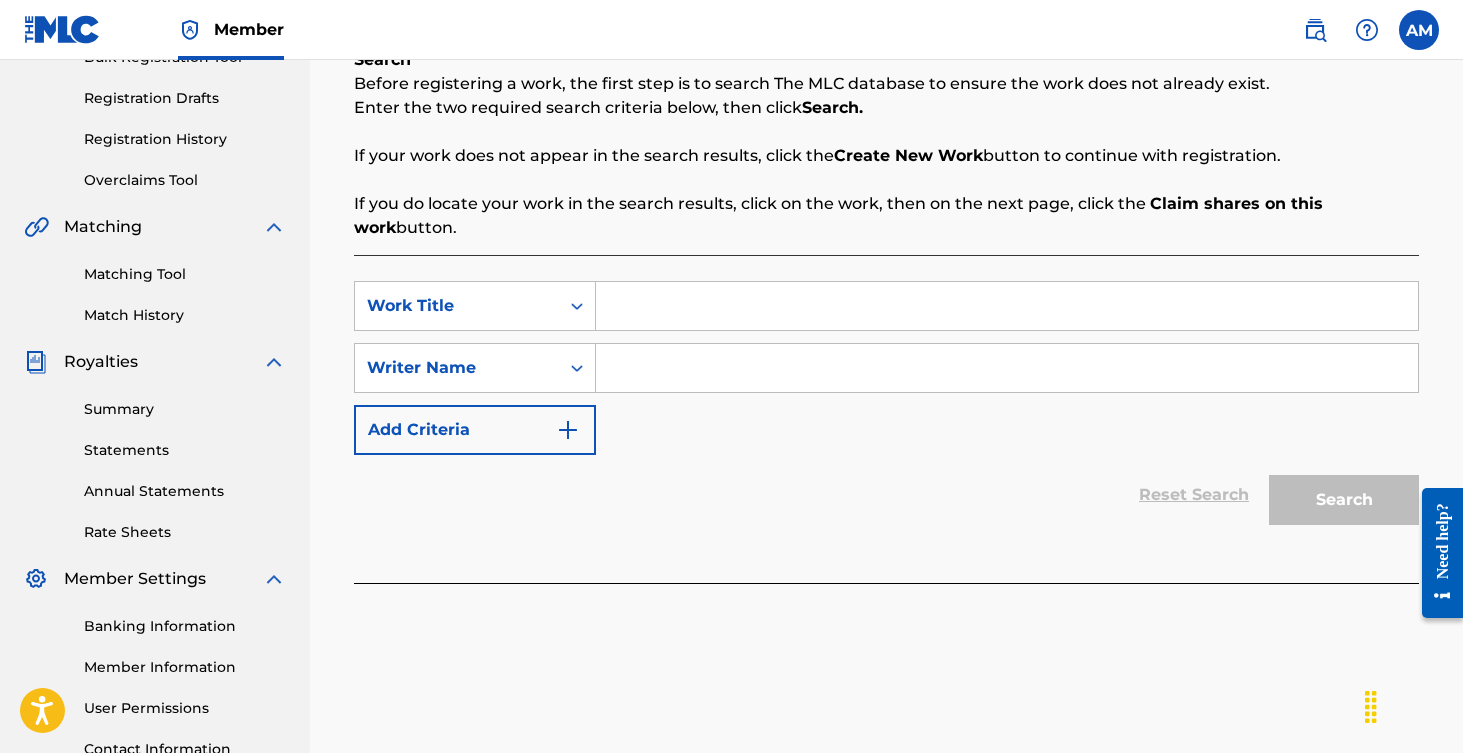 click at bounding box center [1007, 306] 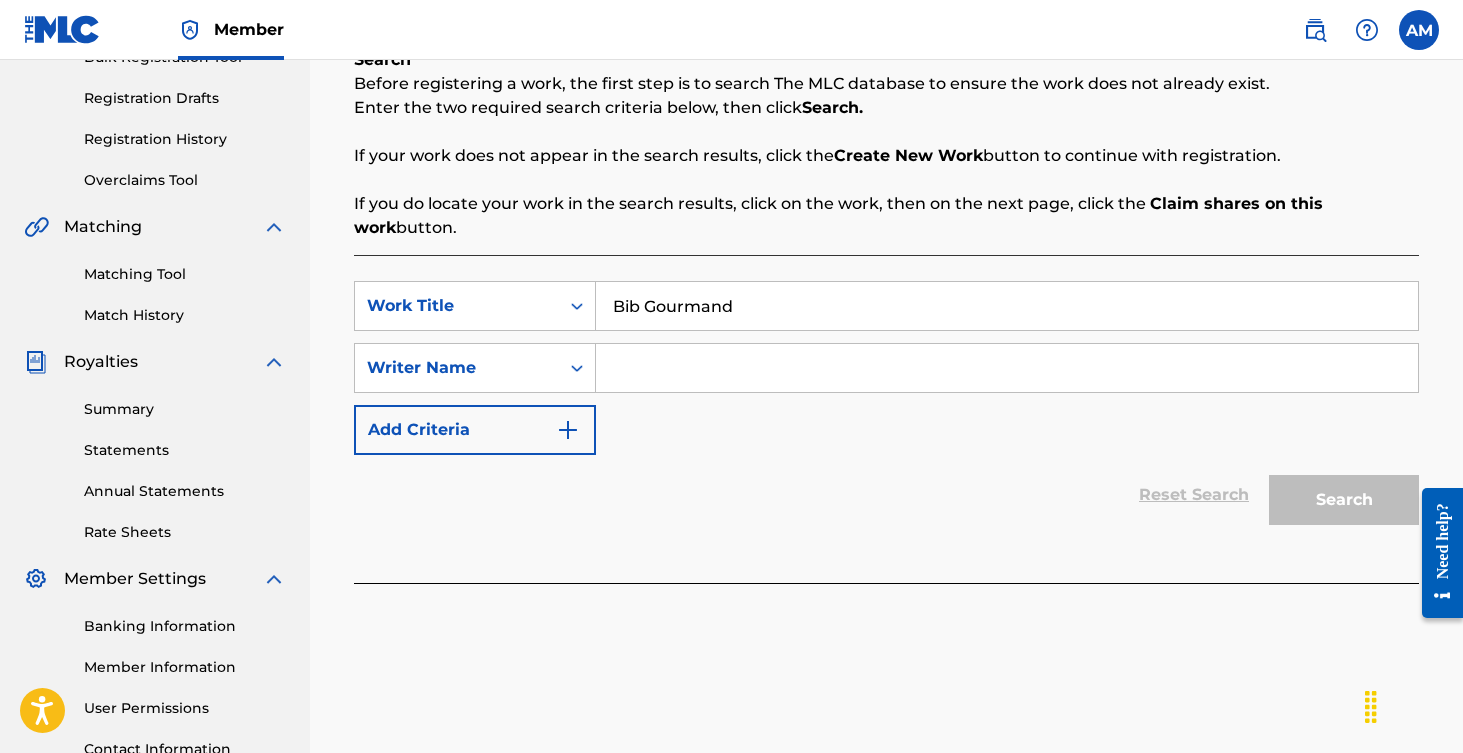 type on "Bib Gourmand" 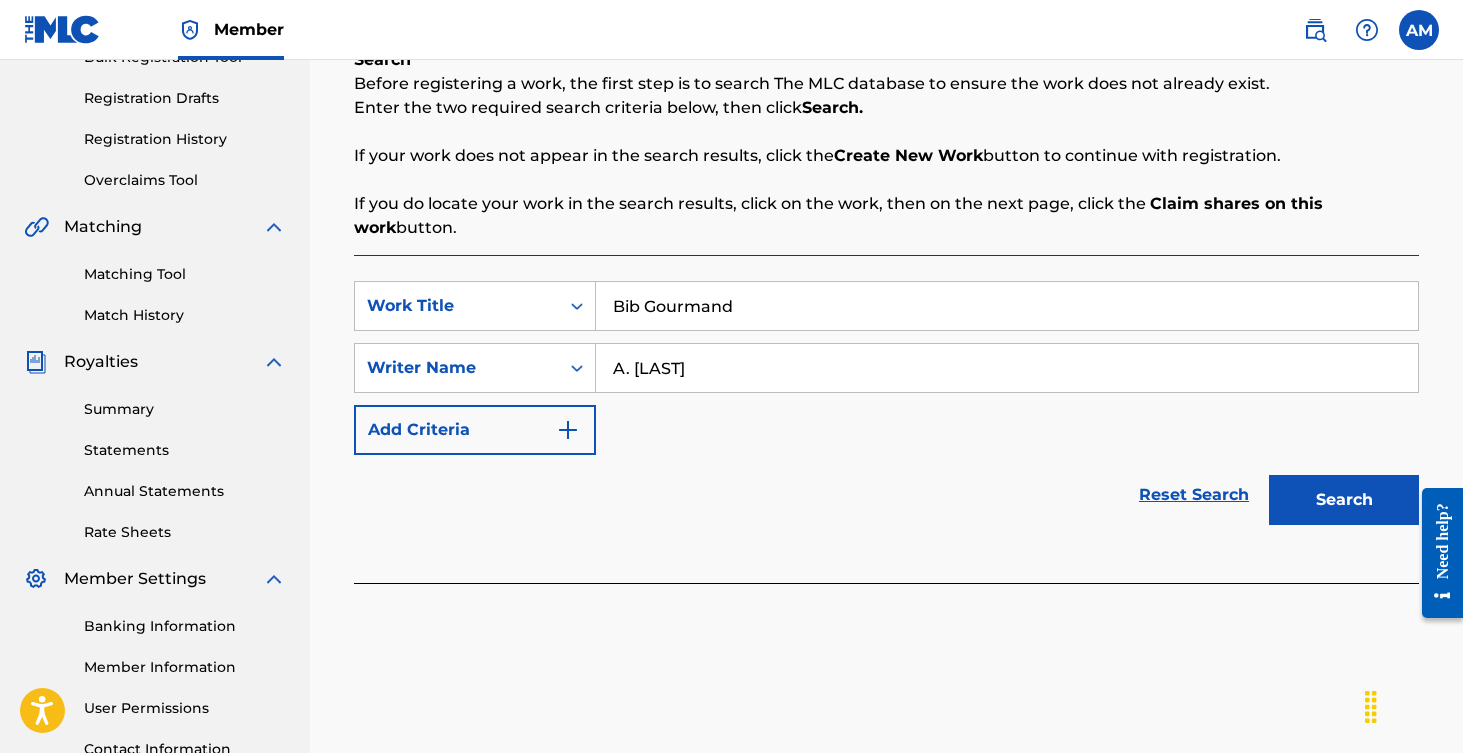 type on "A. [LAST]" 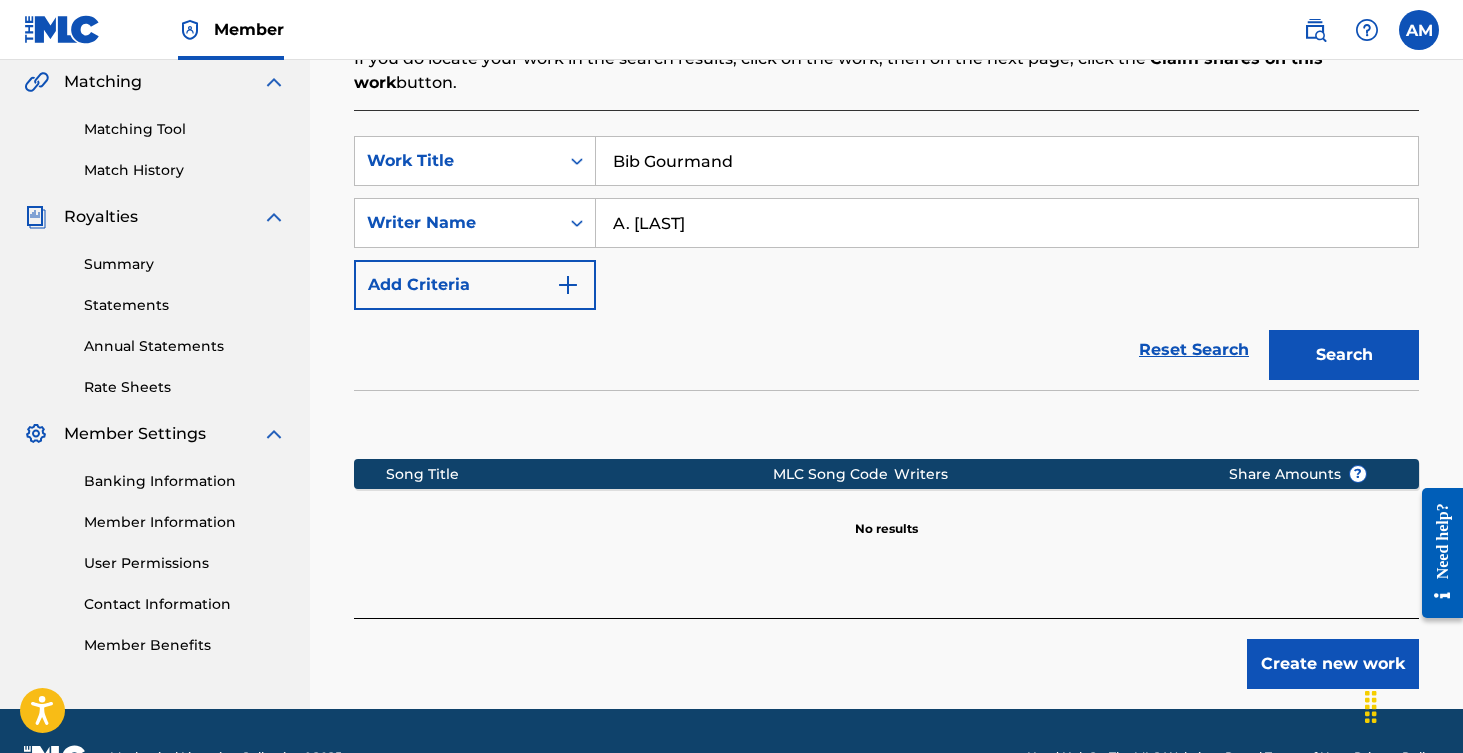scroll, scrollTop: 516, scrollLeft: 0, axis: vertical 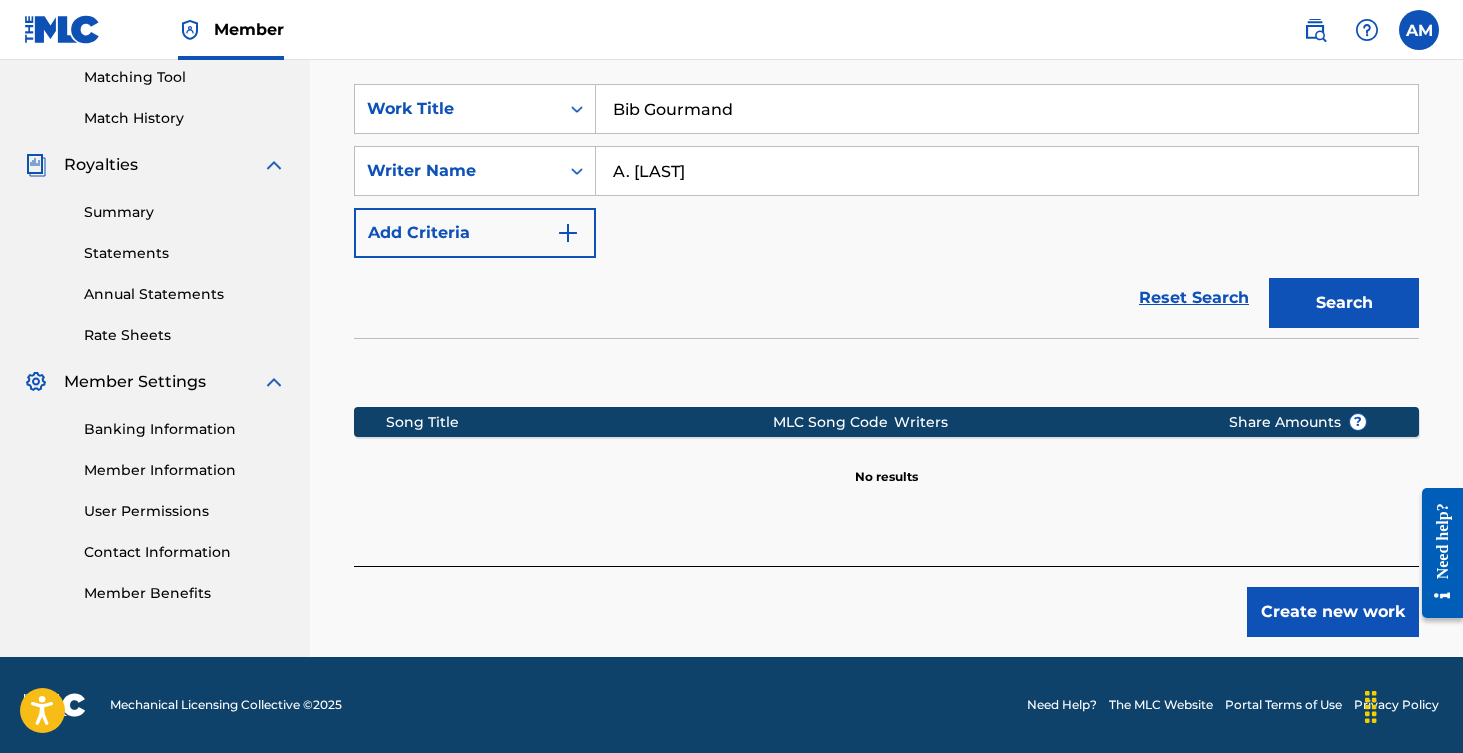 click on "Create new work" at bounding box center (1333, 612) 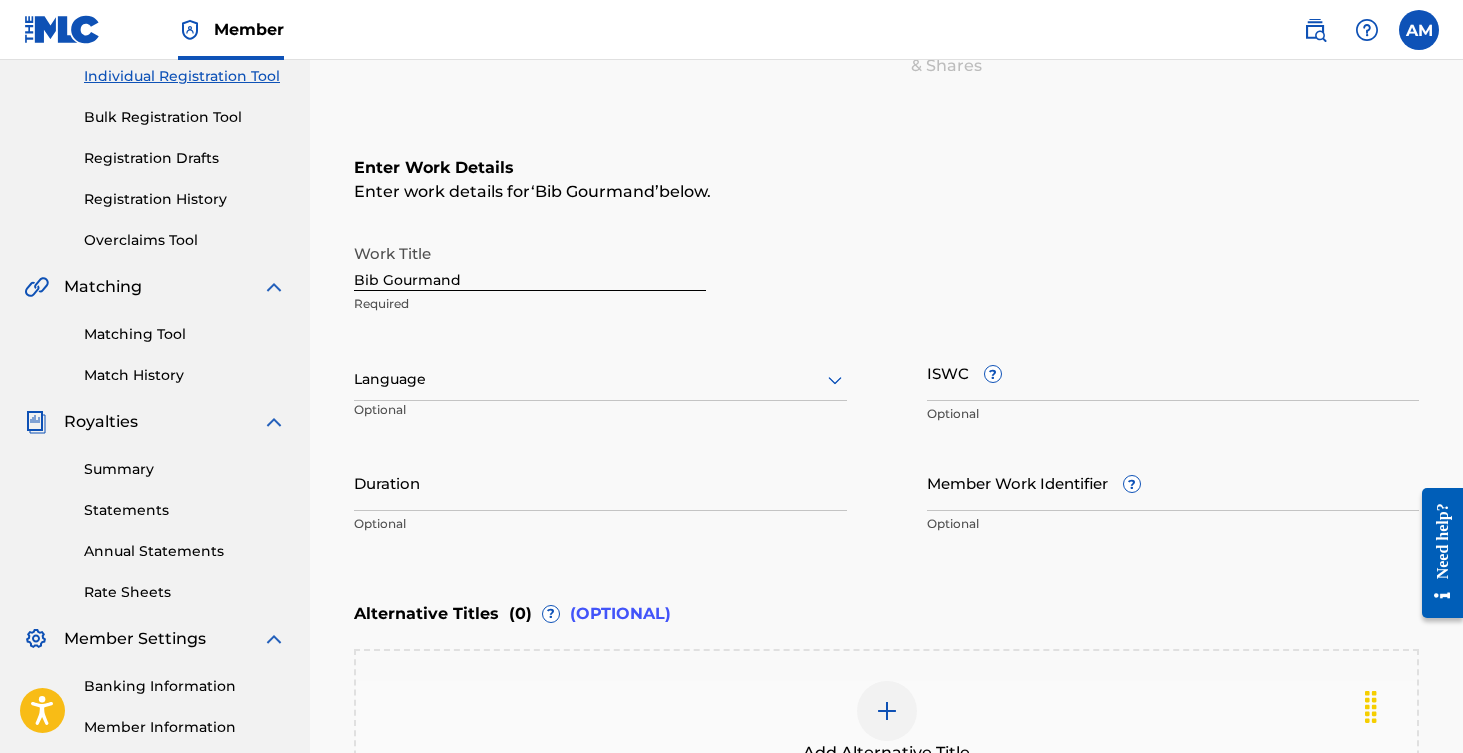 scroll, scrollTop: 252, scrollLeft: 0, axis: vertical 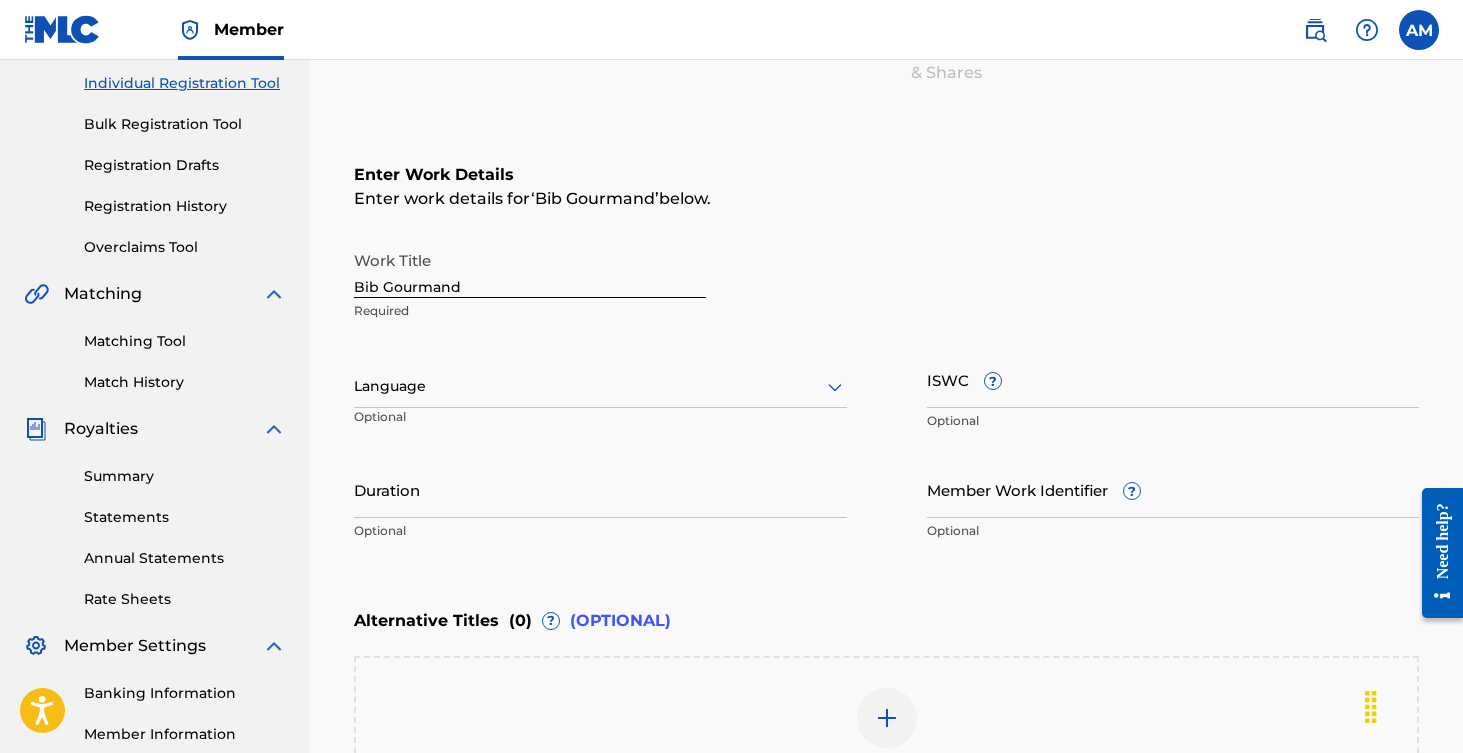click at bounding box center [600, 386] 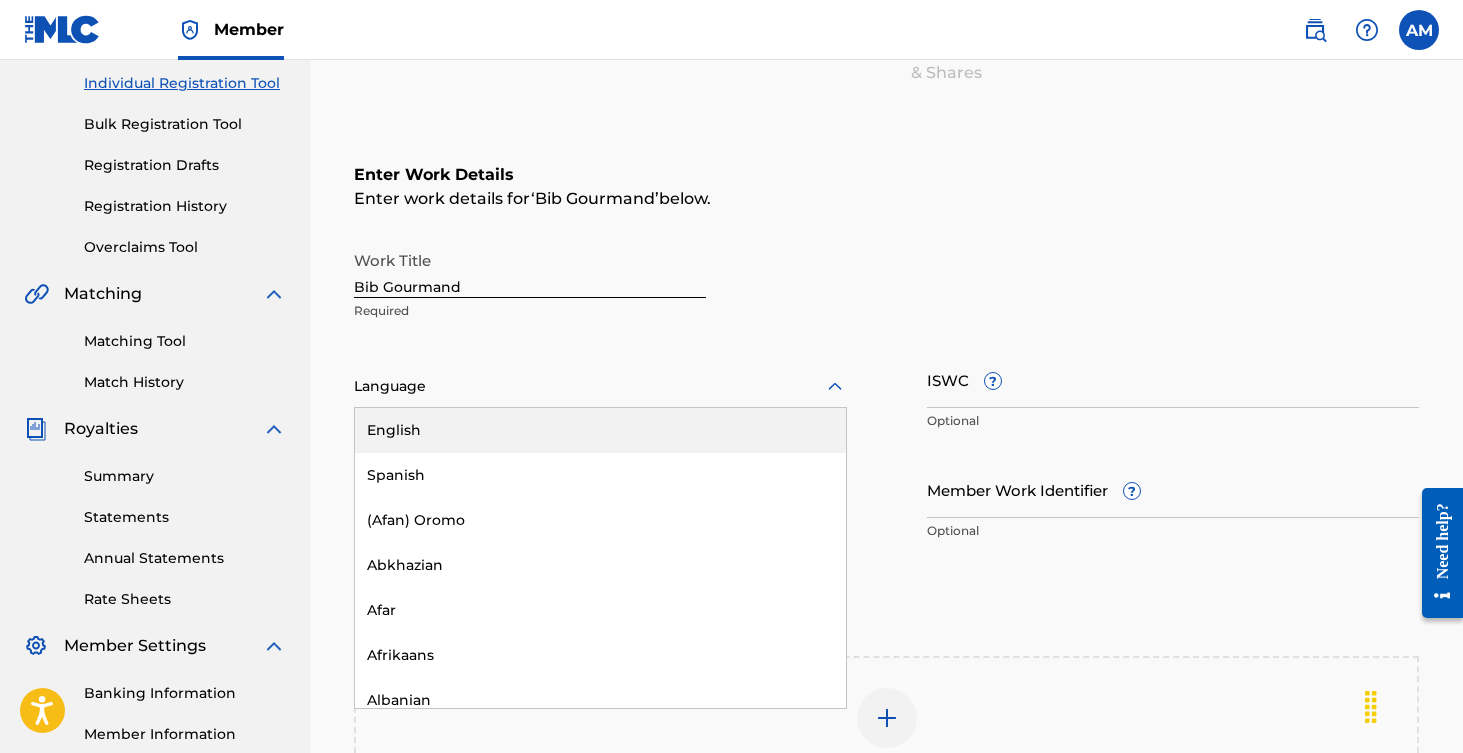 click on "English" at bounding box center (600, 430) 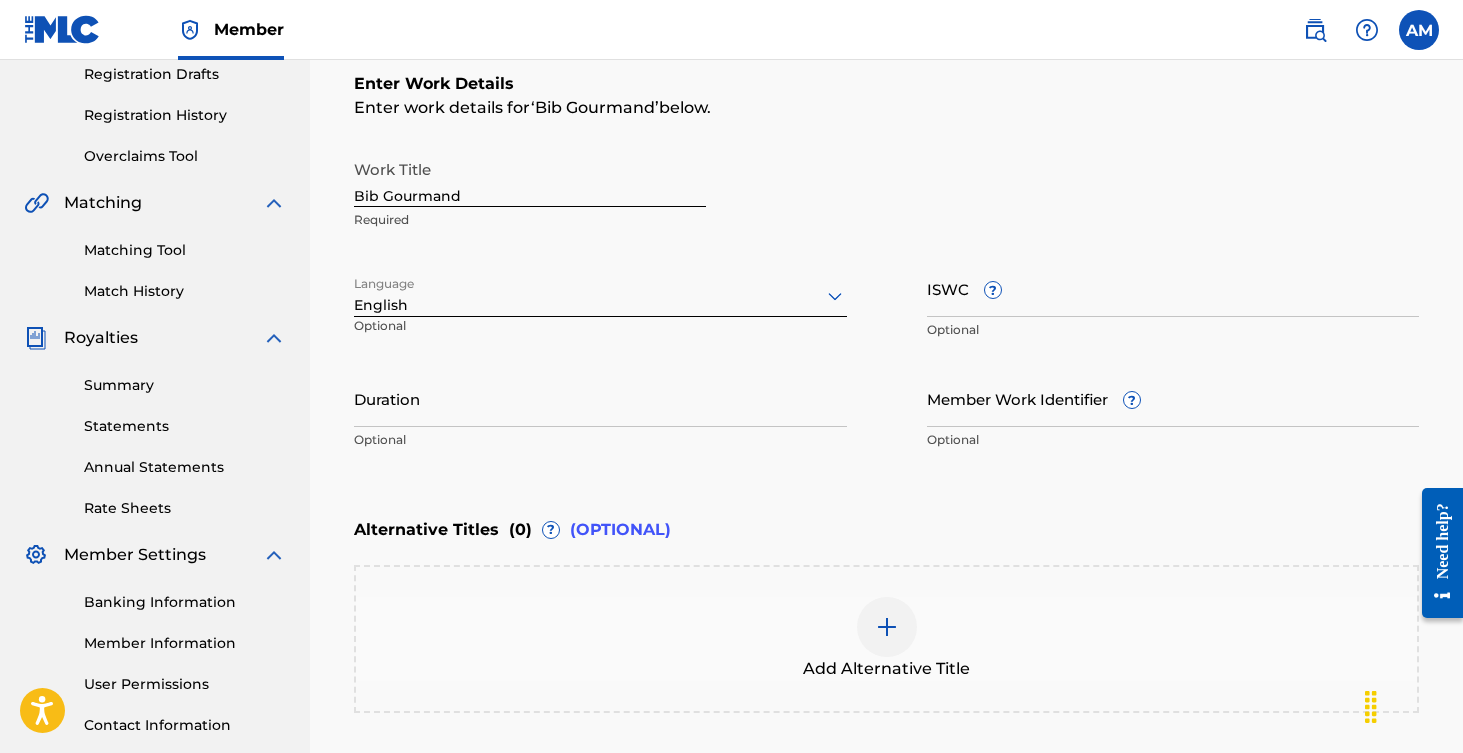 scroll, scrollTop: 344, scrollLeft: 0, axis: vertical 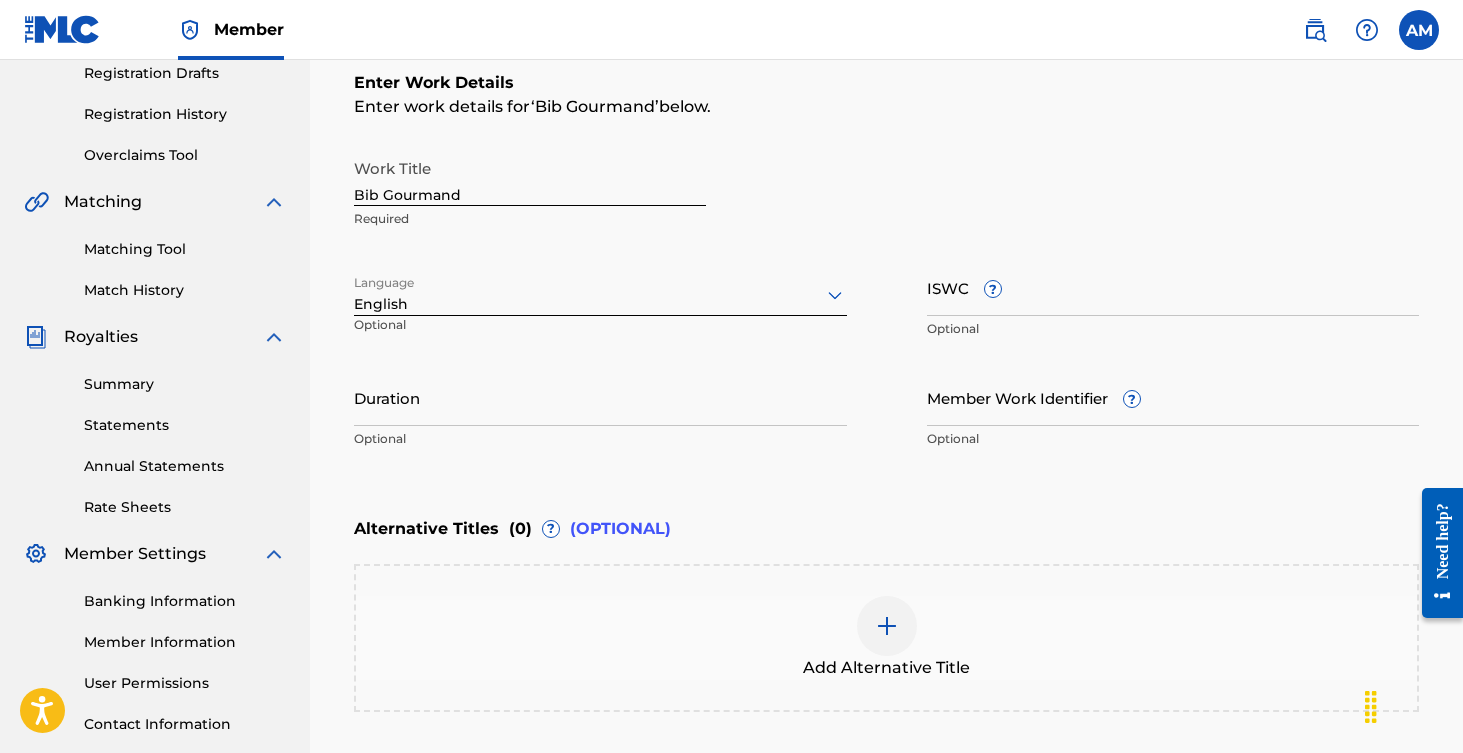 click on "Duration" at bounding box center (600, 397) 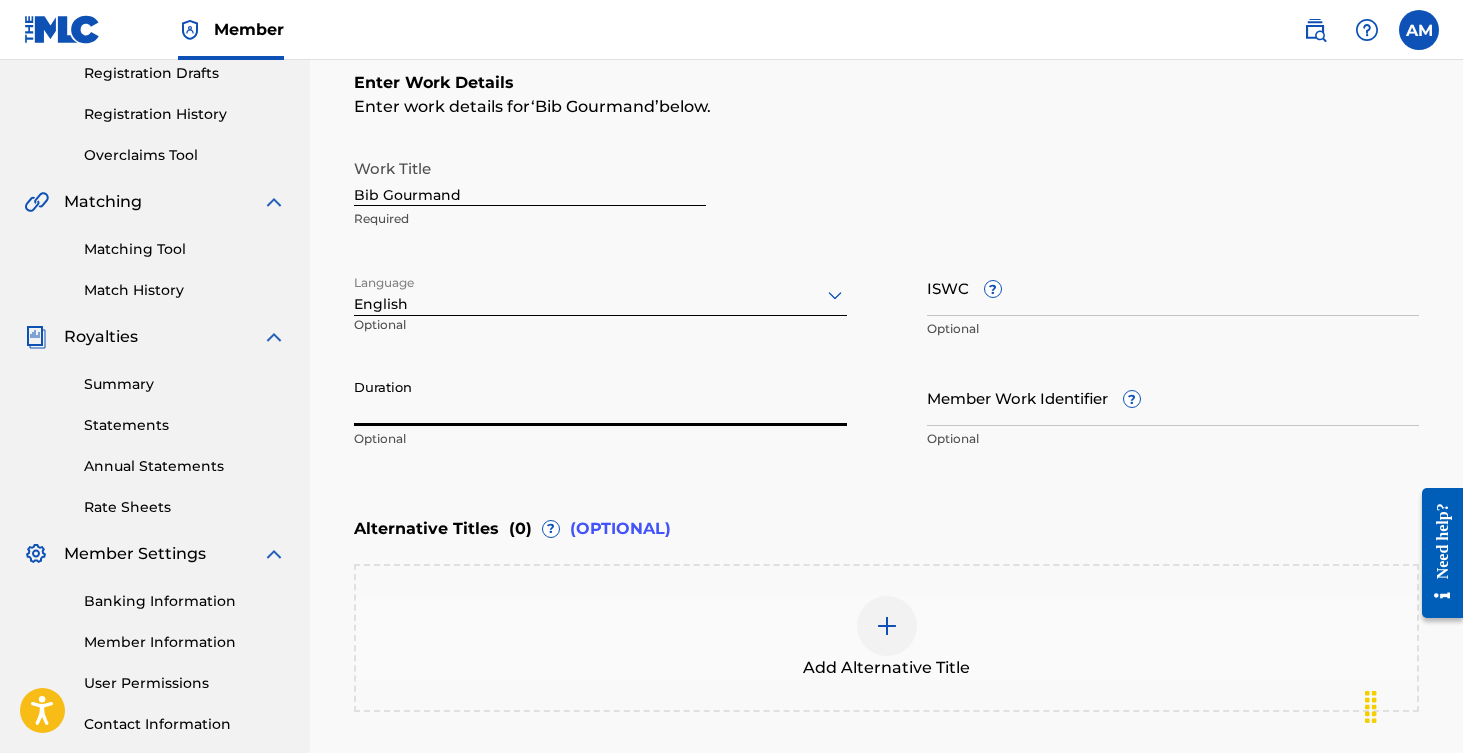 click on "Member Work Identifier   ?" at bounding box center (1173, 397) 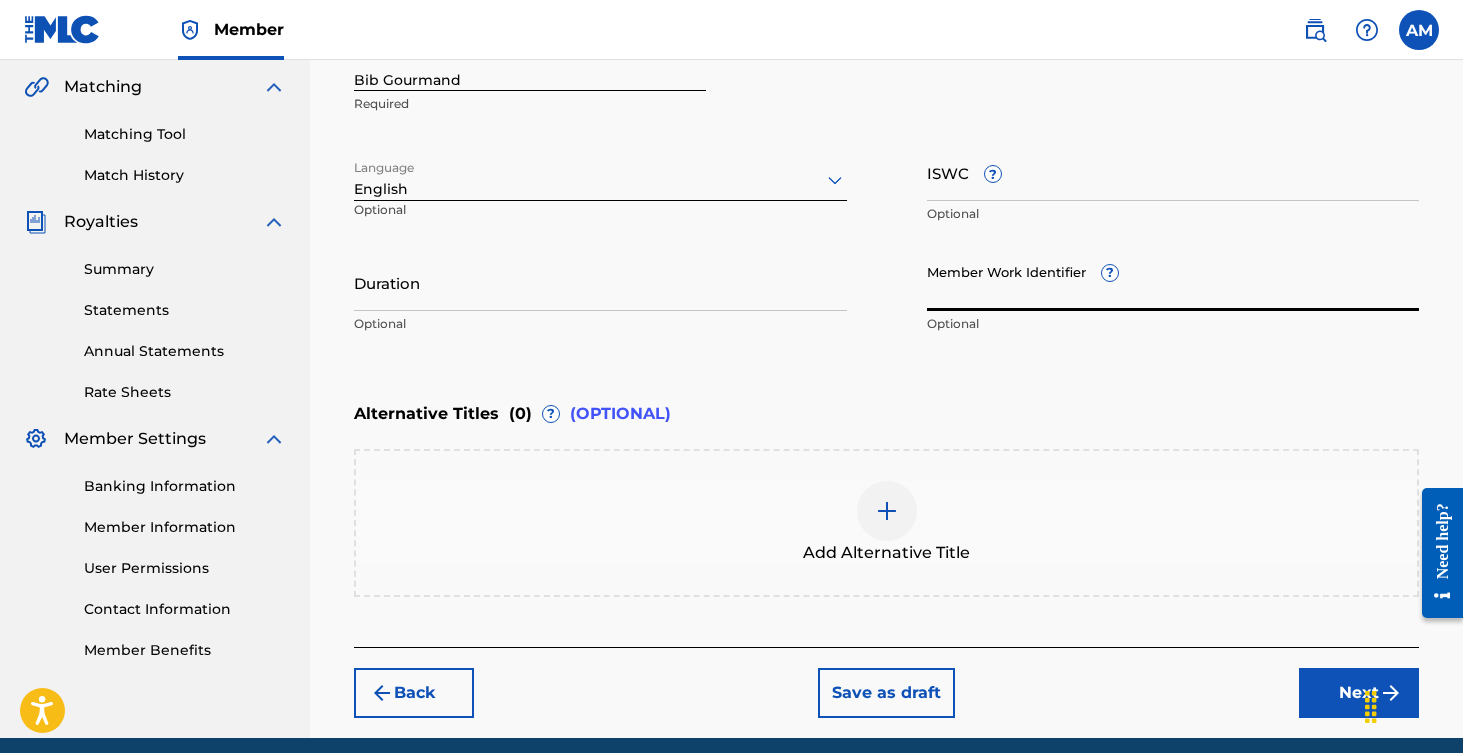 scroll, scrollTop: 539, scrollLeft: 0, axis: vertical 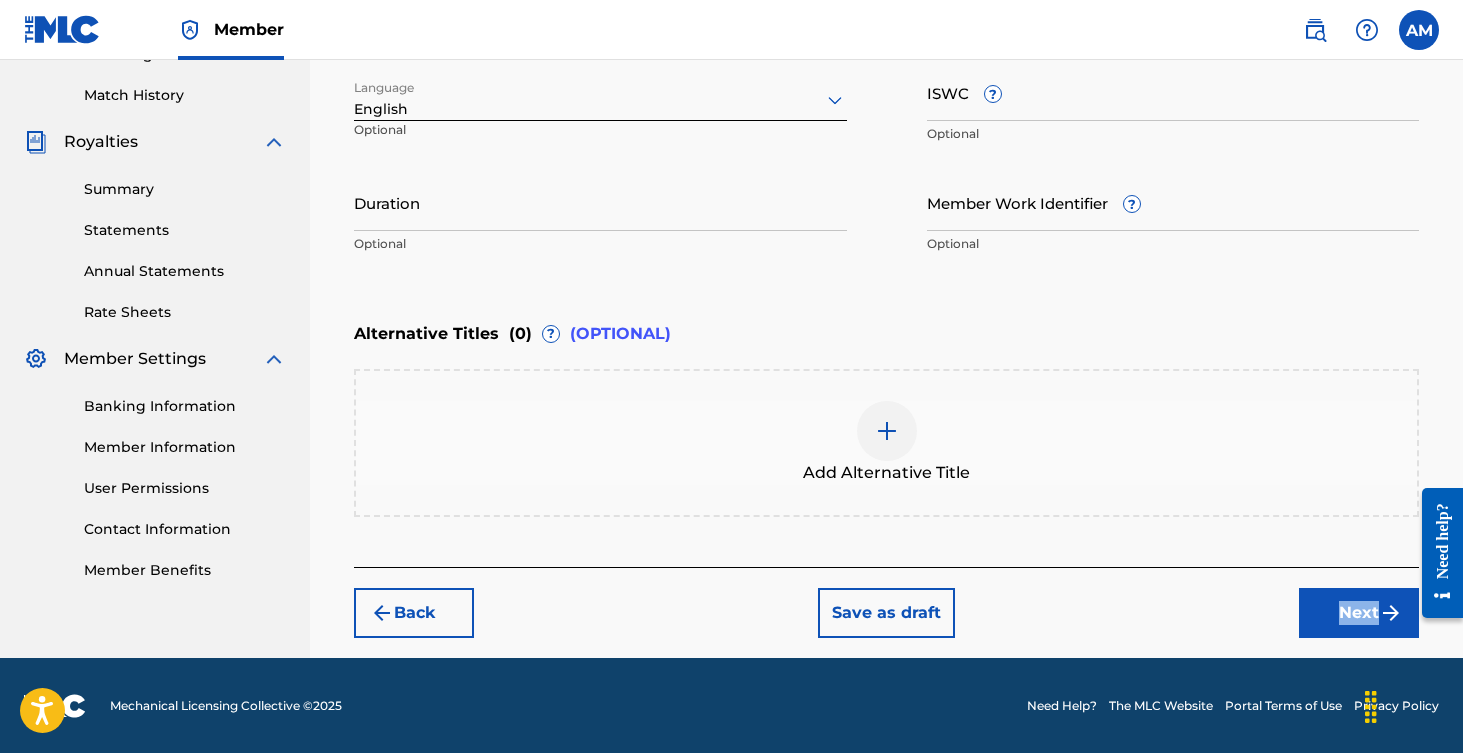 click on "Next" at bounding box center [1359, 613] 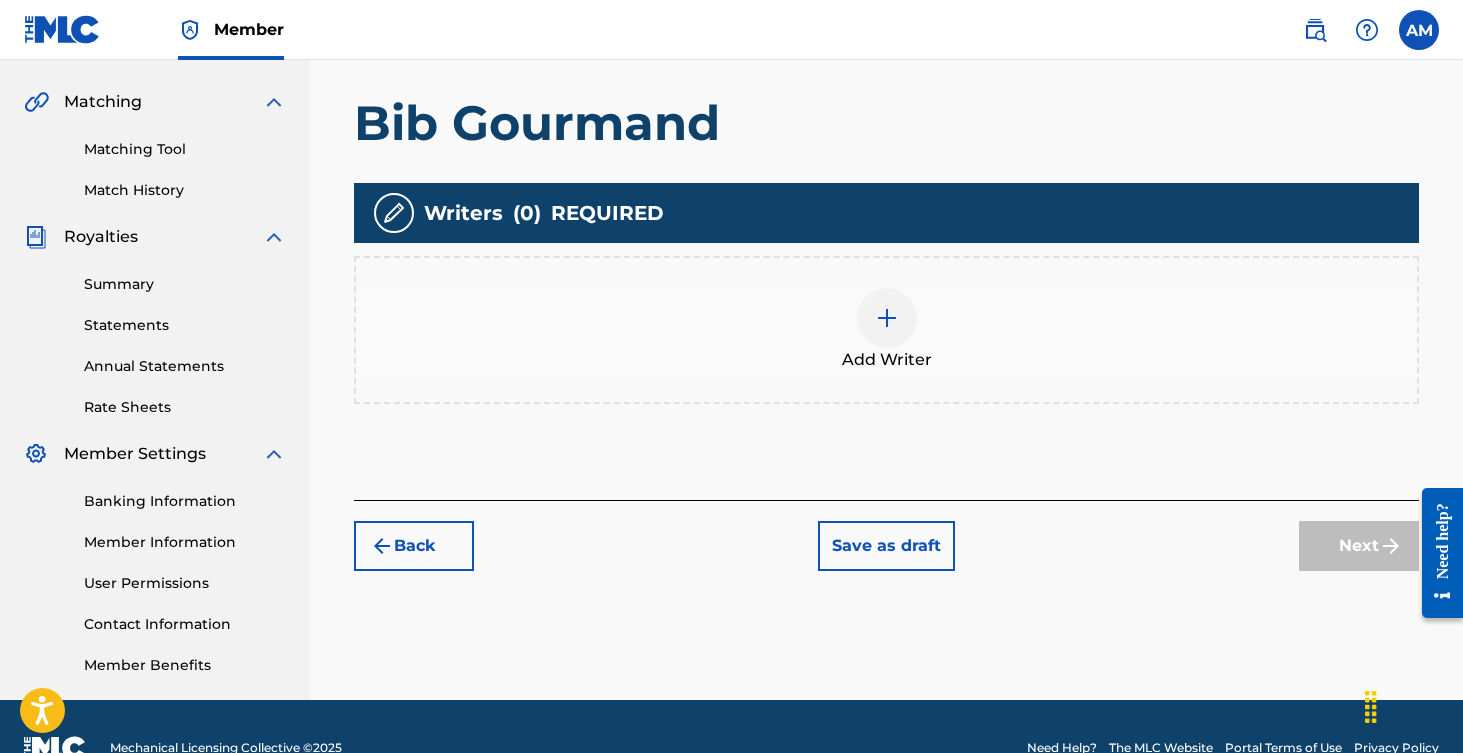 scroll, scrollTop: 445, scrollLeft: 0, axis: vertical 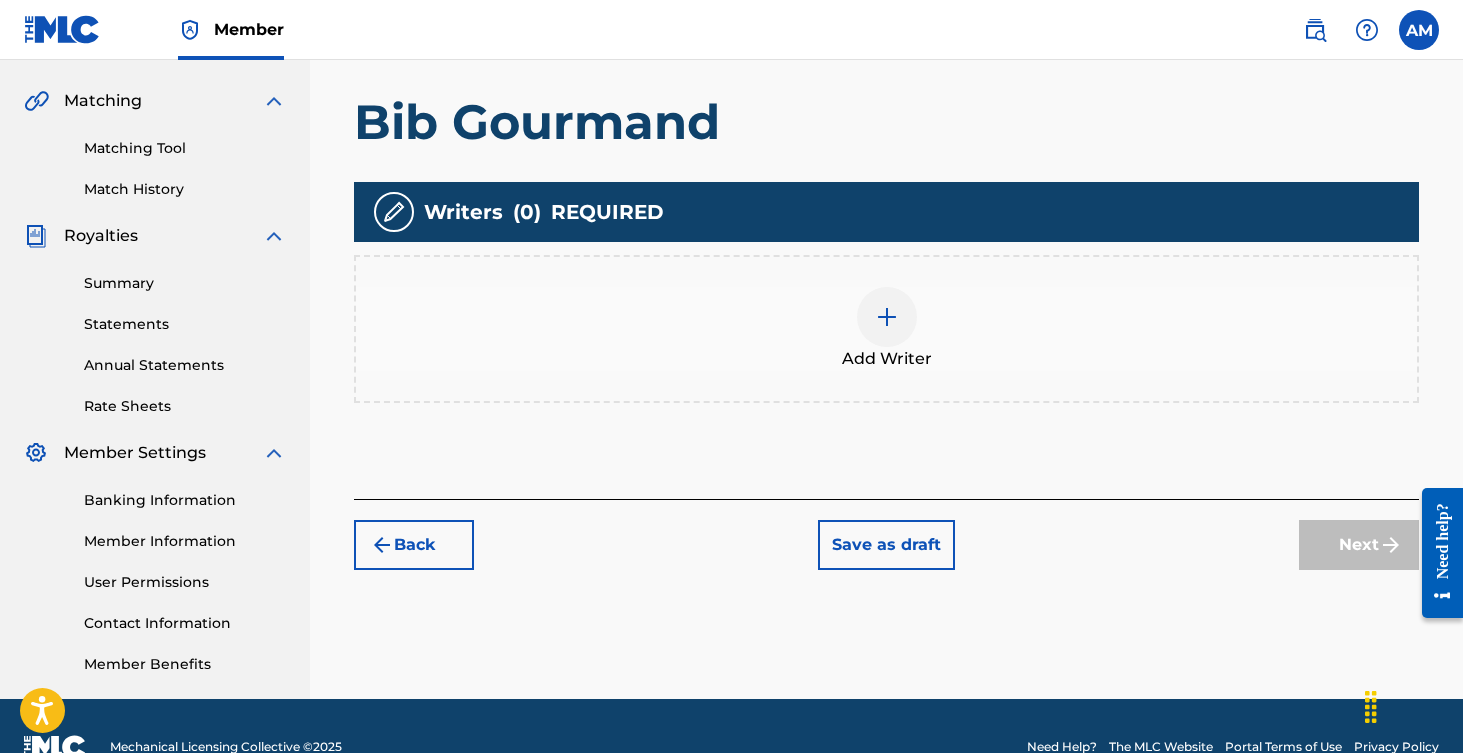 click at bounding box center (887, 317) 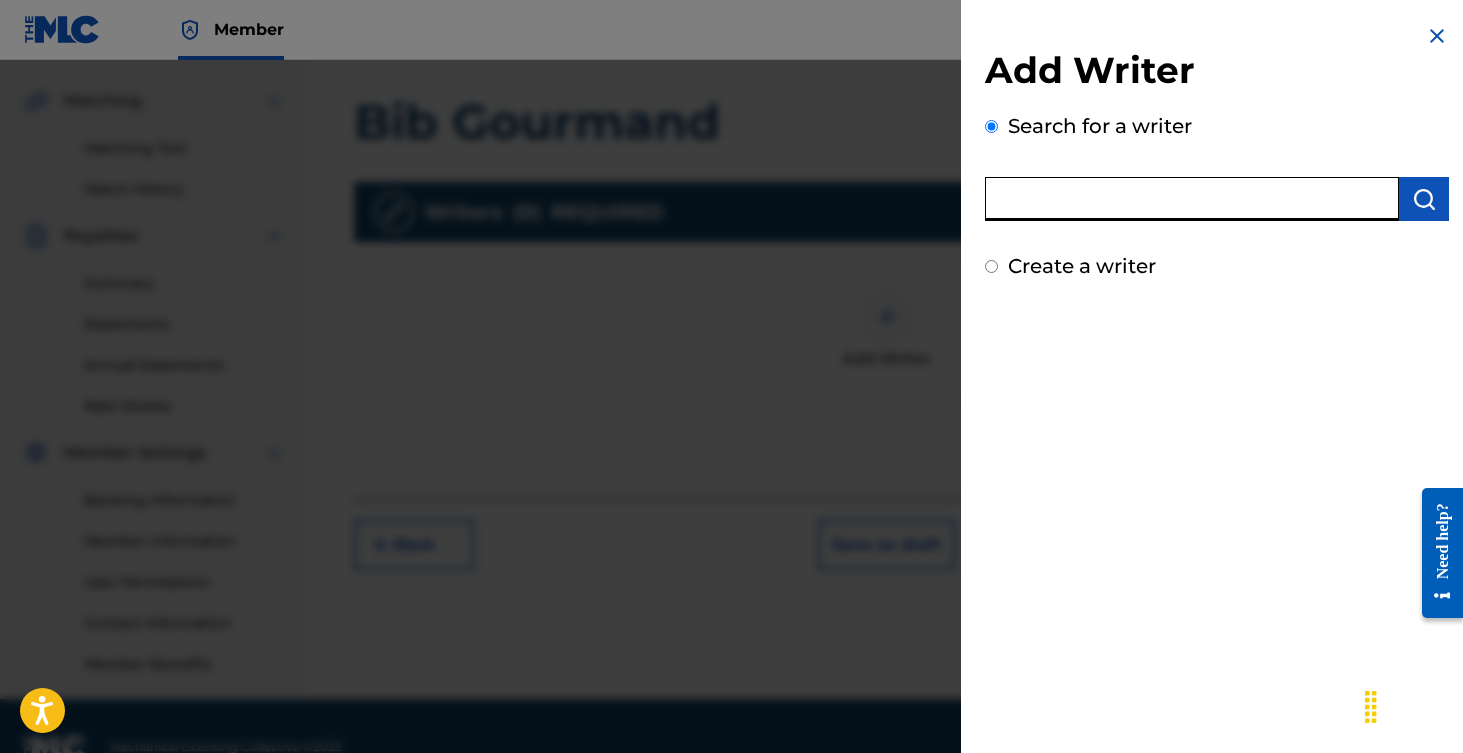 click at bounding box center [1192, 199] 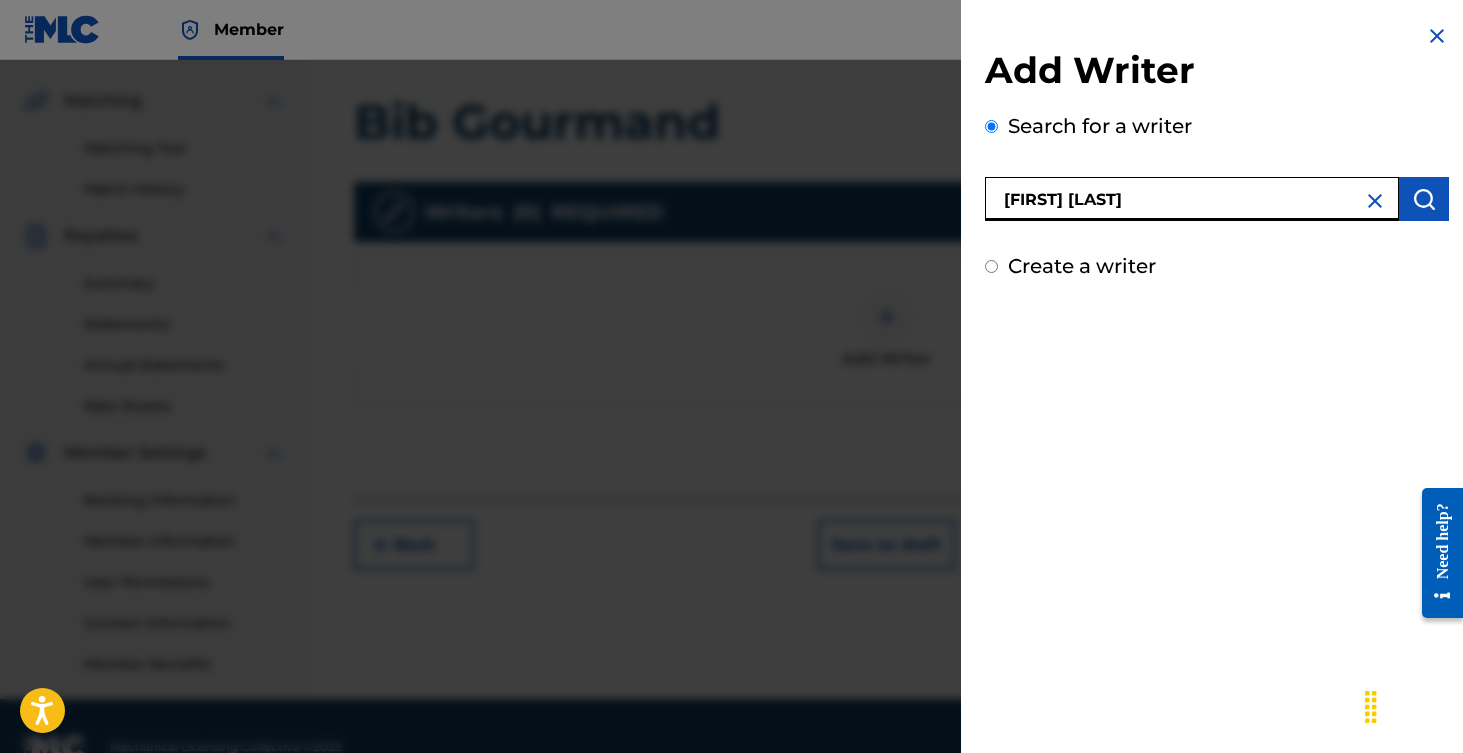 click on "Create a writer" at bounding box center (1217, 266) 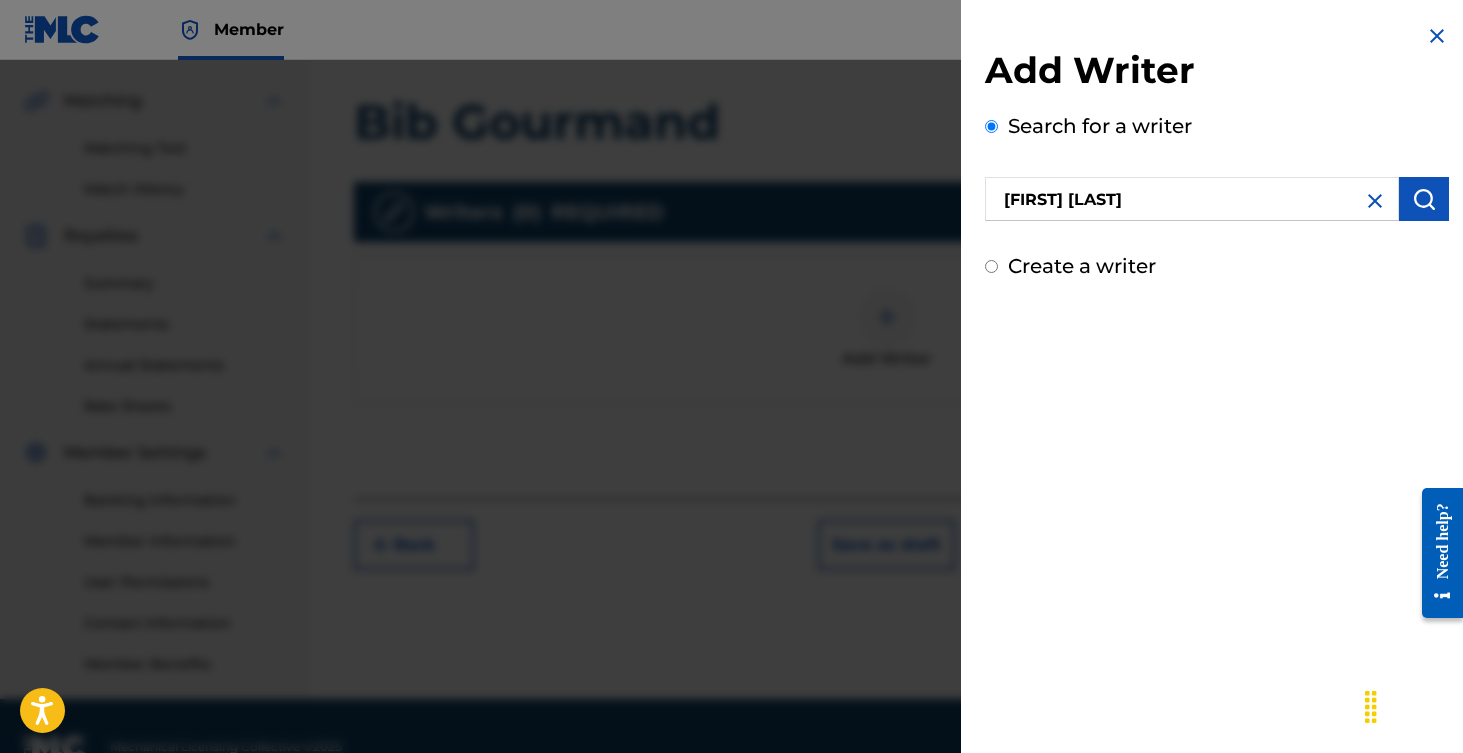 click on "Create a writer" at bounding box center [991, 266] 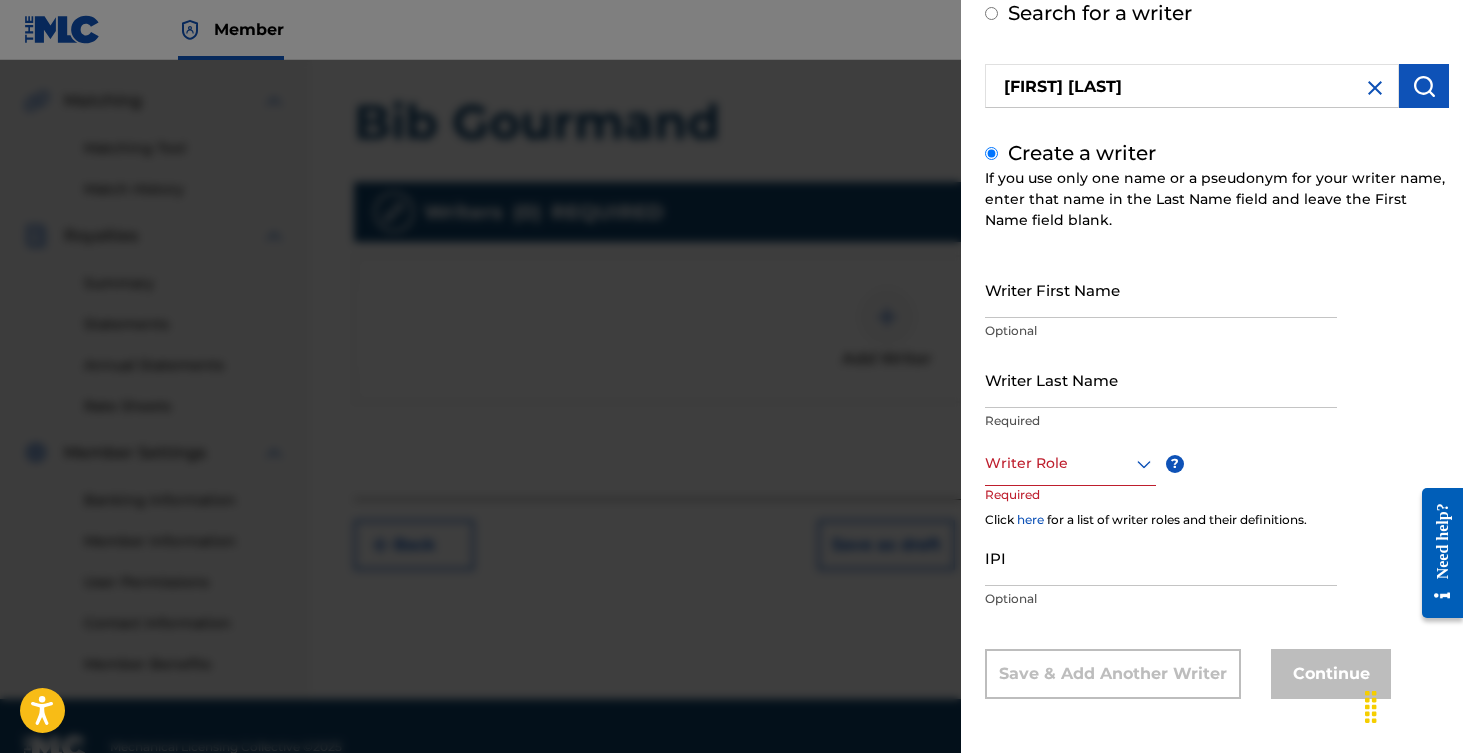 scroll, scrollTop: 107, scrollLeft: 0, axis: vertical 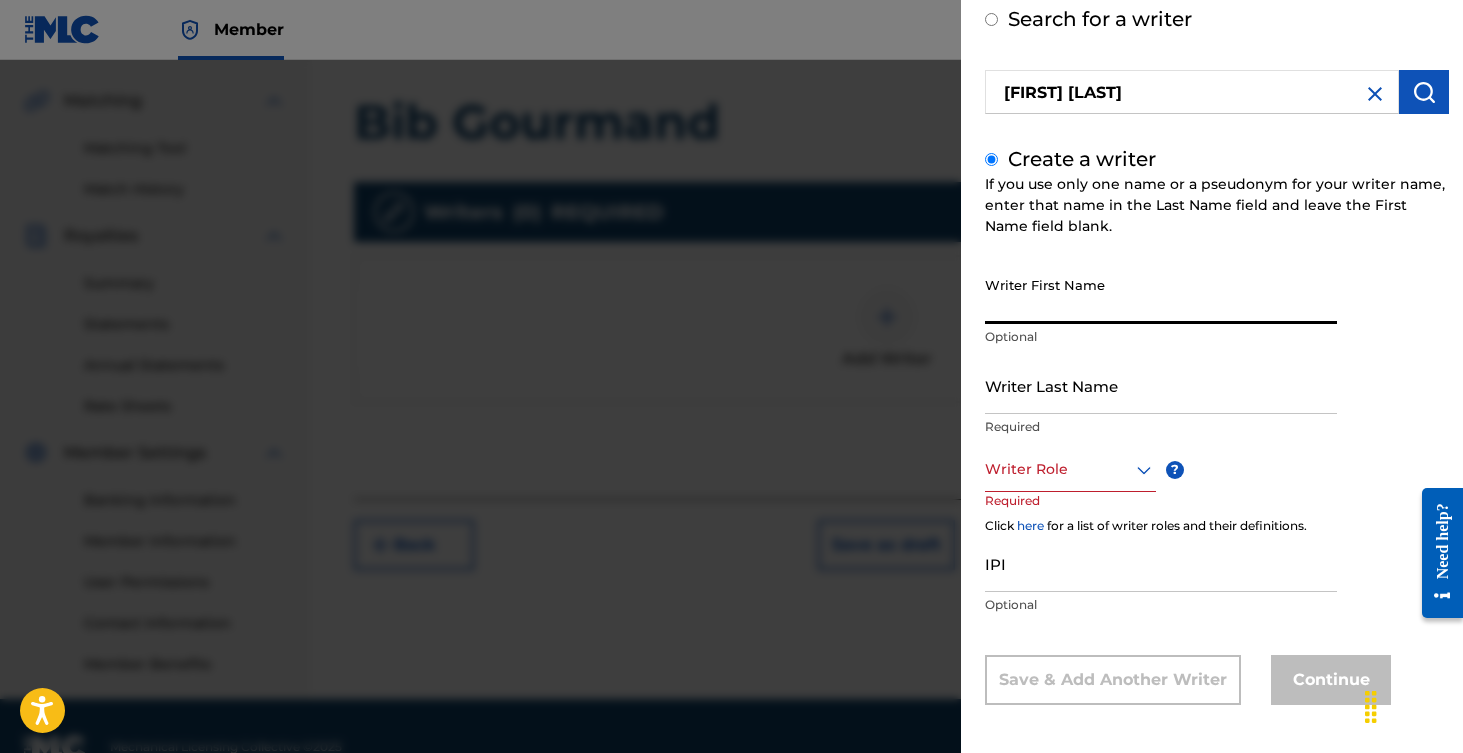 click on "Writer First Name" at bounding box center [1161, 295] 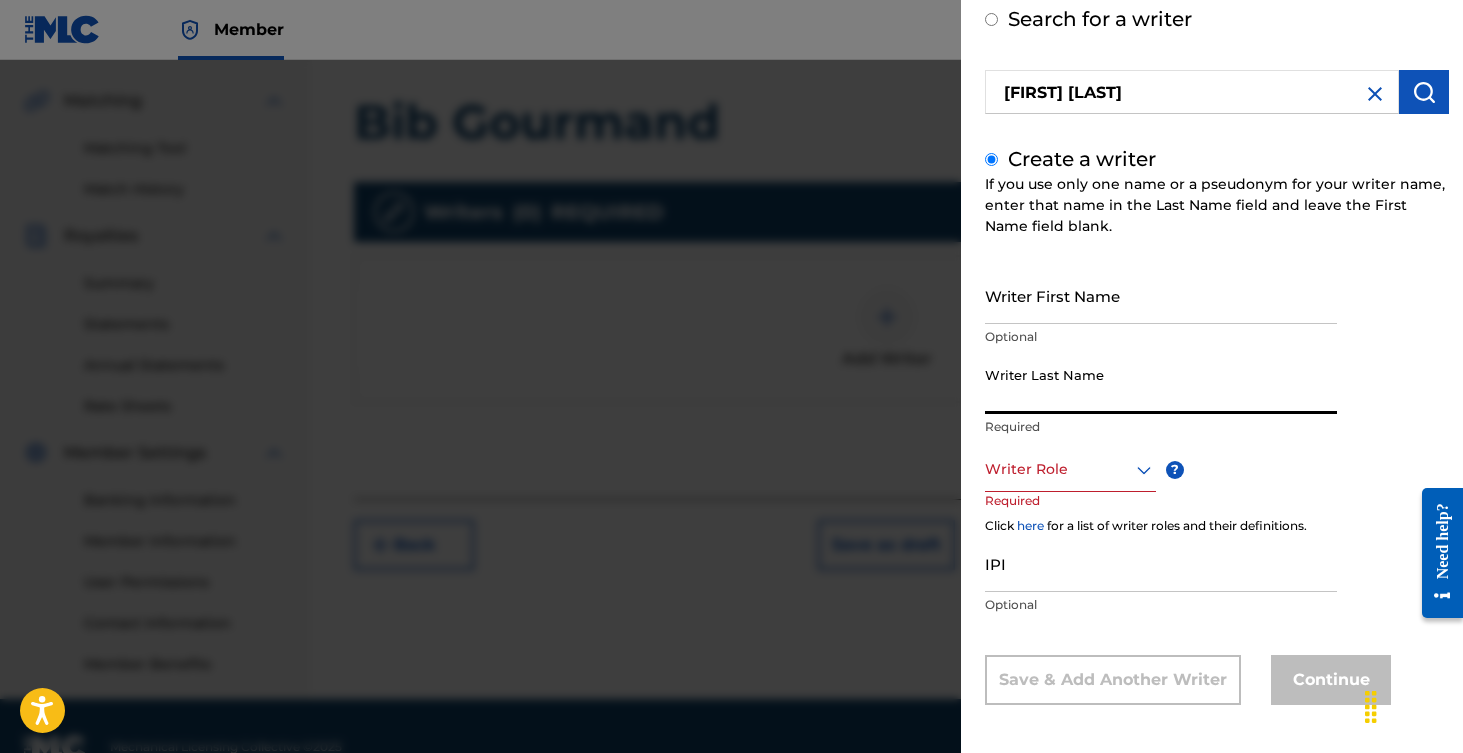 click on "Writer Last Name" at bounding box center [1161, 385] 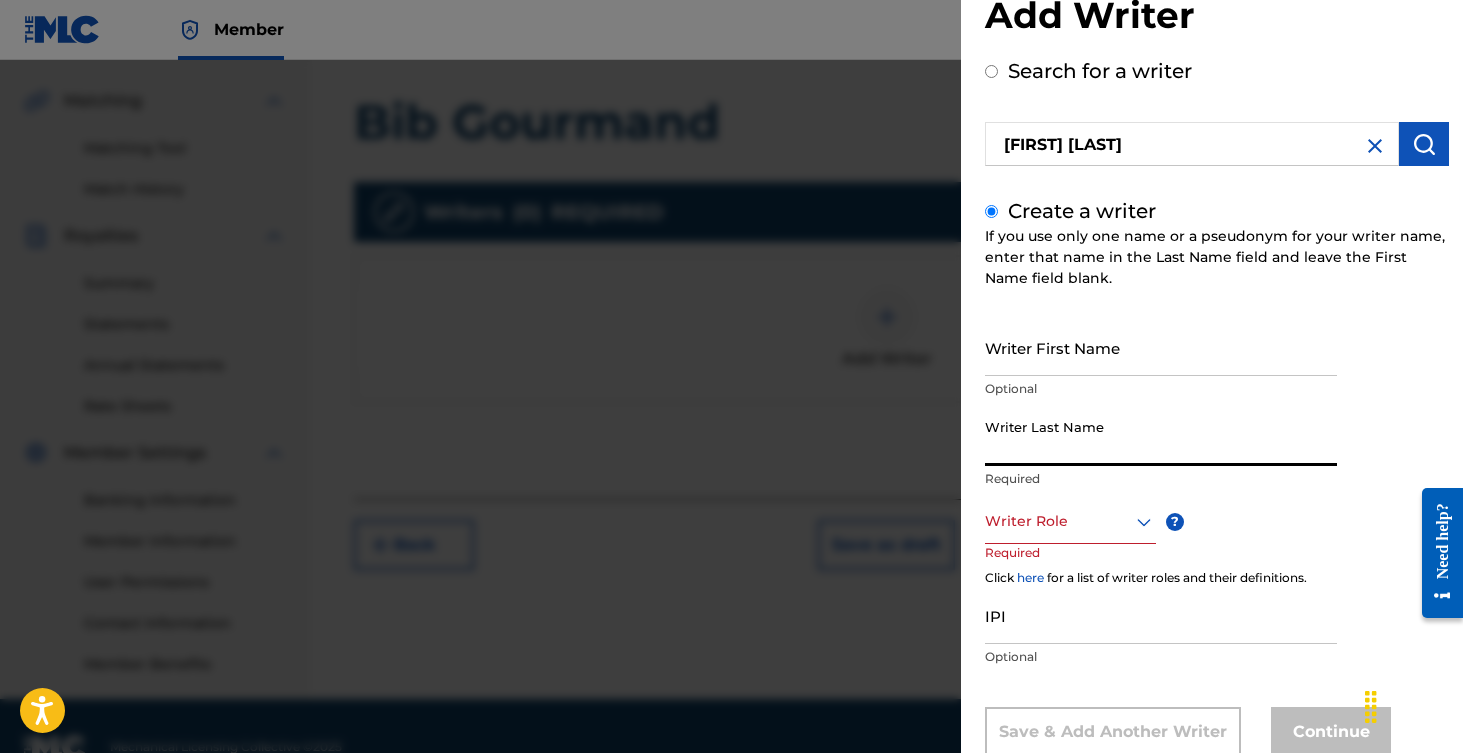 scroll, scrollTop: 113, scrollLeft: 0, axis: vertical 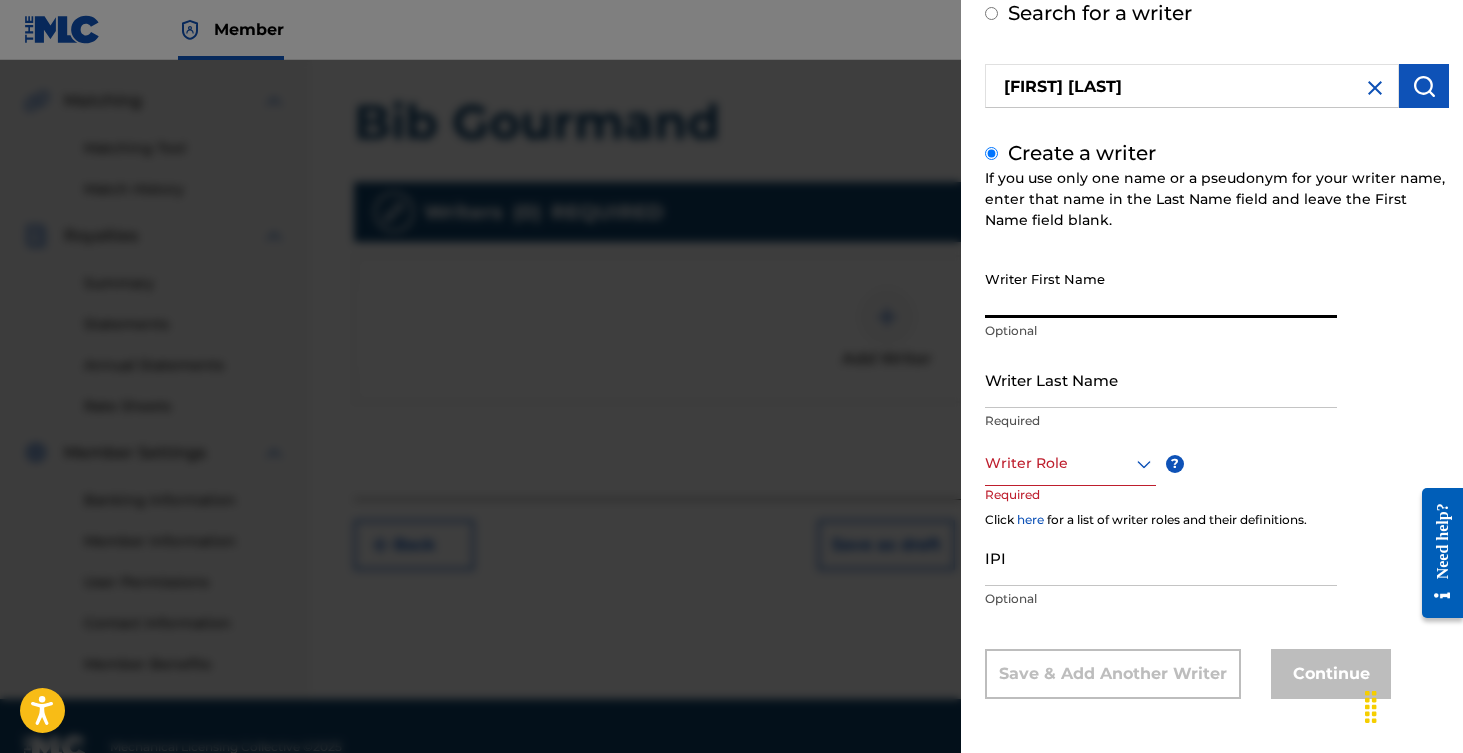 click on "Writer First Name" at bounding box center [1161, 289] 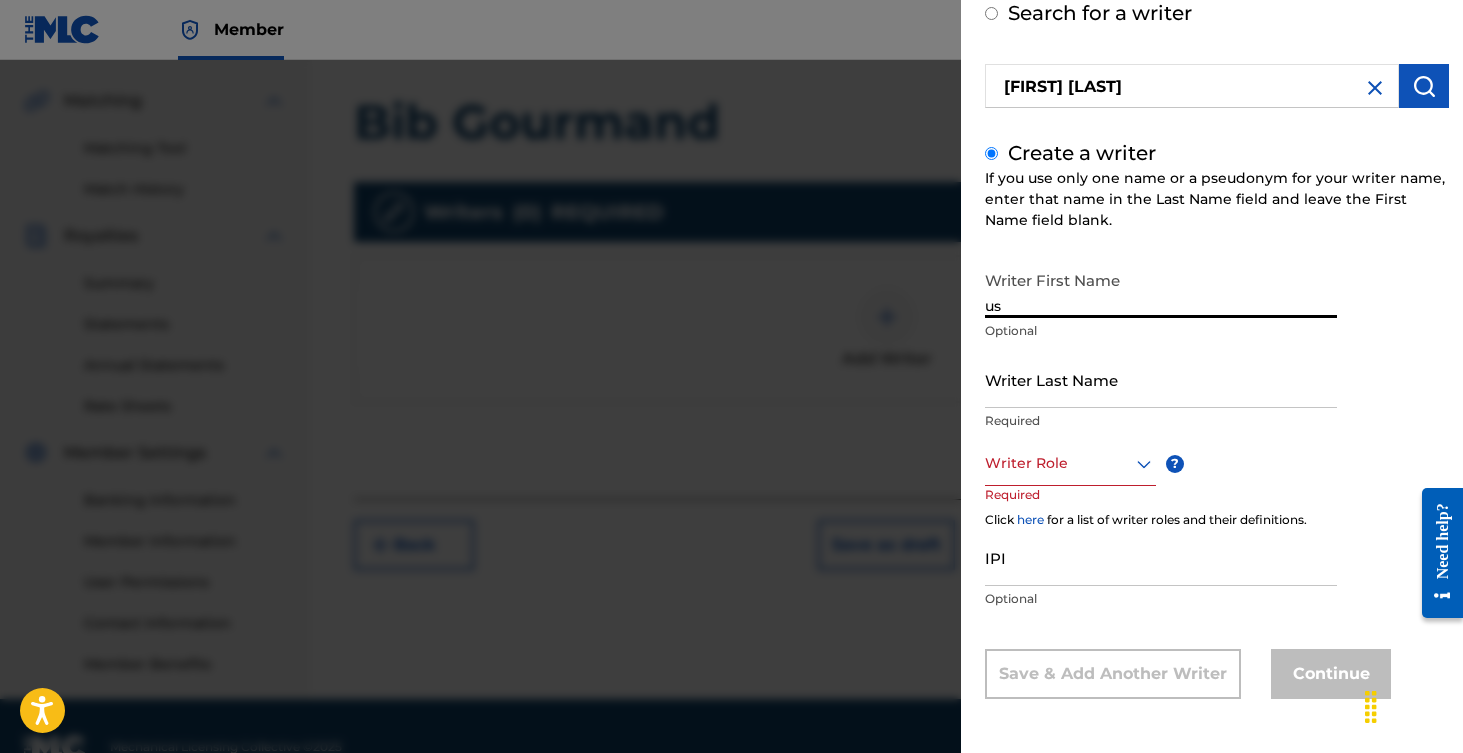 type on "u" 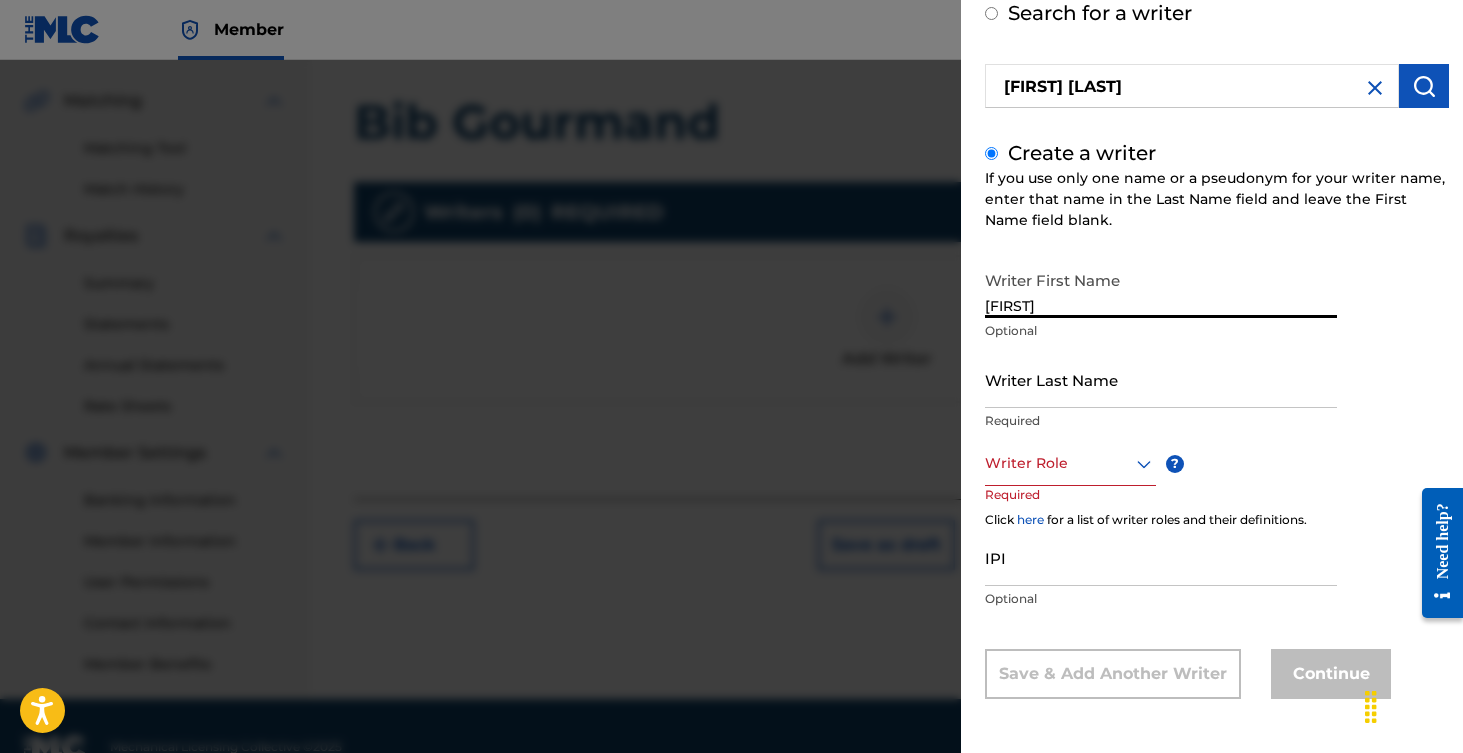 type on "[FIRST]" 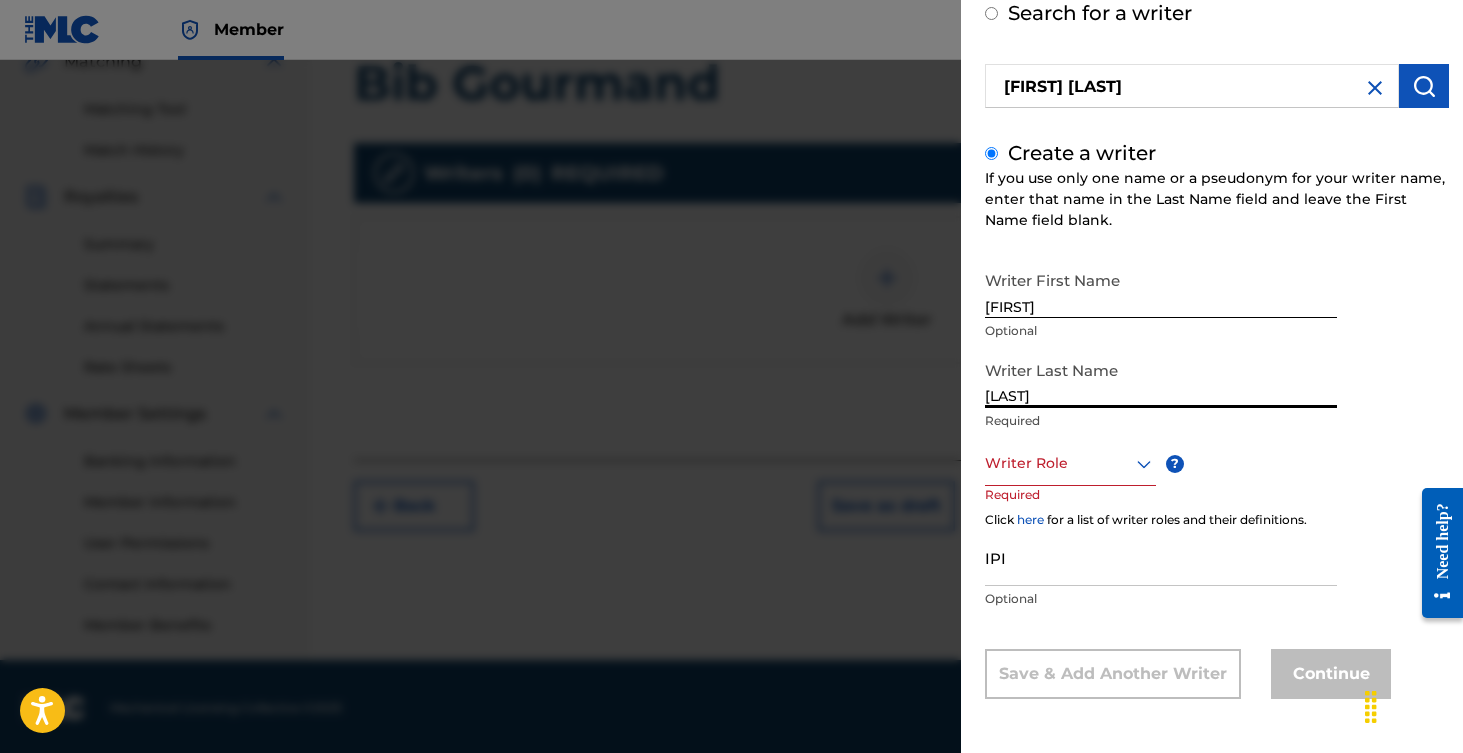 scroll, scrollTop: 487, scrollLeft: 0, axis: vertical 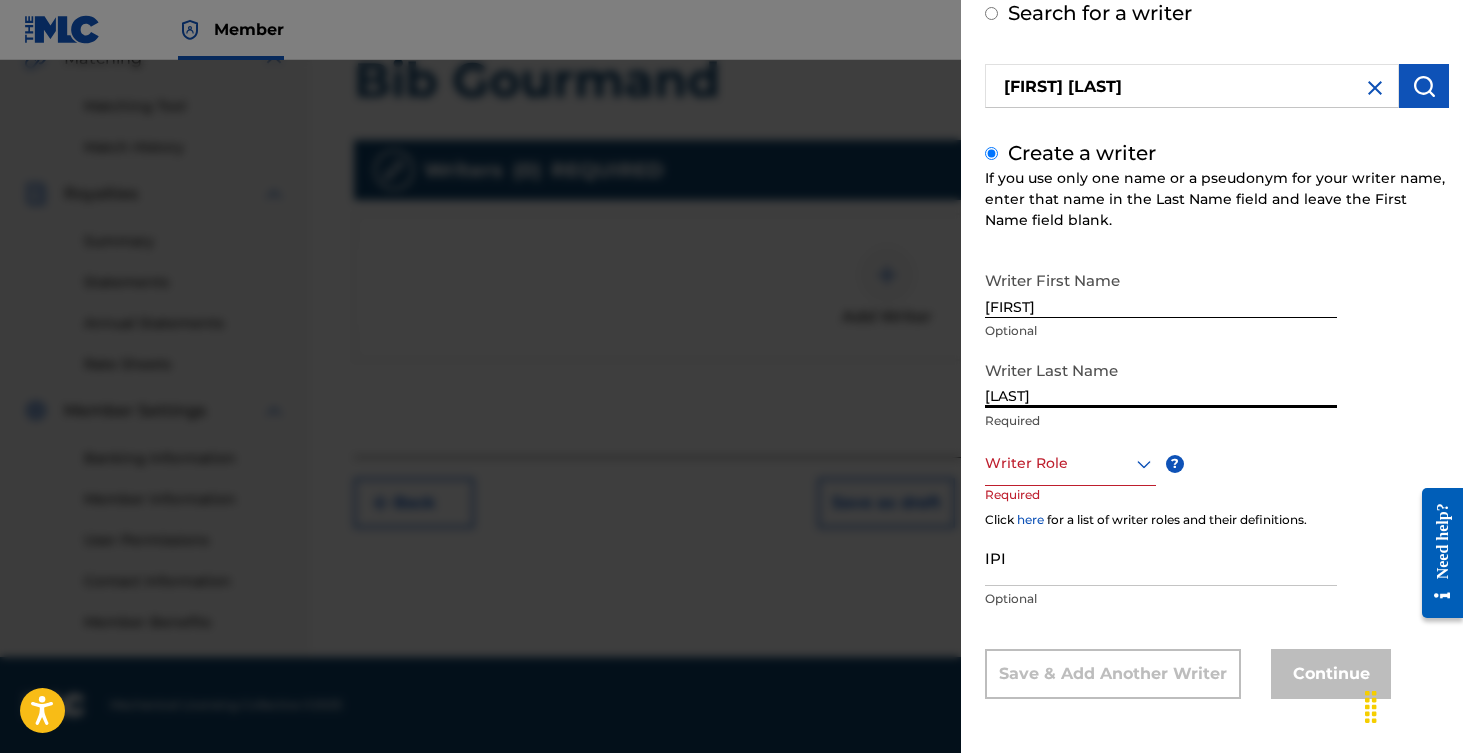 type on "[LAST]" 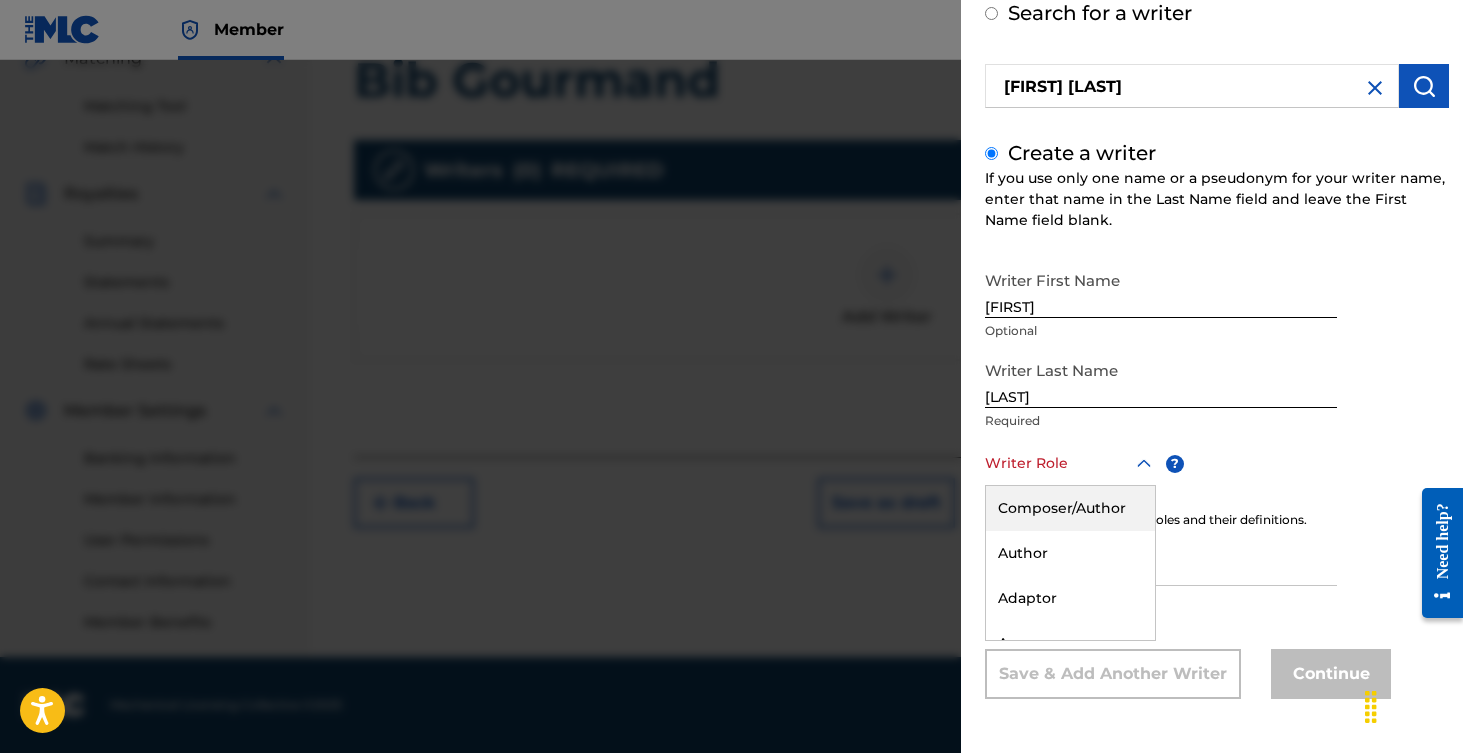 scroll, scrollTop: 113, scrollLeft: 0, axis: vertical 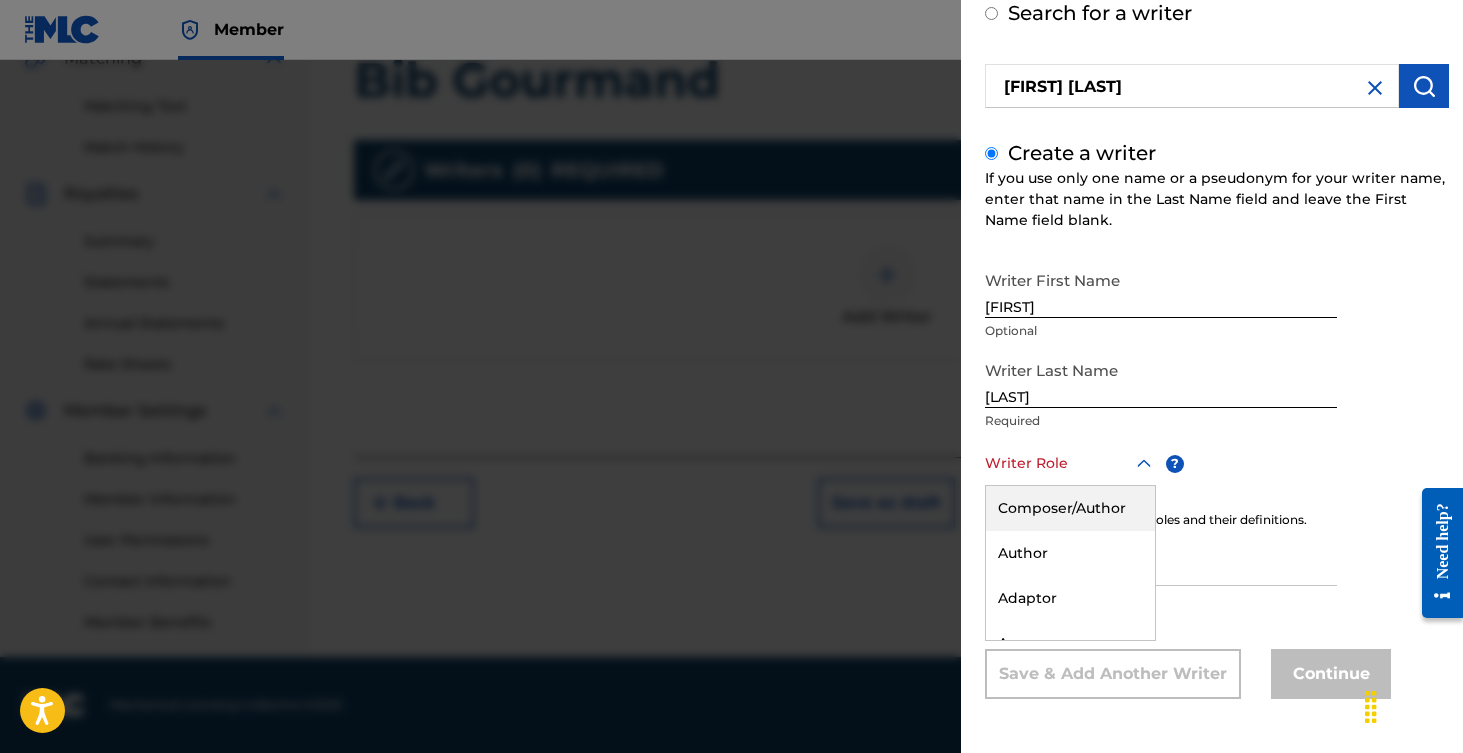click on "Composer/Author" at bounding box center (1070, 508) 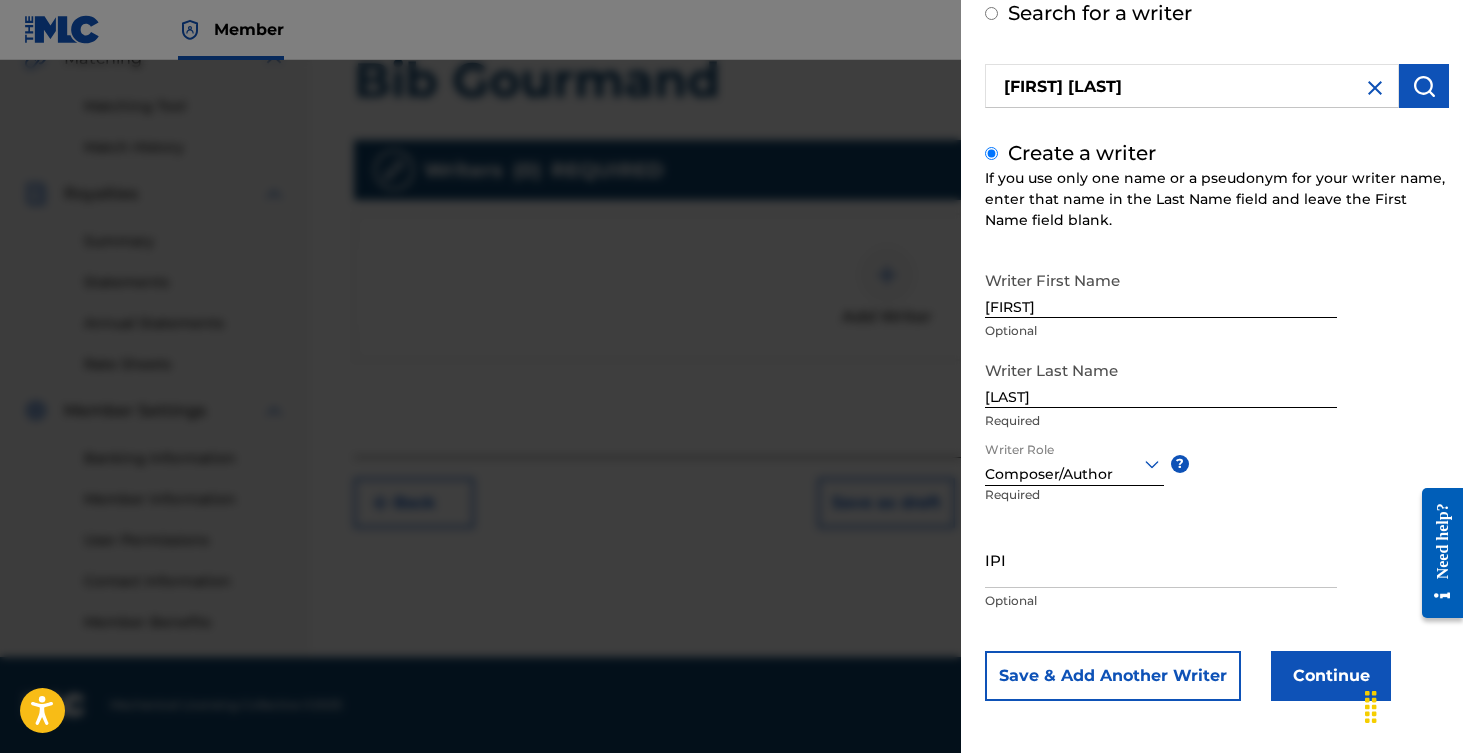 scroll, scrollTop: 115, scrollLeft: 0, axis: vertical 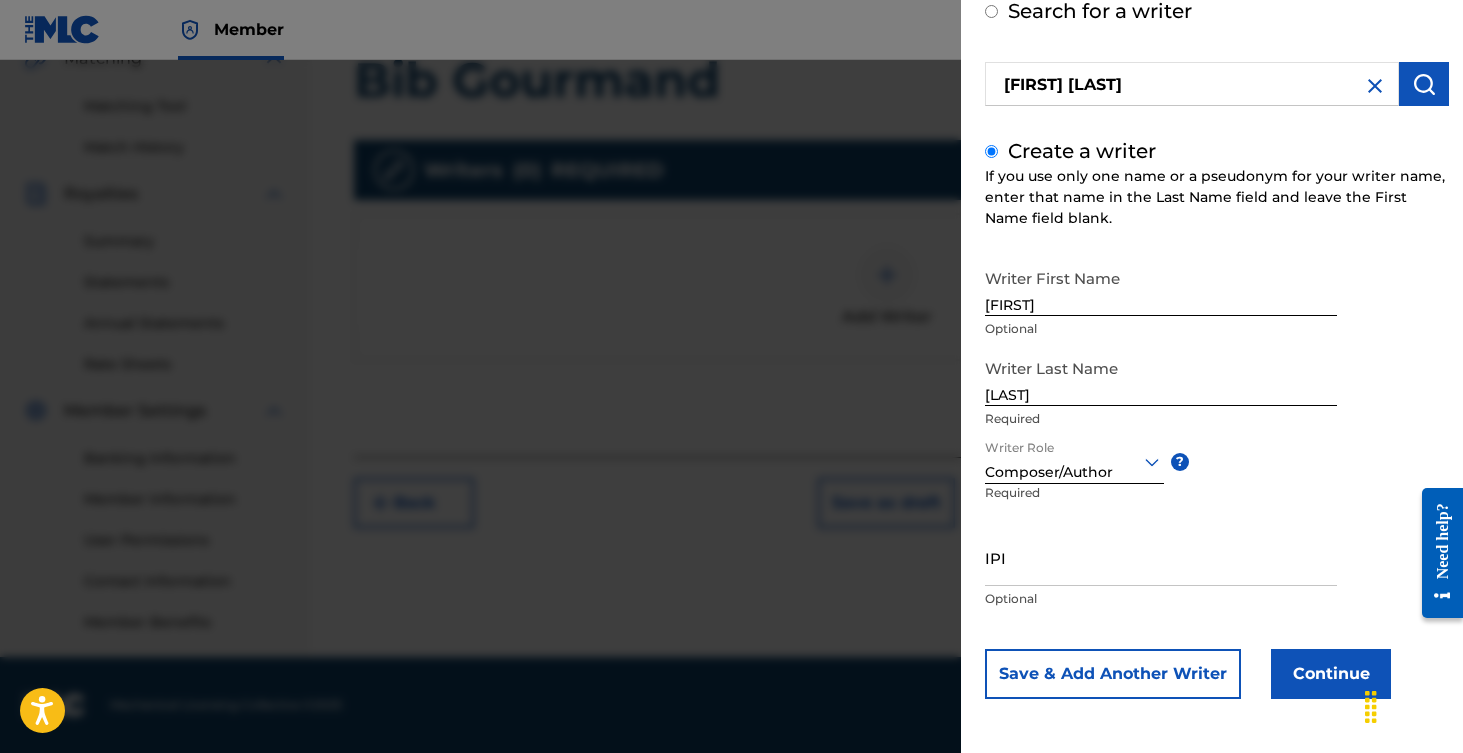 click on "Continue" at bounding box center [1331, 674] 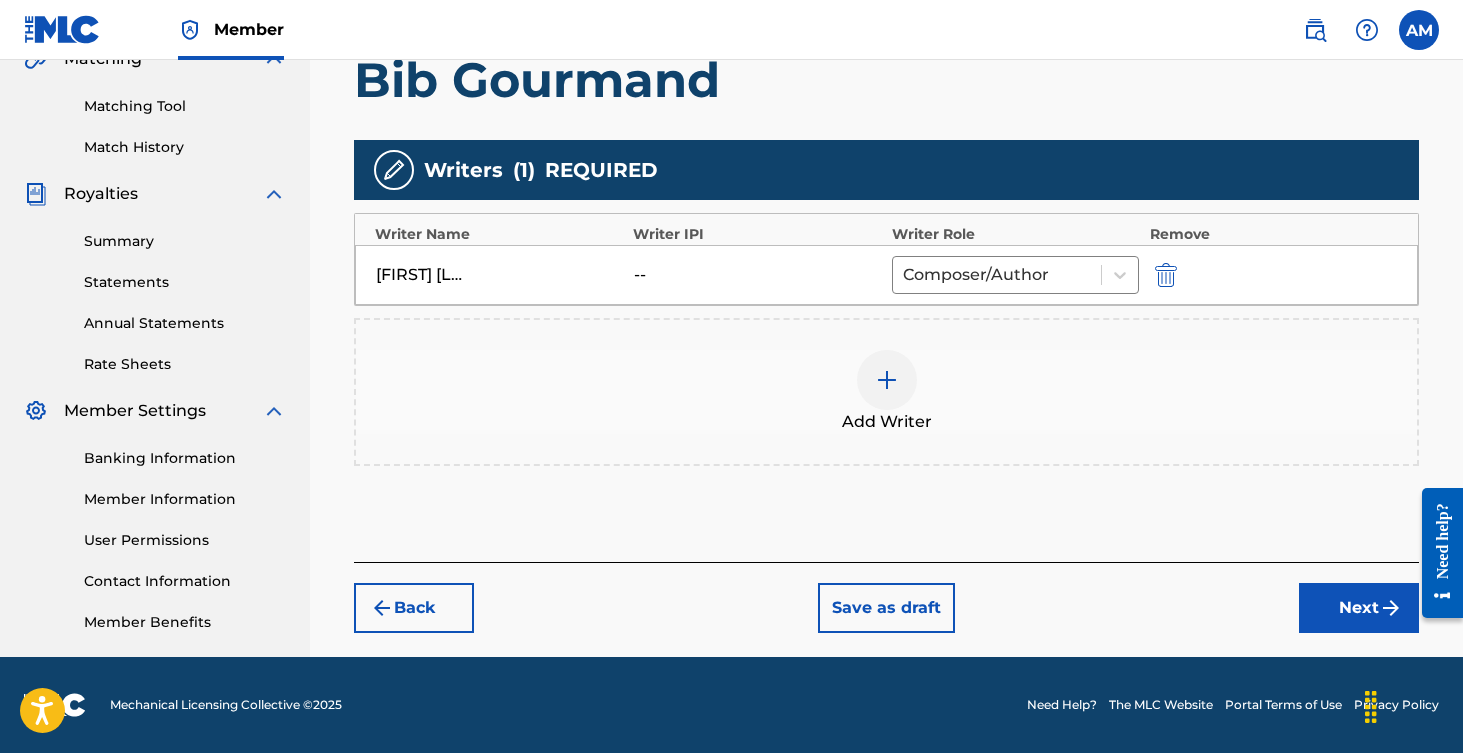 click at bounding box center [887, 380] 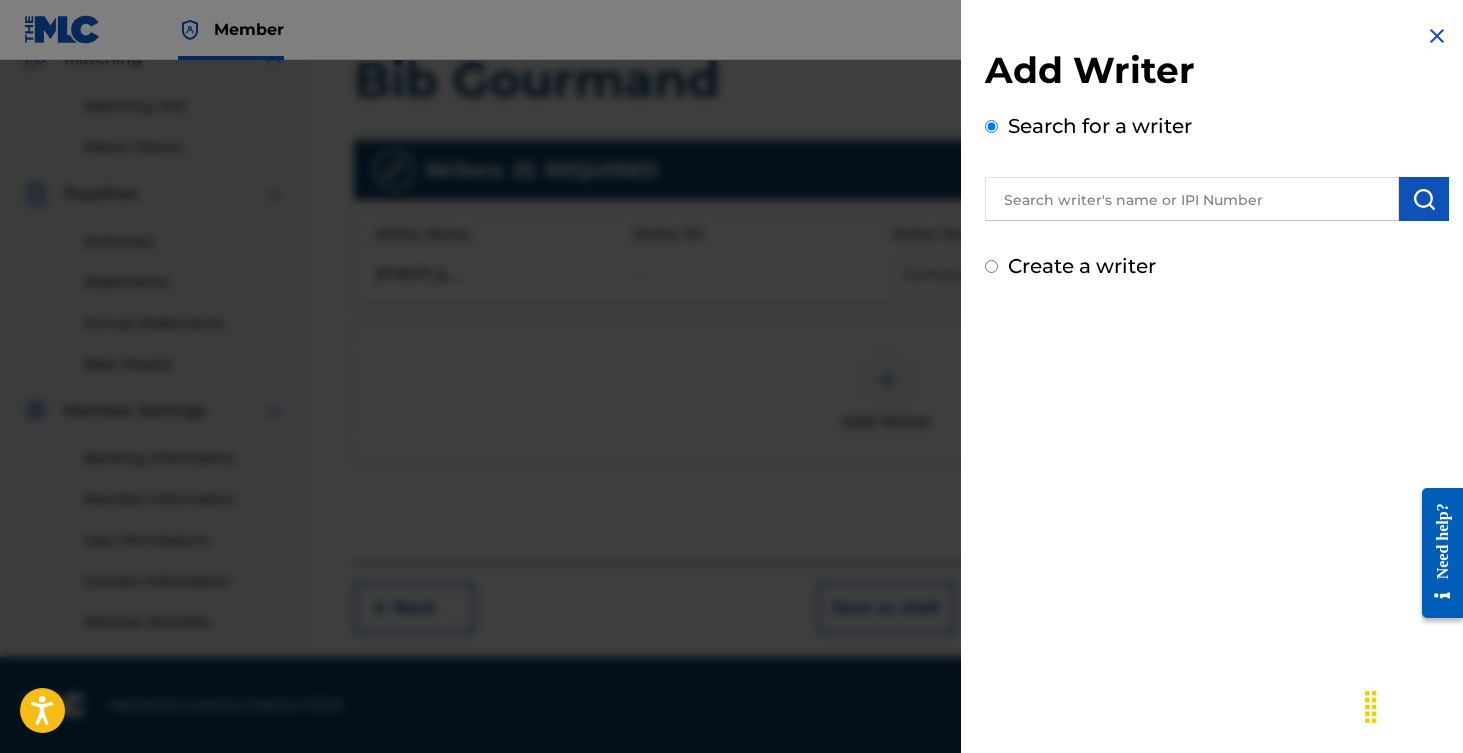 click on "Create a writer" at bounding box center [1217, 266] 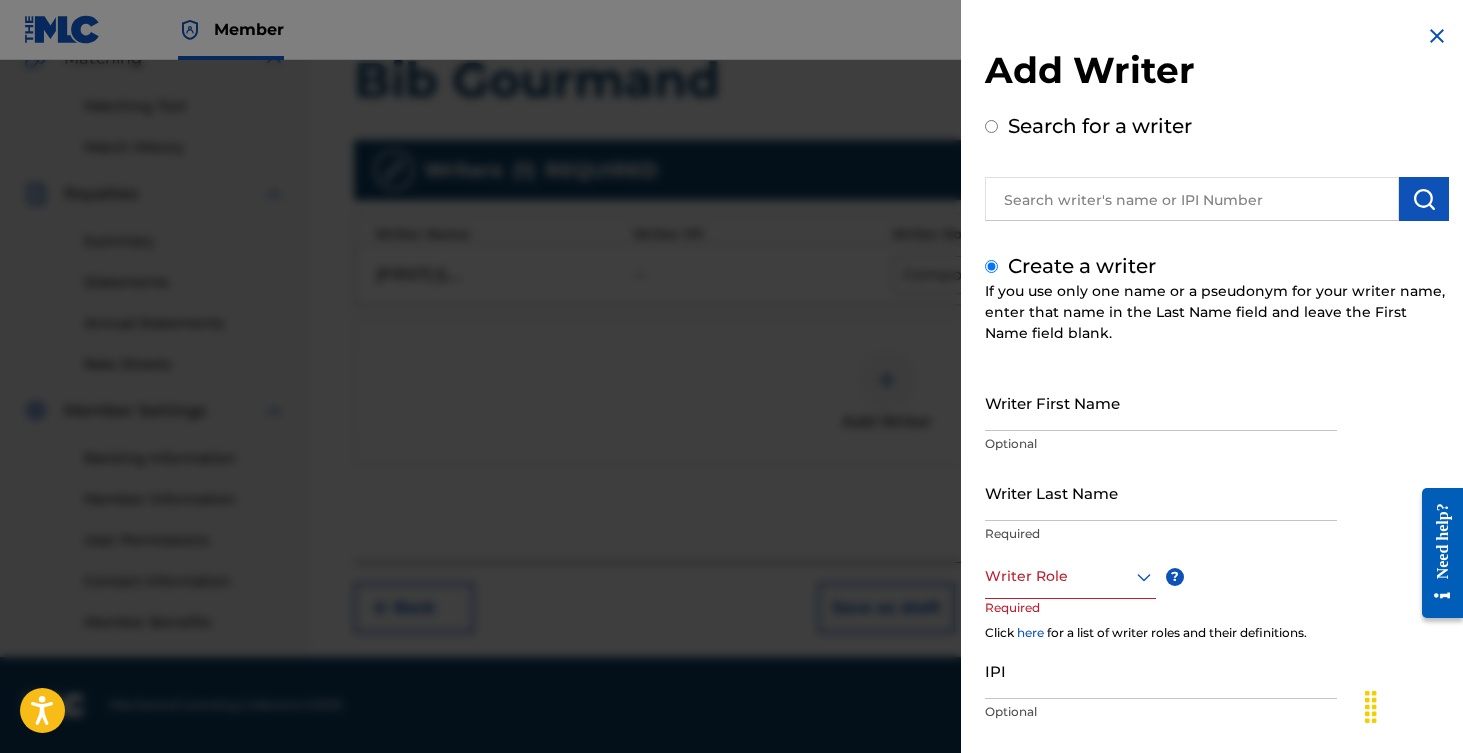 click on "Writer First Name" at bounding box center (1161, 402) 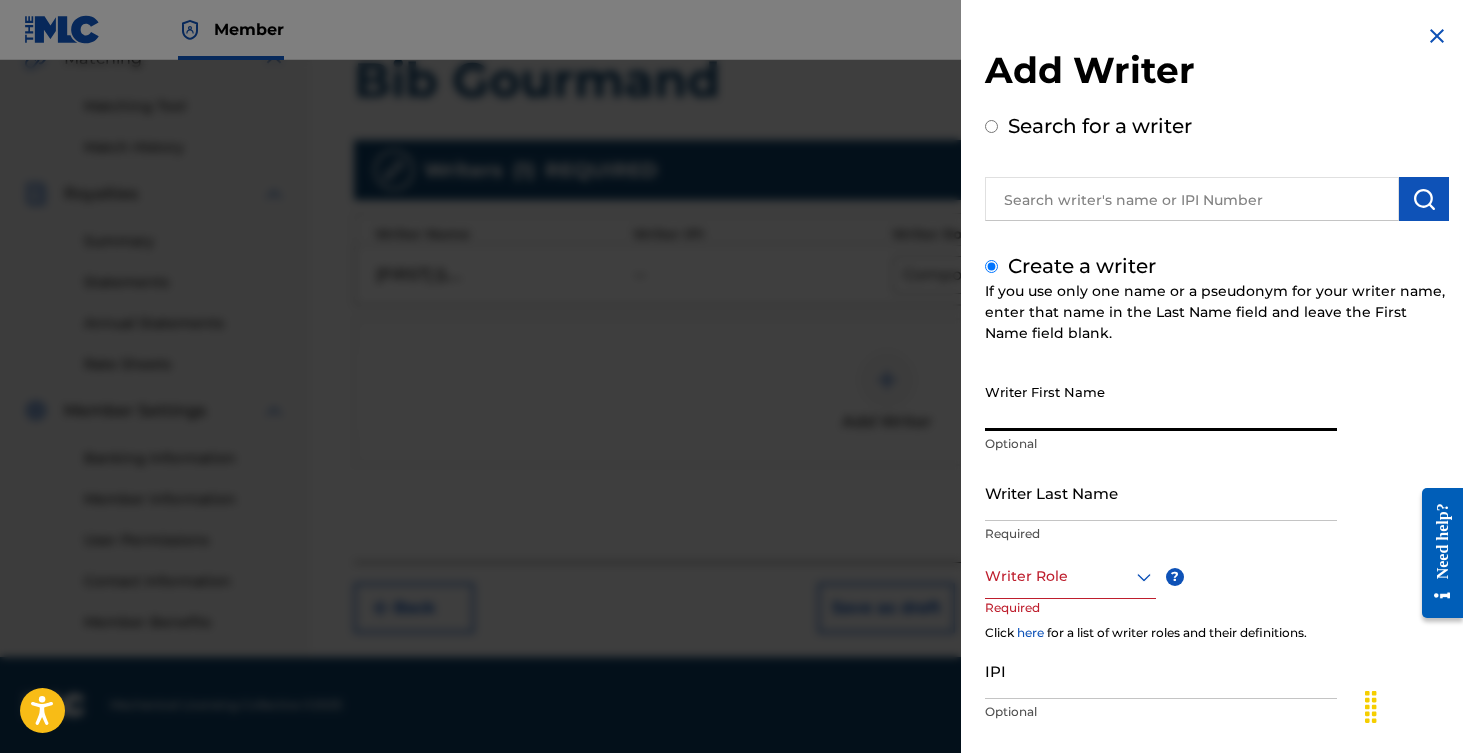 type on "[FIRST]" 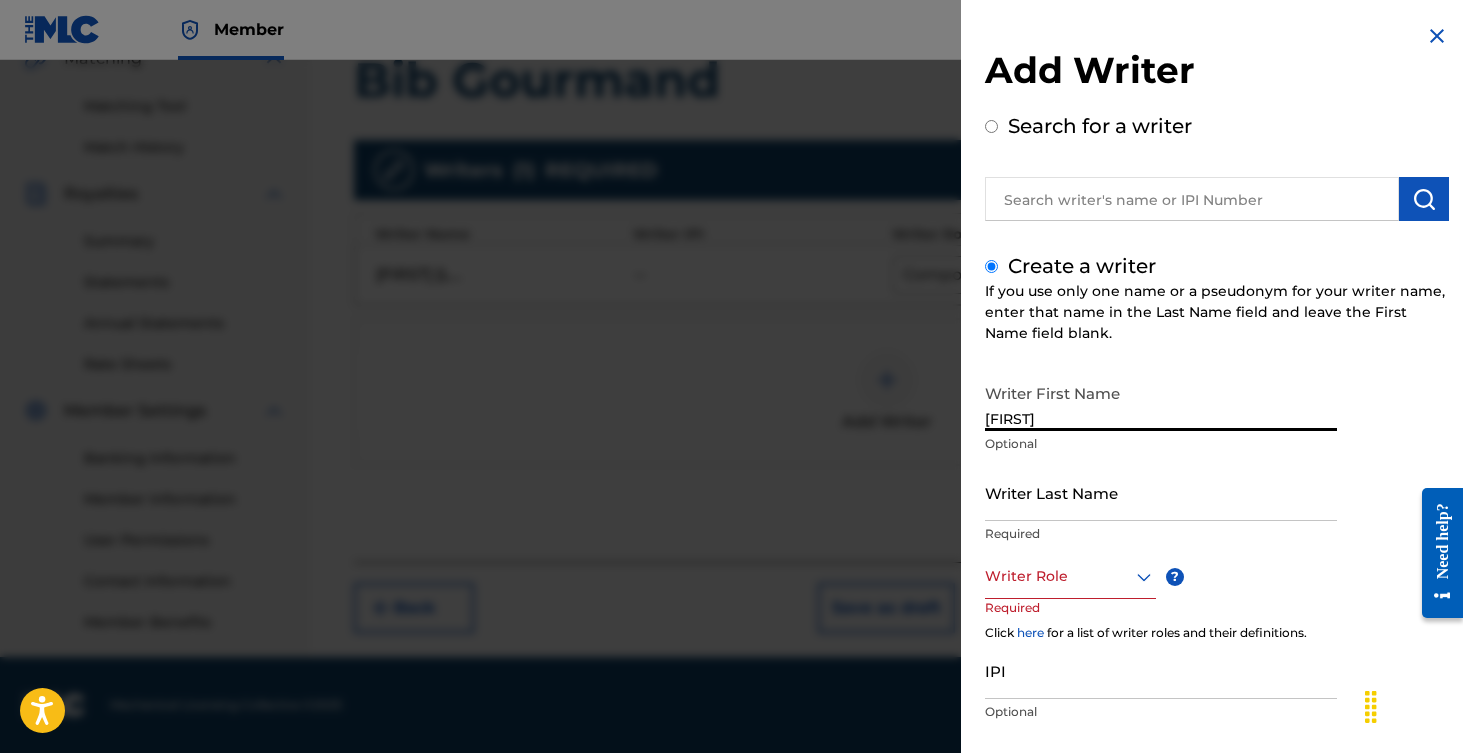click on "Writer Last Name" at bounding box center (1161, 492) 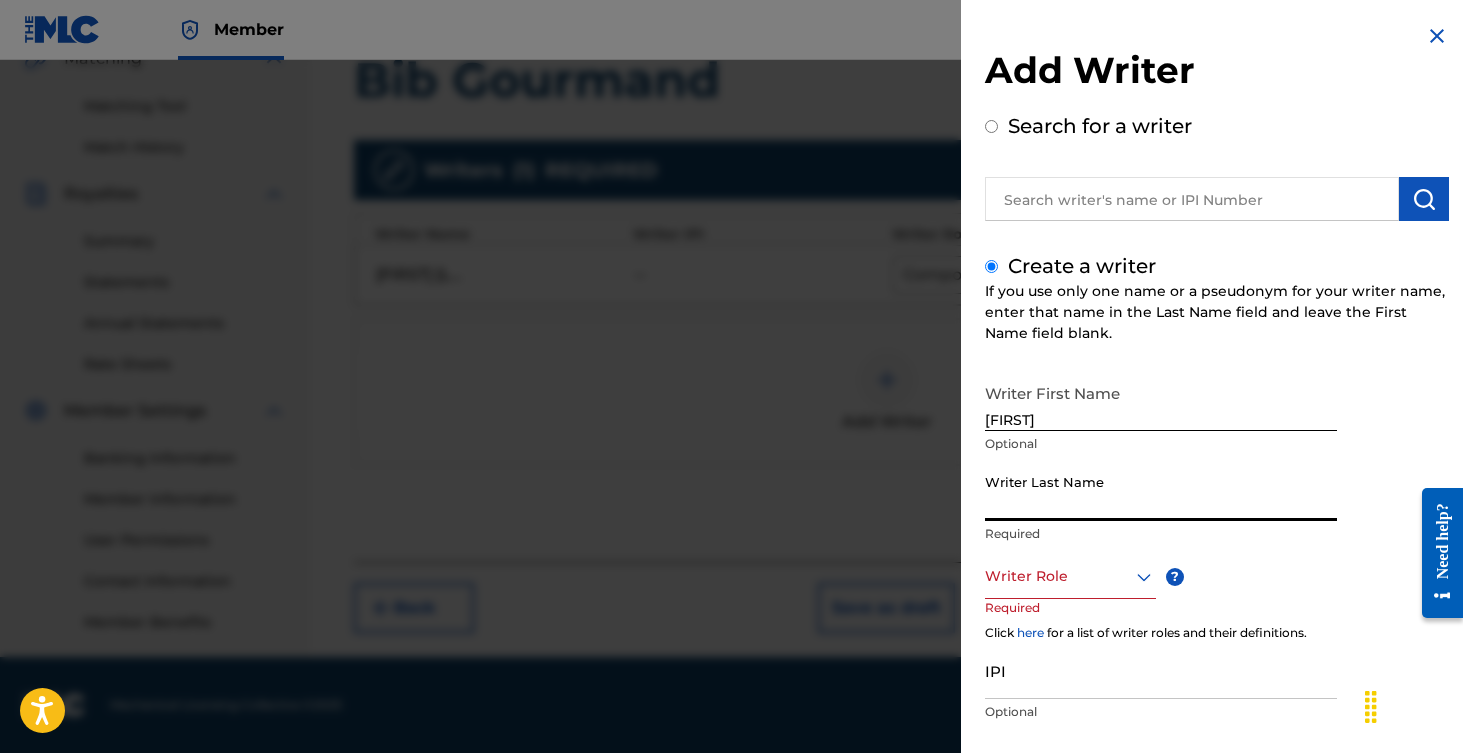 click on "Writer Last Name" at bounding box center (1161, 492) 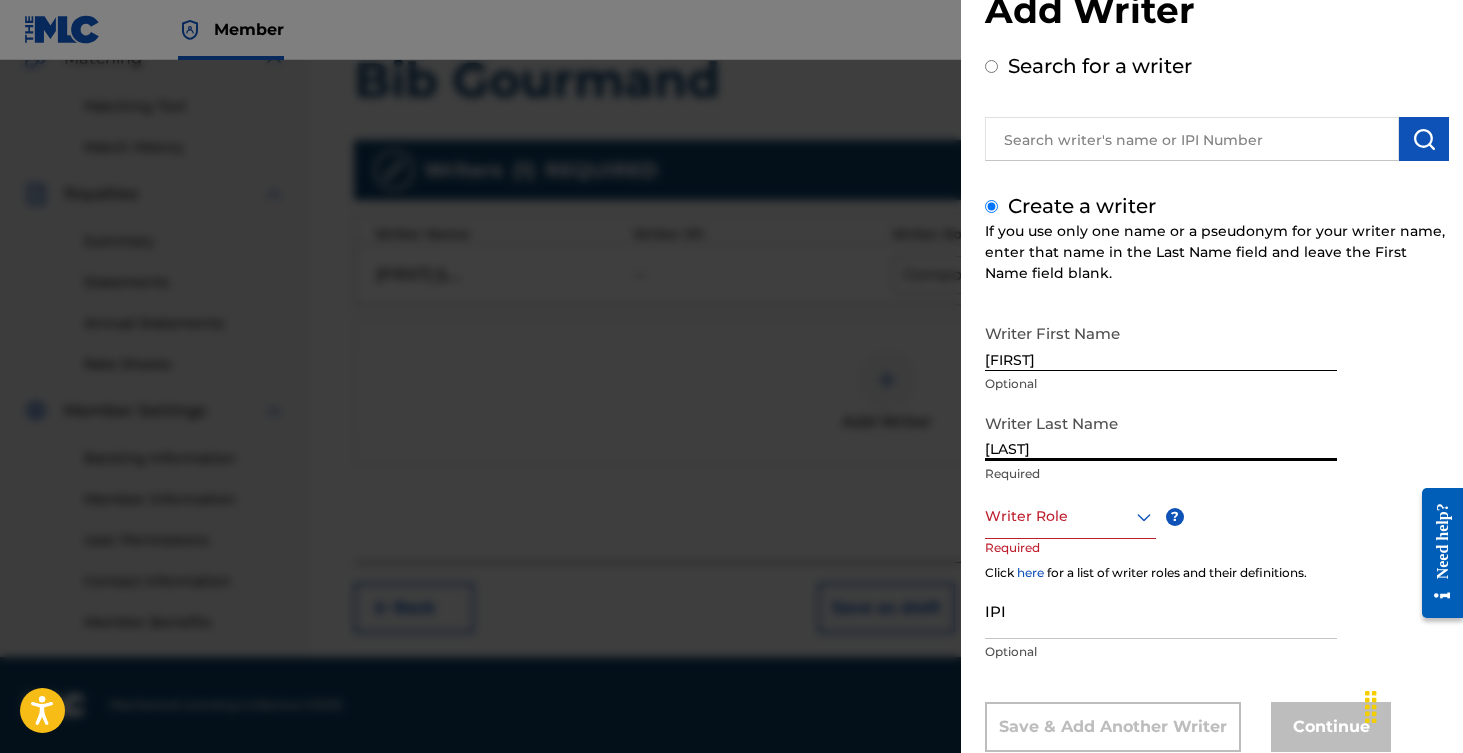 scroll, scrollTop: 113, scrollLeft: 0, axis: vertical 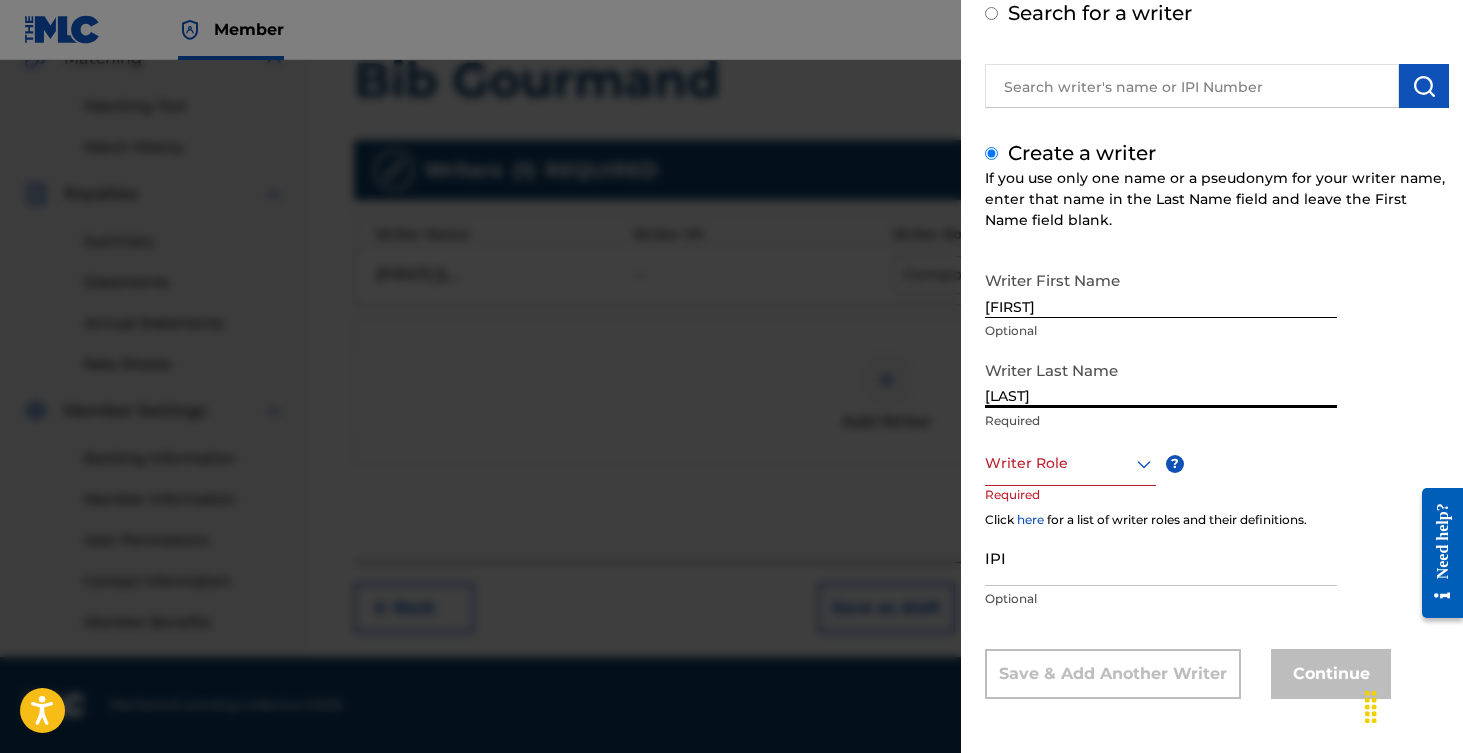 type on "[LAST]" 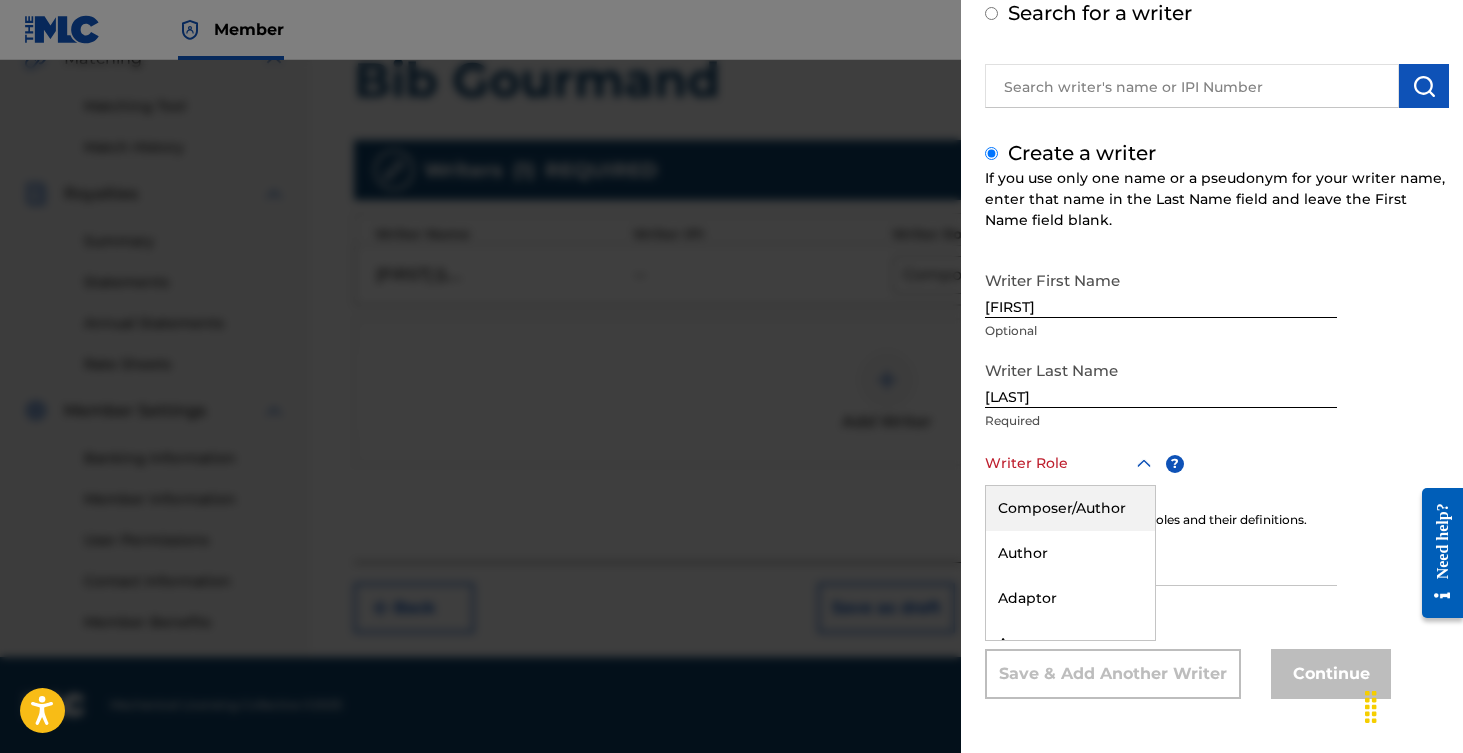 click on "Writer Role" at bounding box center (1070, 463) 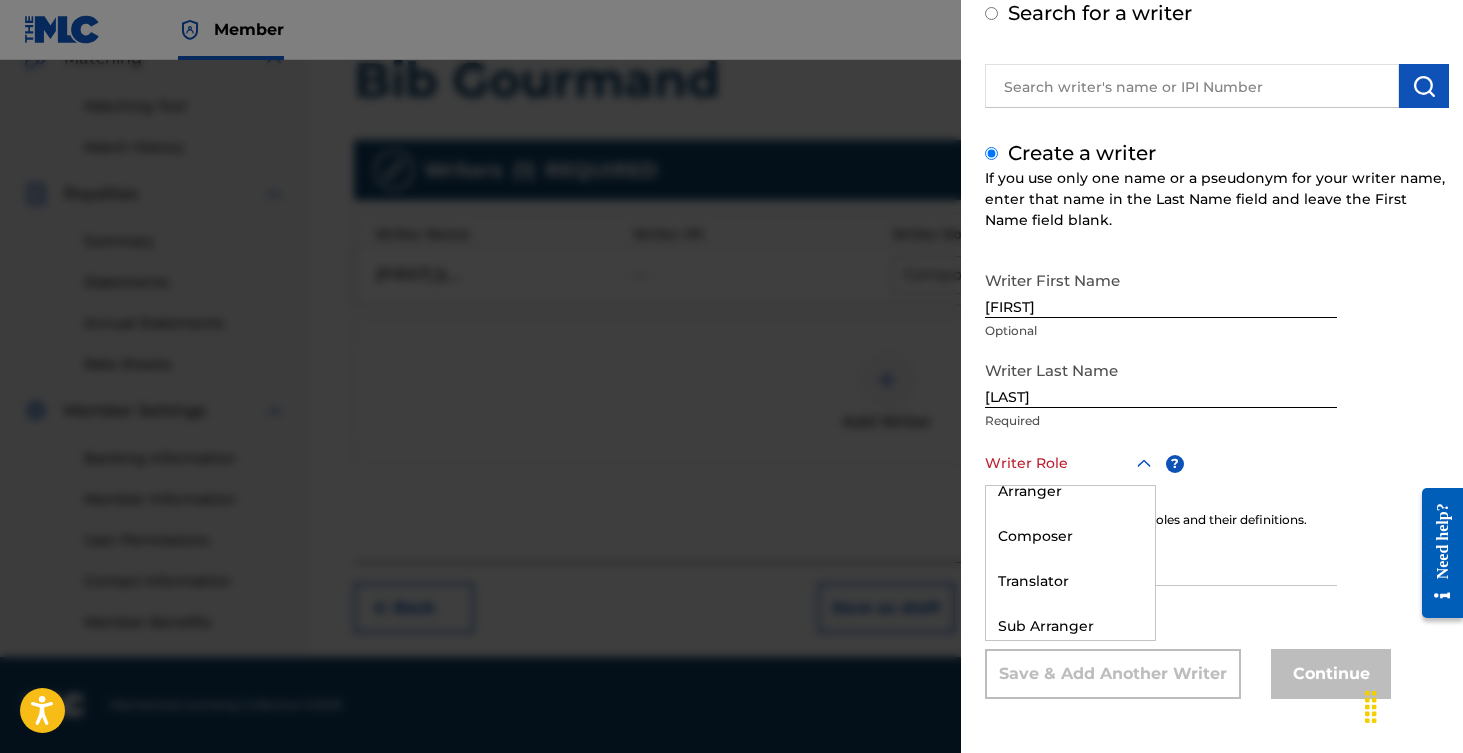 scroll, scrollTop: 154, scrollLeft: 0, axis: vertical 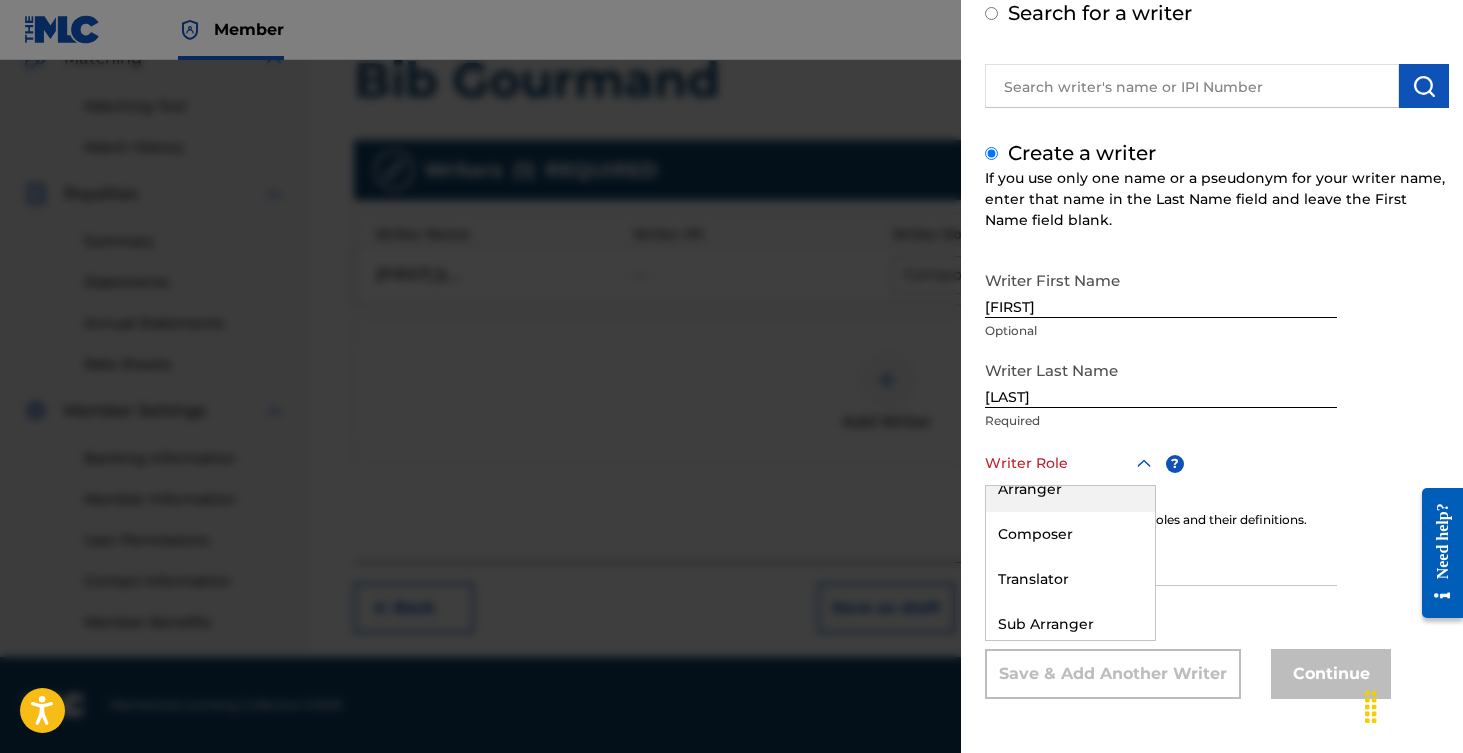 click on "Arranger" at bounding box center [1070, 489] 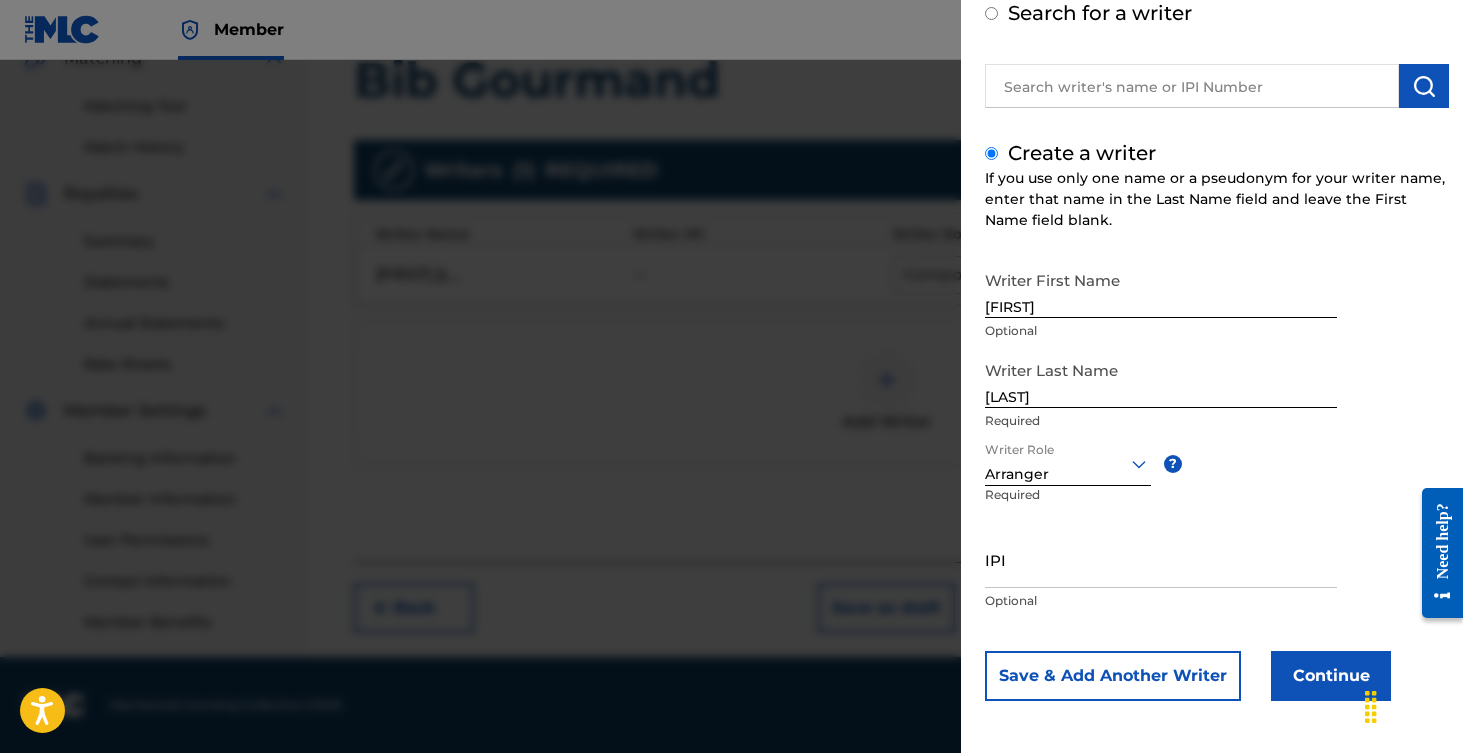 scroll, scrollTop: 115, scrollLeft: 0, axis: vertical 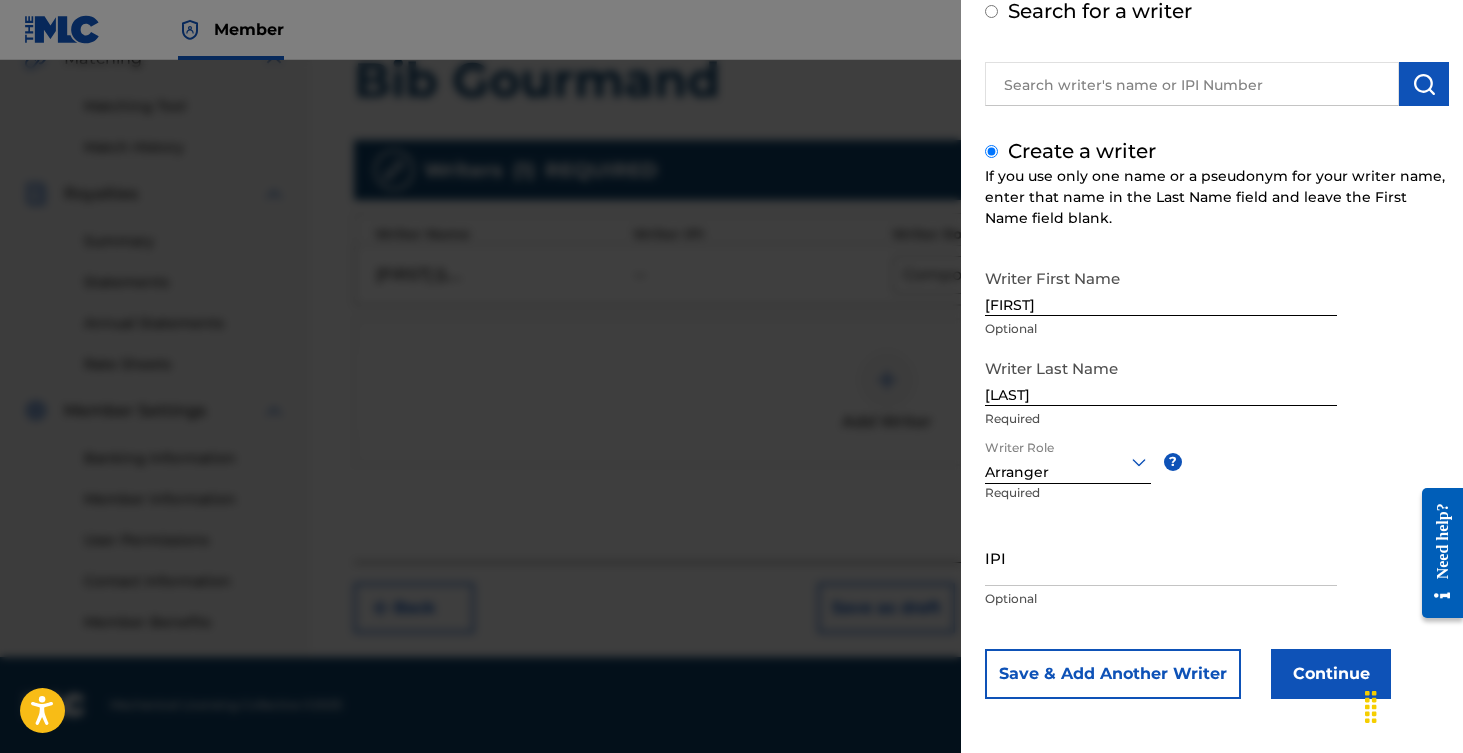 click on "Continue" at bounding box center (1331, 674) 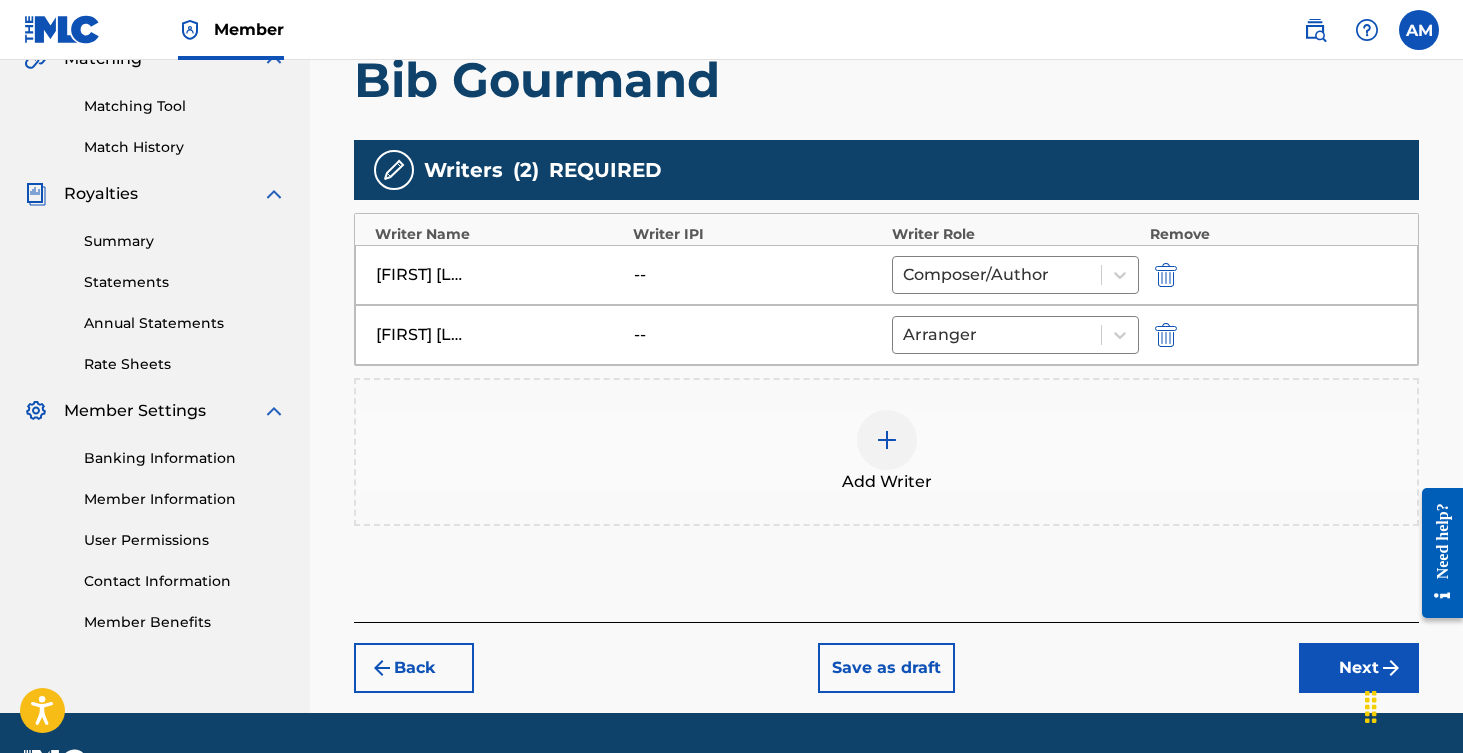 click on "Back Save as draft Next" at bounding box center [886, 657] 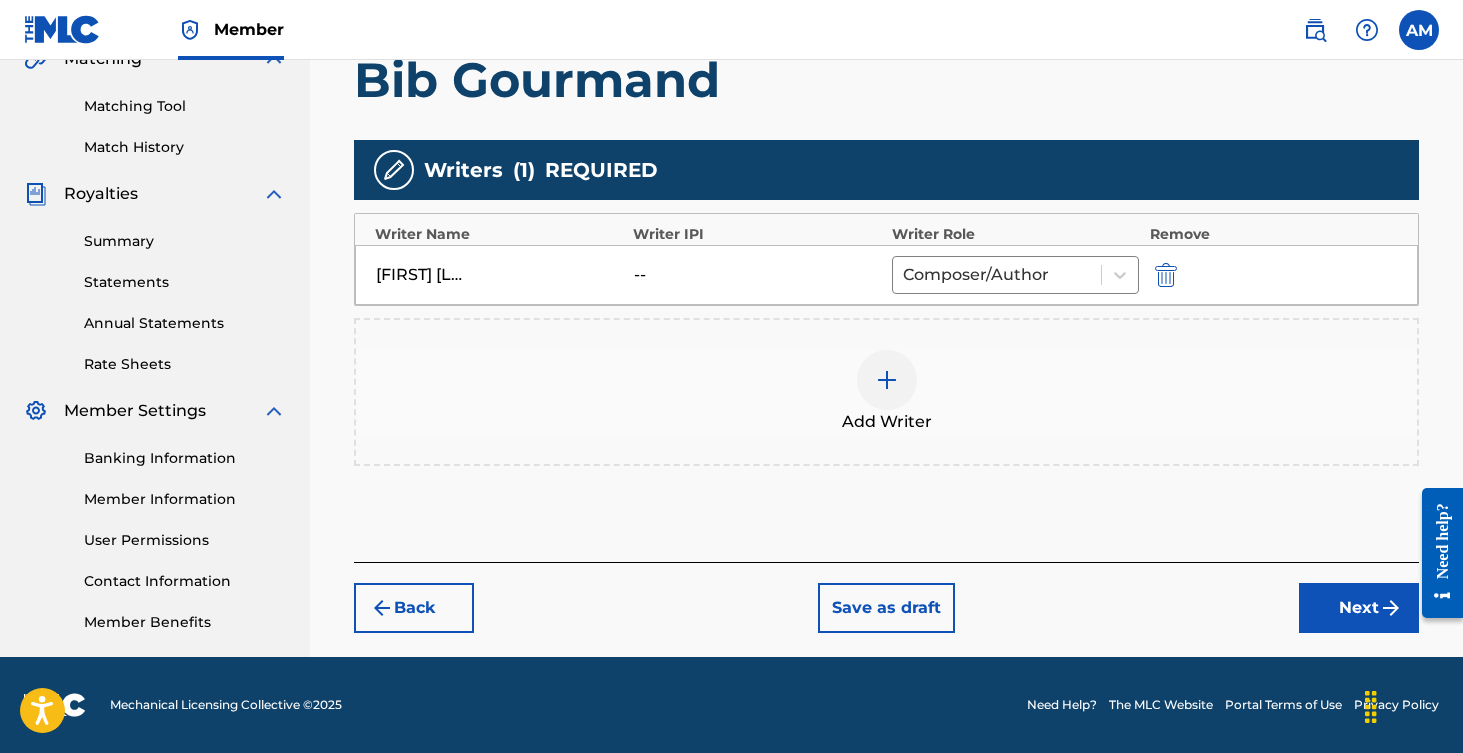 click on "Back Save as draft Next" at bounding box center (886, 597) 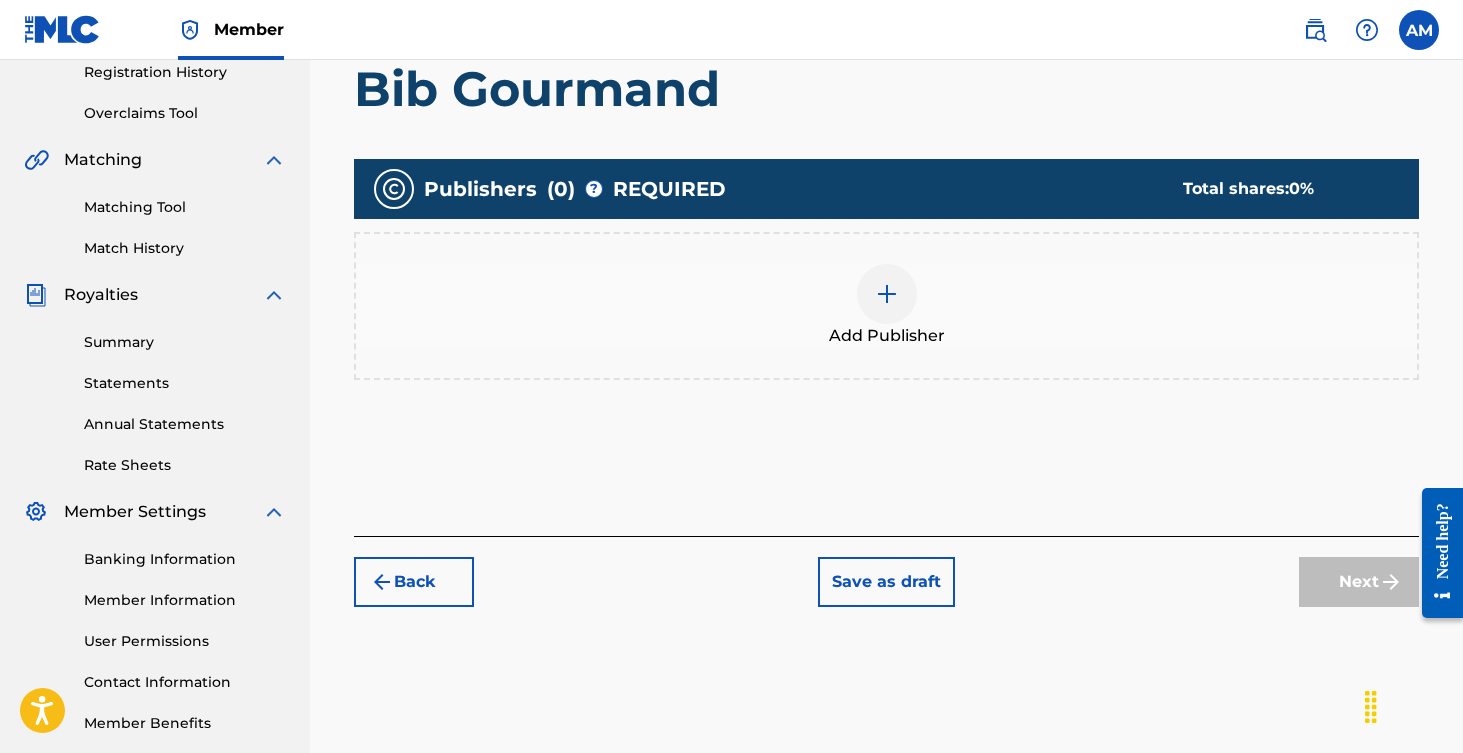 scroll, scrollTop: 395, scrollLeft: 0, axis: vertical 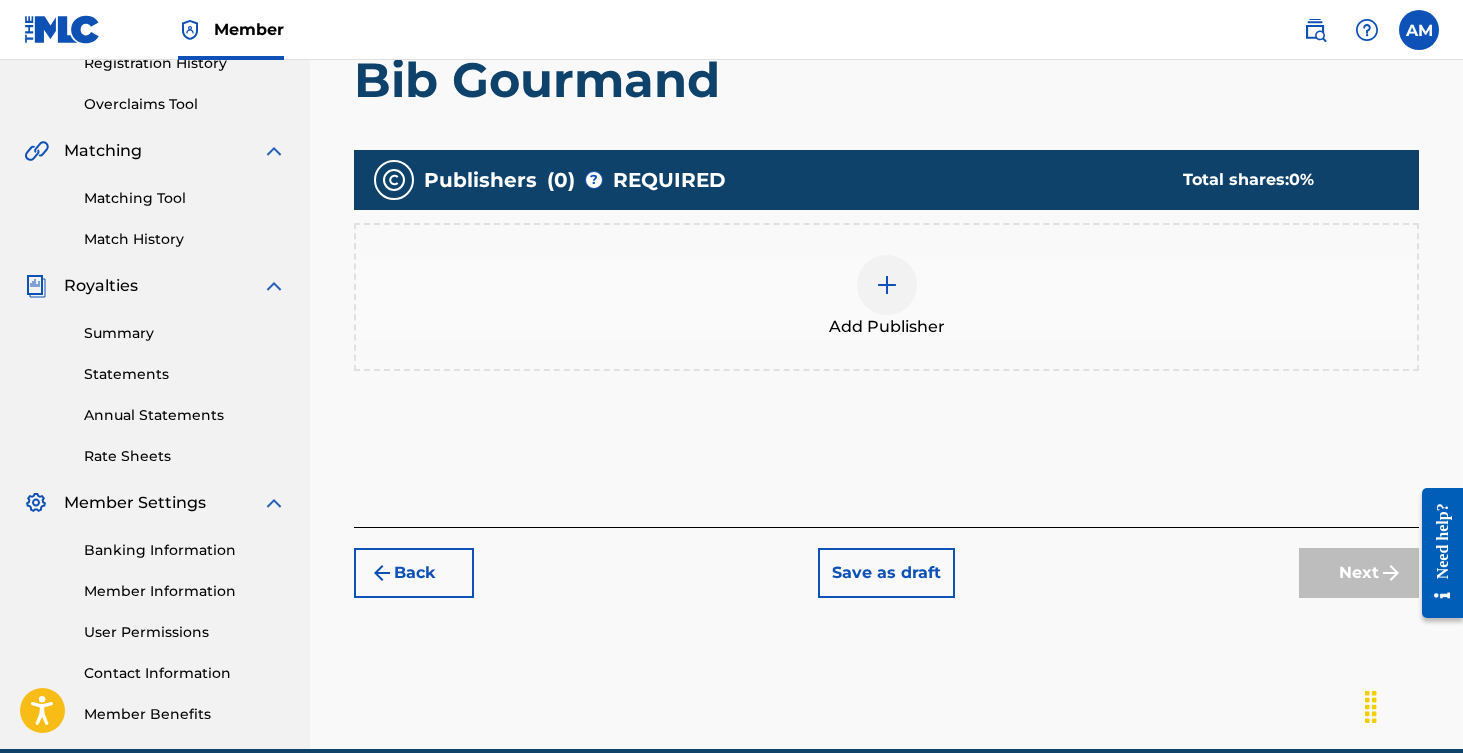 click at bounding box center (887, 285) 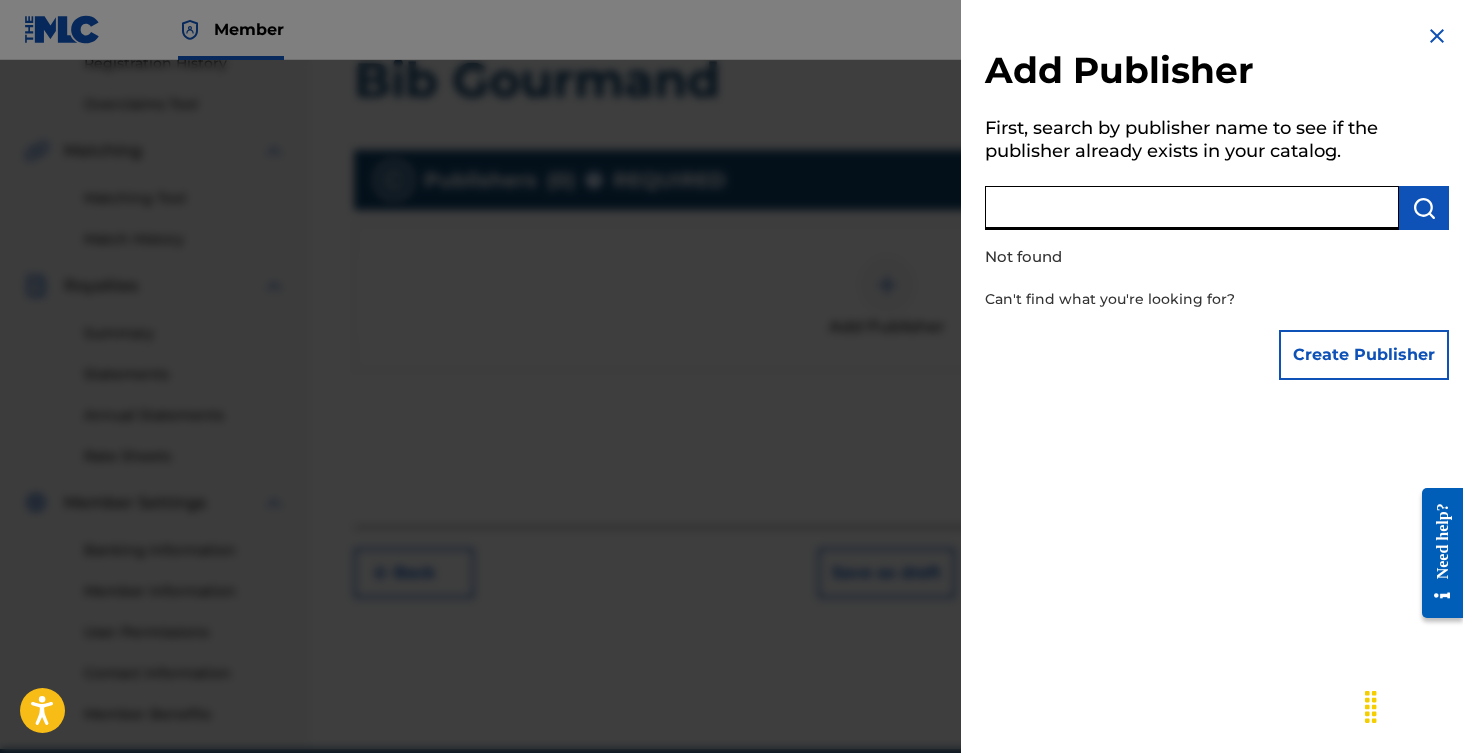 click at bounding box center (1192, 208) 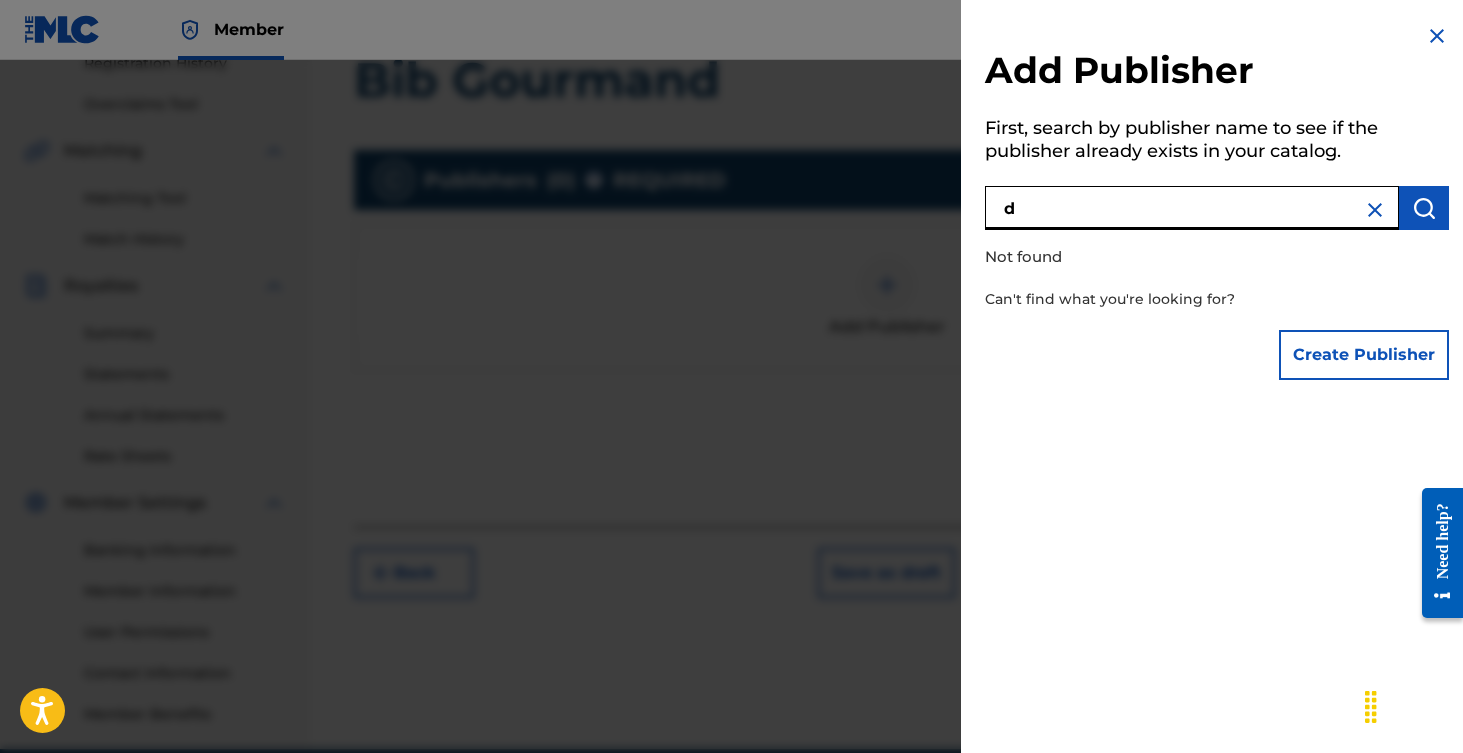 type 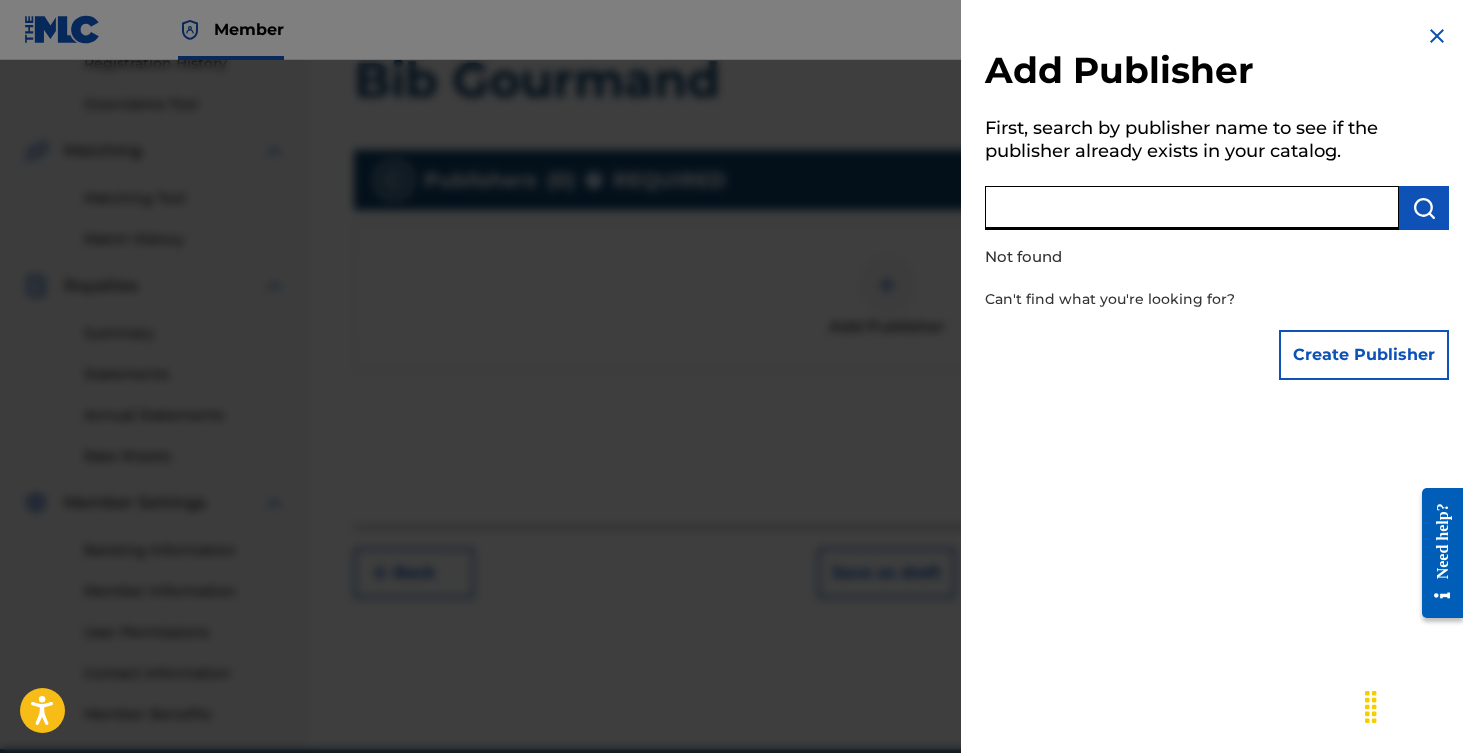 click on "Create Publisher" at bounding box center (1364, 355) 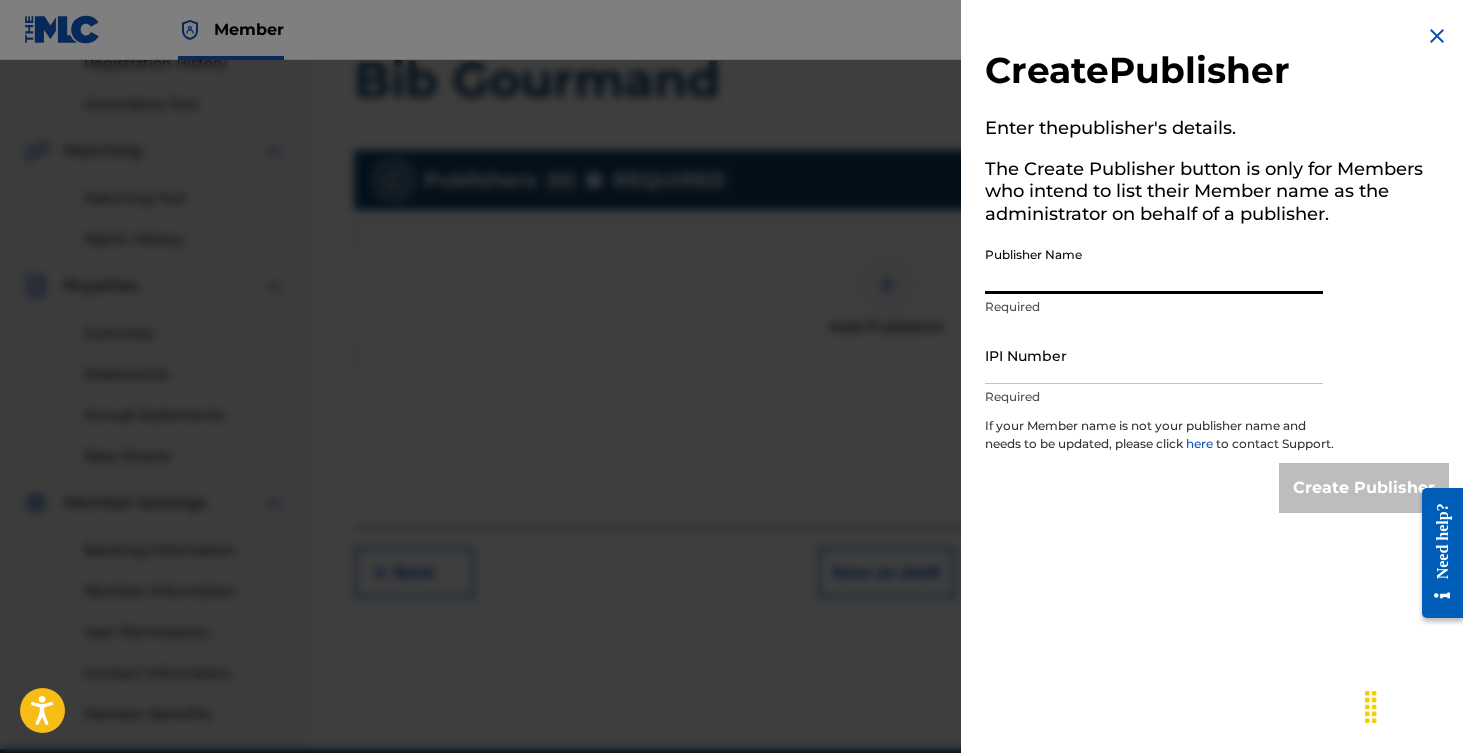 click on "Publisher Name" at bounding box center [1154, 265] 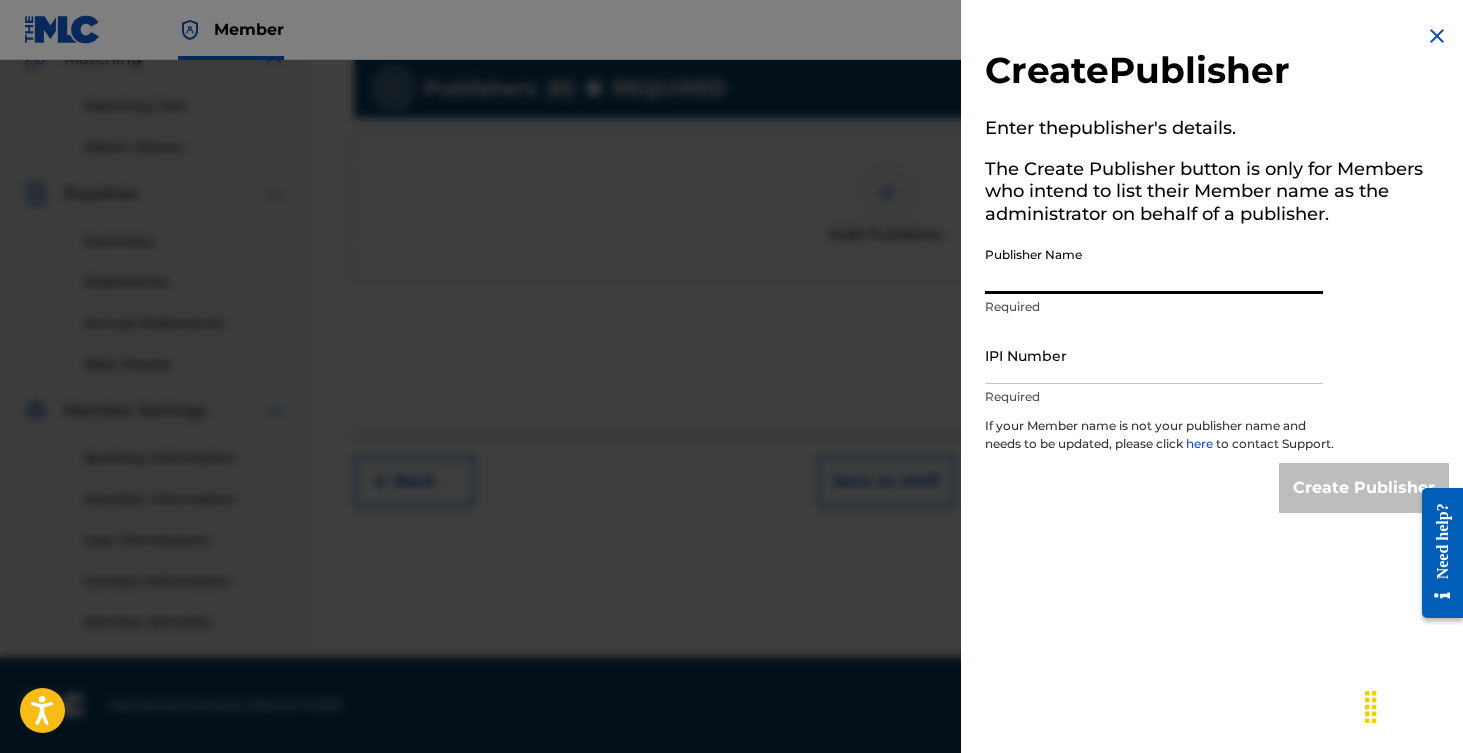 click at bounding box center [1437, 36] 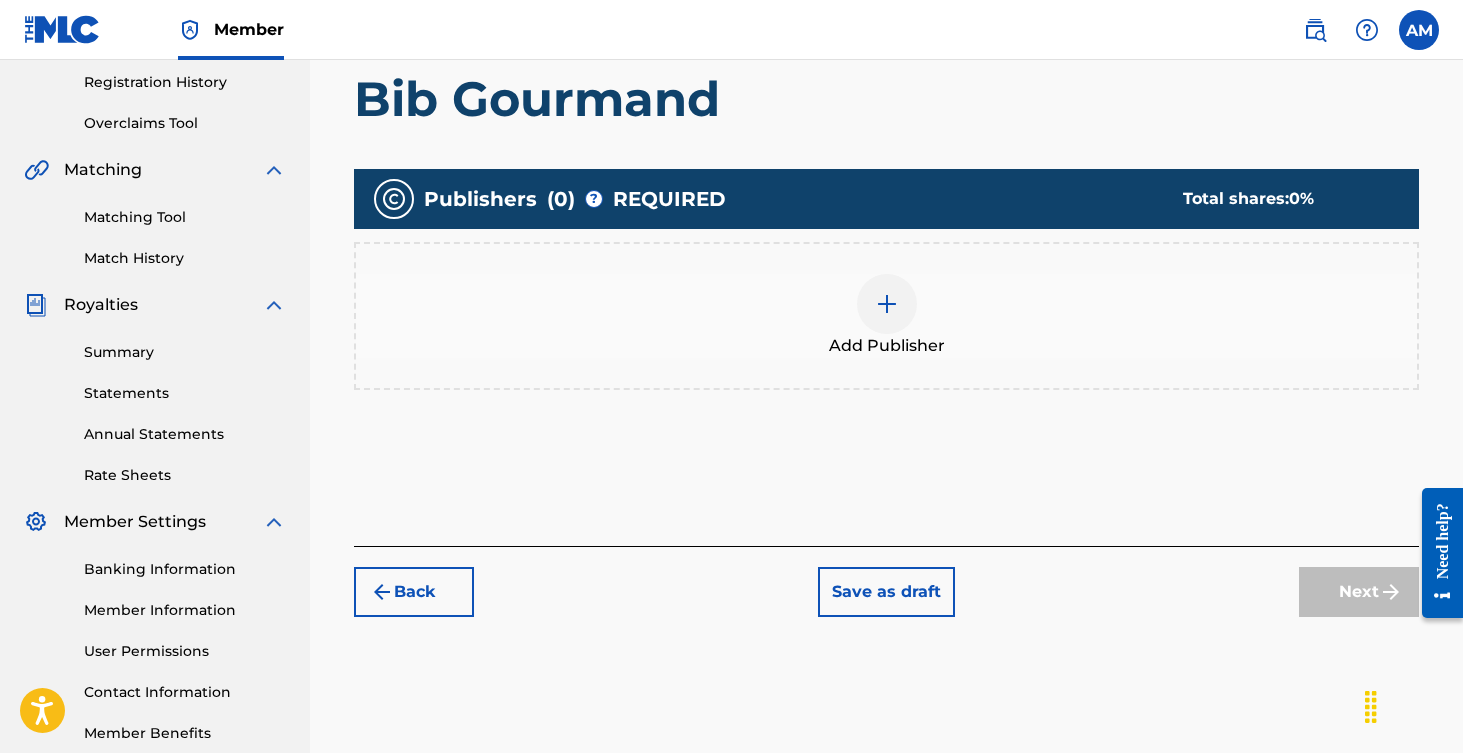 scroll, scrollTop: 378, scrollLeft: 0, axis: vertical 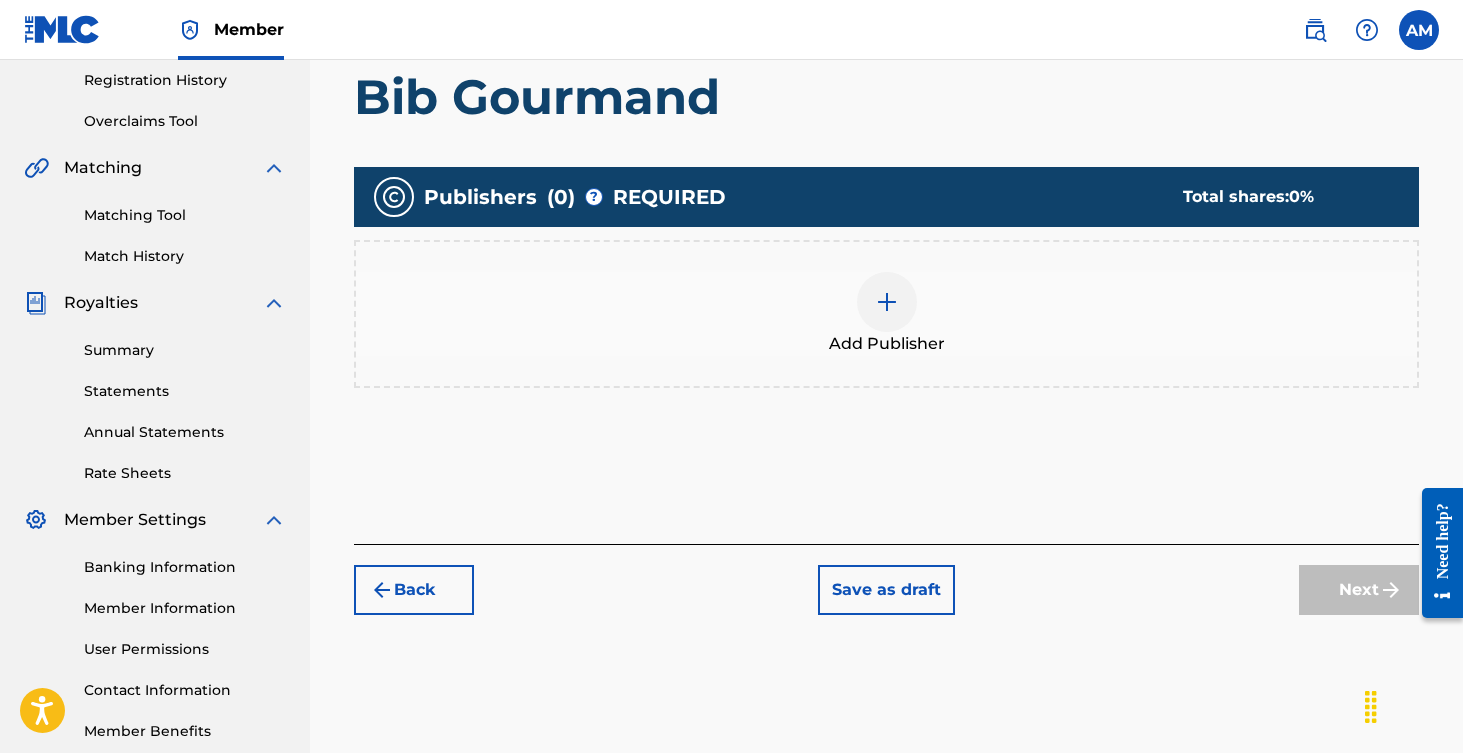 click at bounding box center [887, 302] 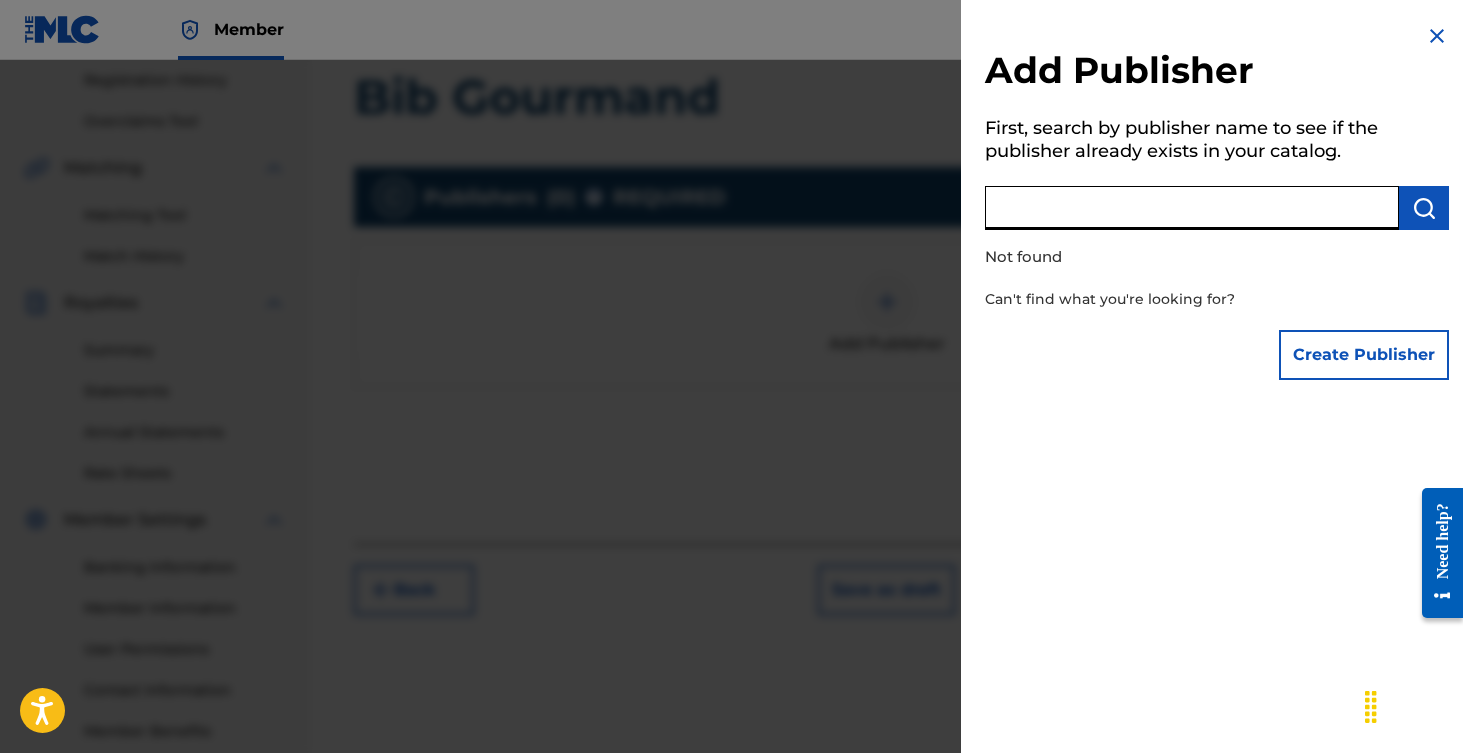 click at bounding box center [1192, 208] 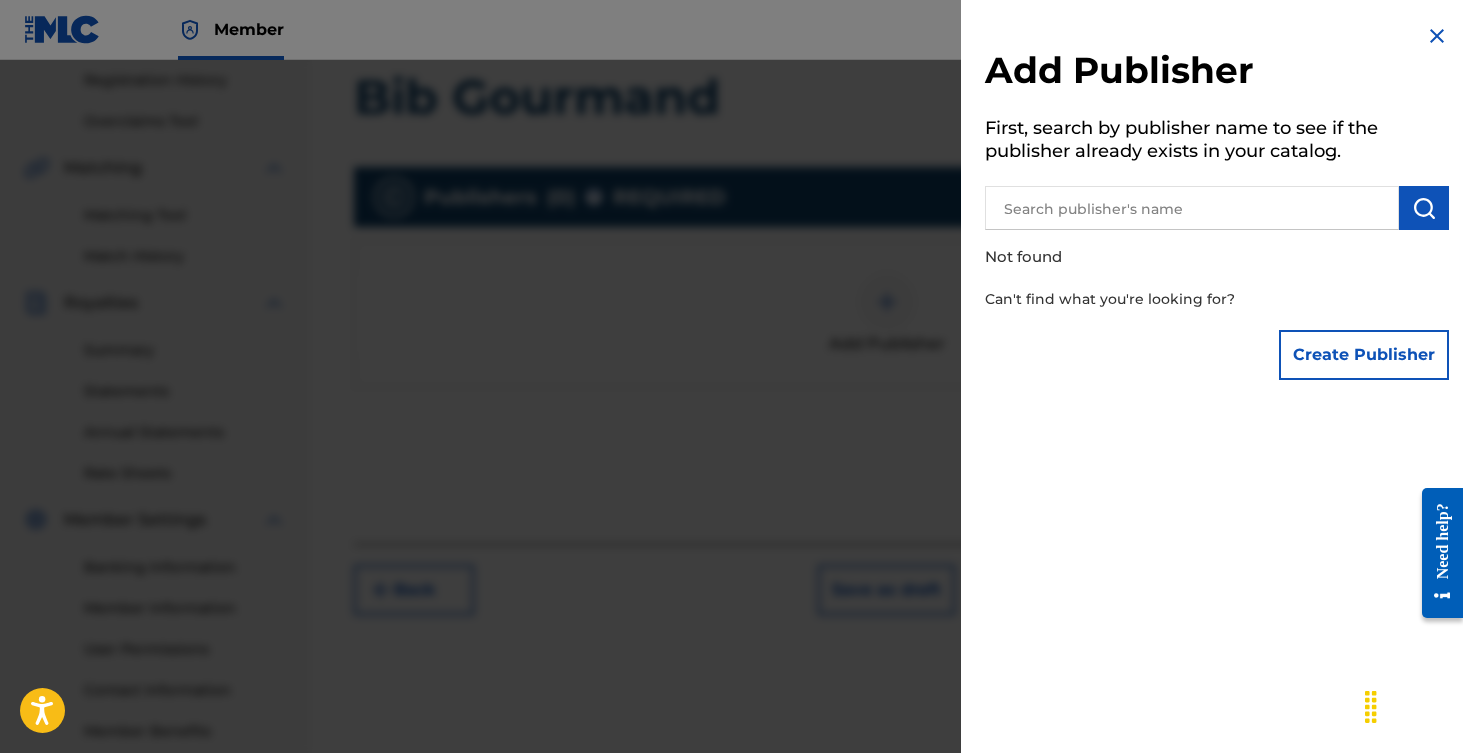 click on "Create Publisher" at bounding box center (1364, 355) 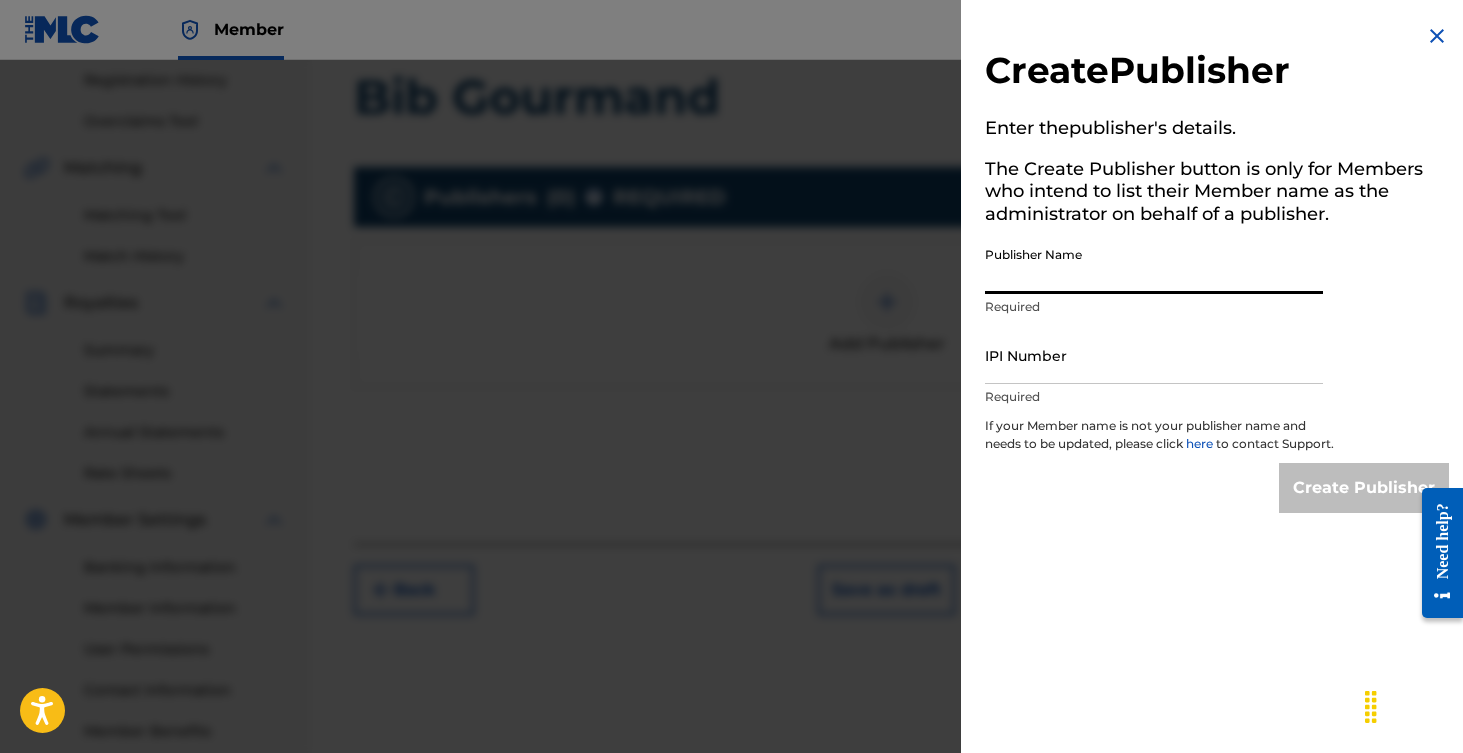 click on "Publisher Name" at bounding box center [1154, 265] 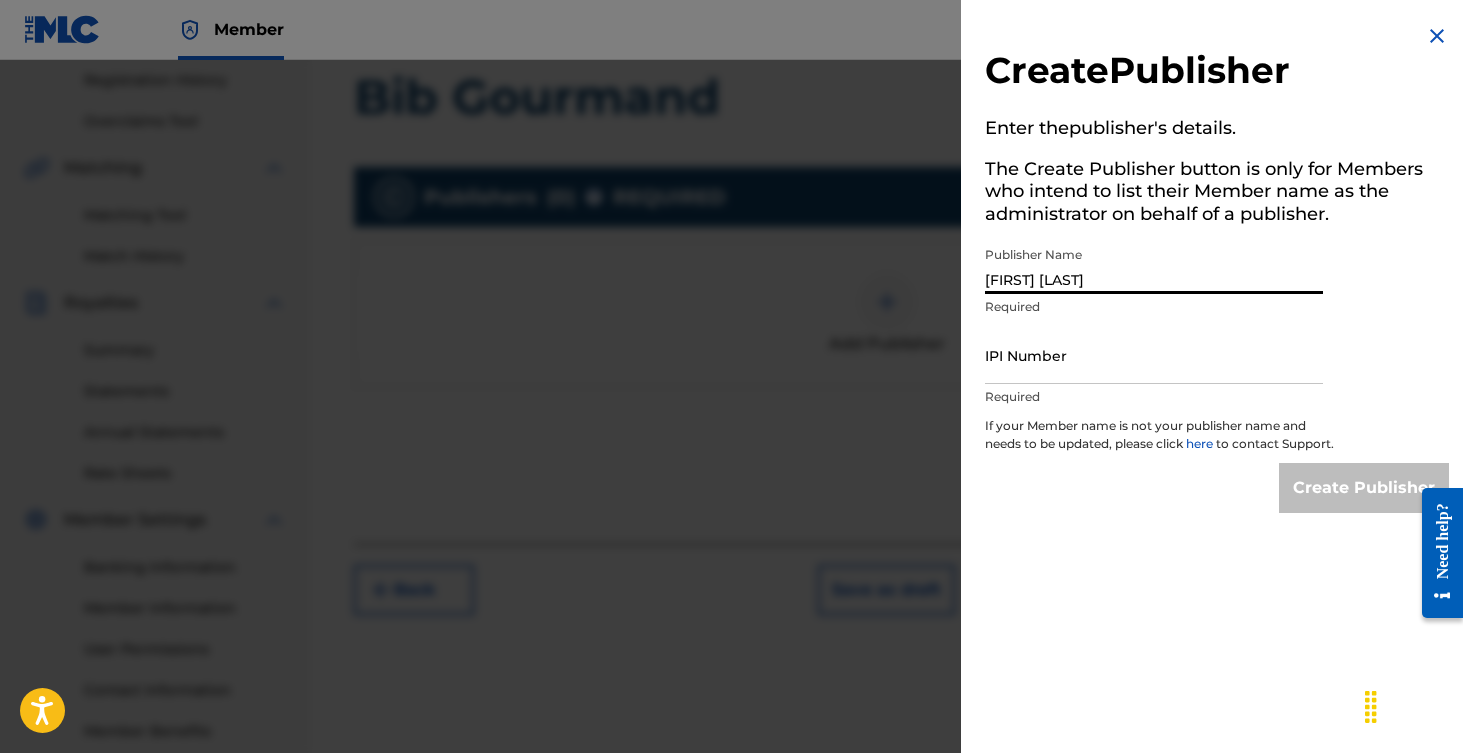 scroll, scrollTop: 381, scrollLeft: 0, axis: vertical 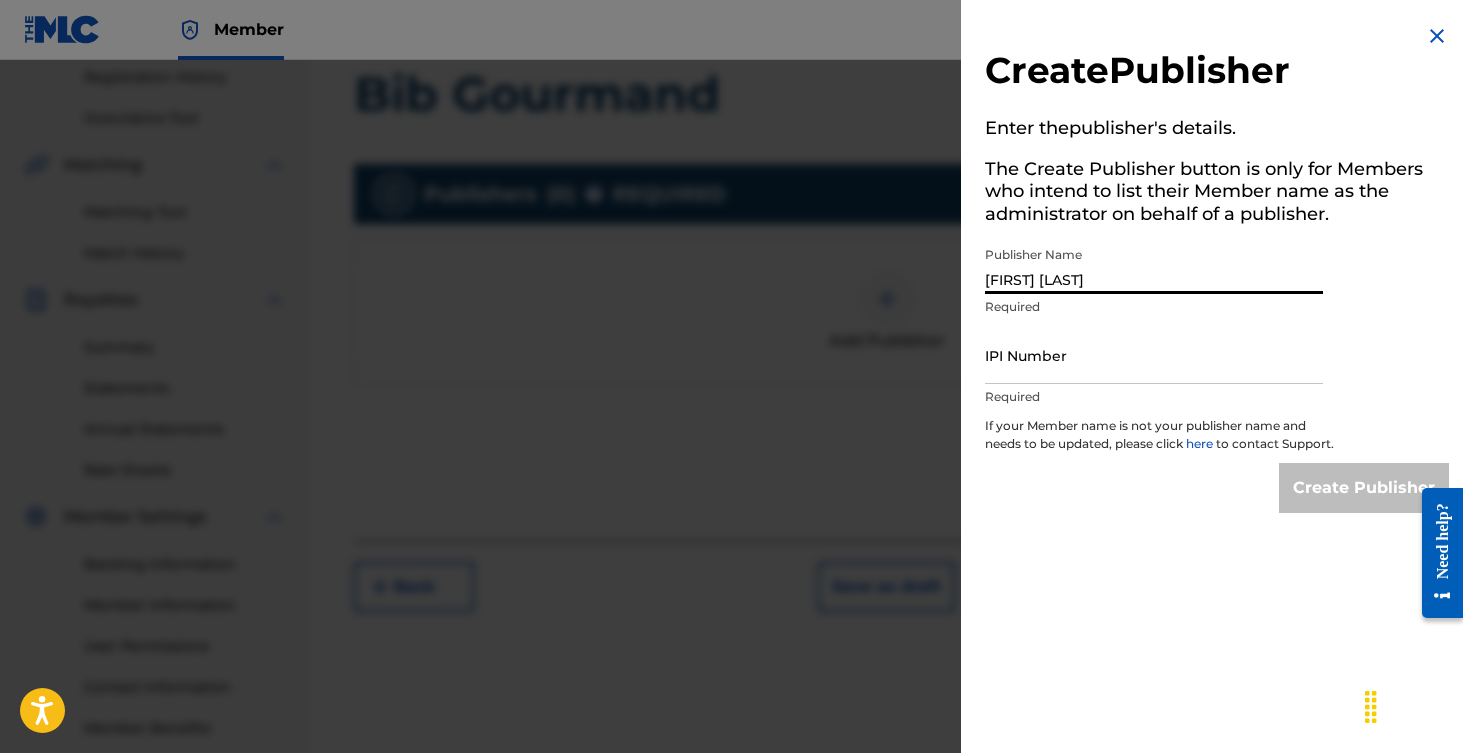 type on "[FIRST] [LAST]" 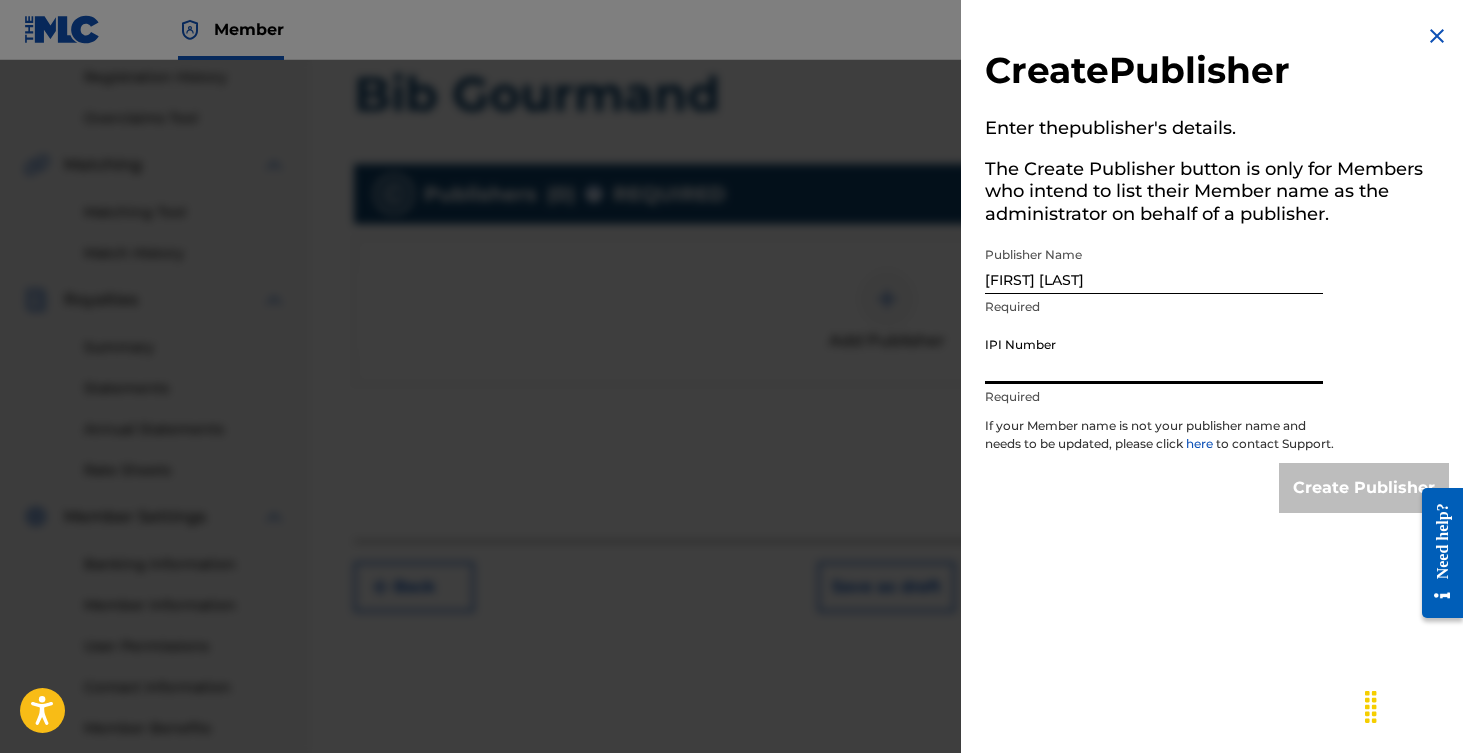 click on "IPI Number" at bounding box center (1154, 355) 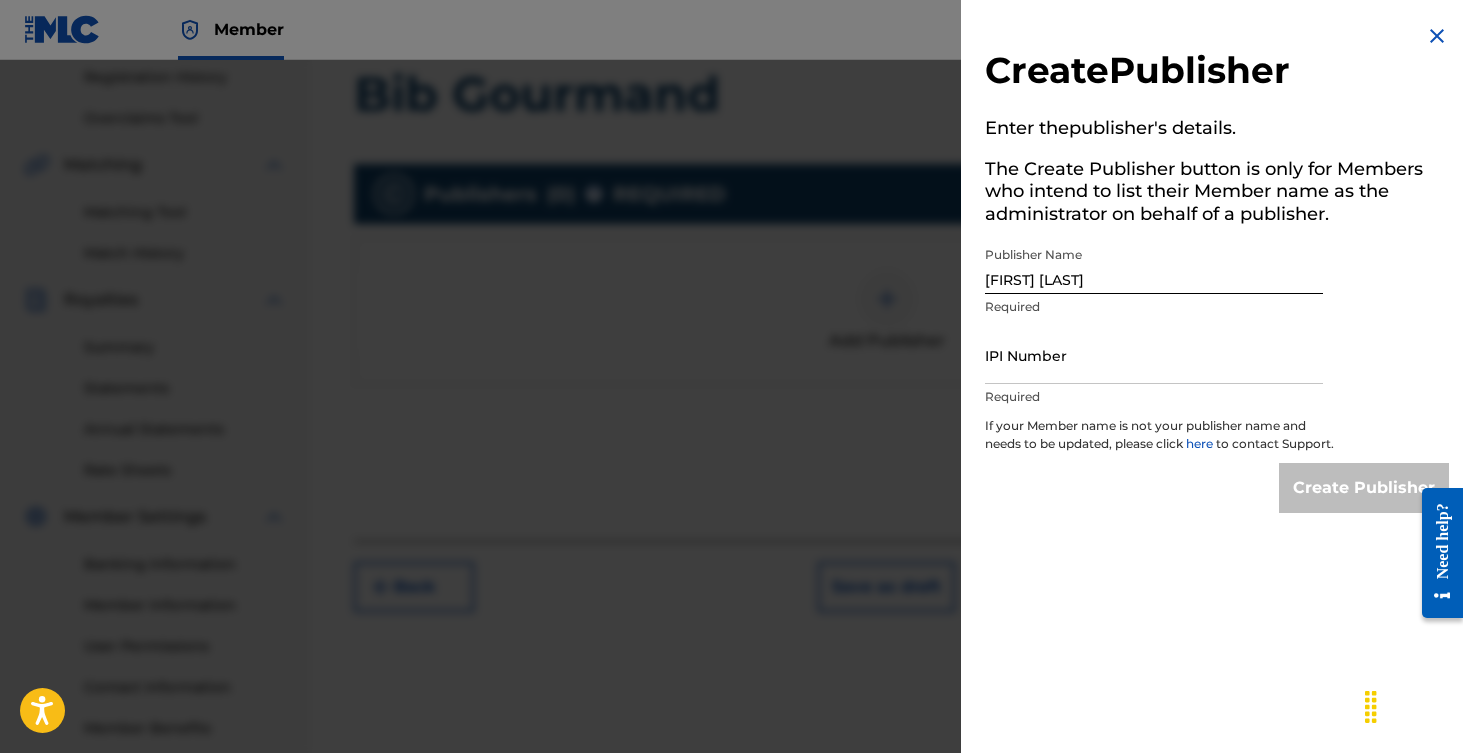 click at bounding box center [1437, 36] 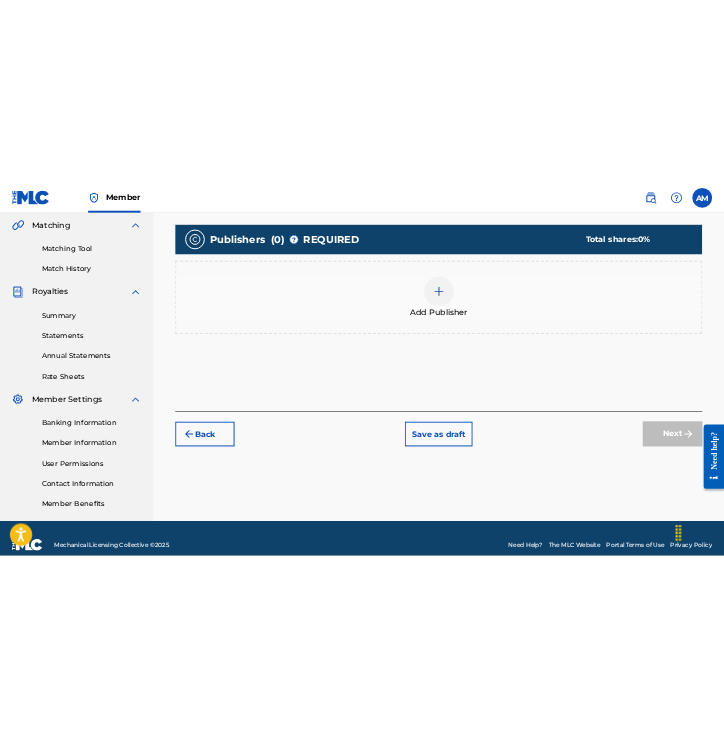 scroll, scrollTop: 487, scrollLeft: 0, axis: vertical 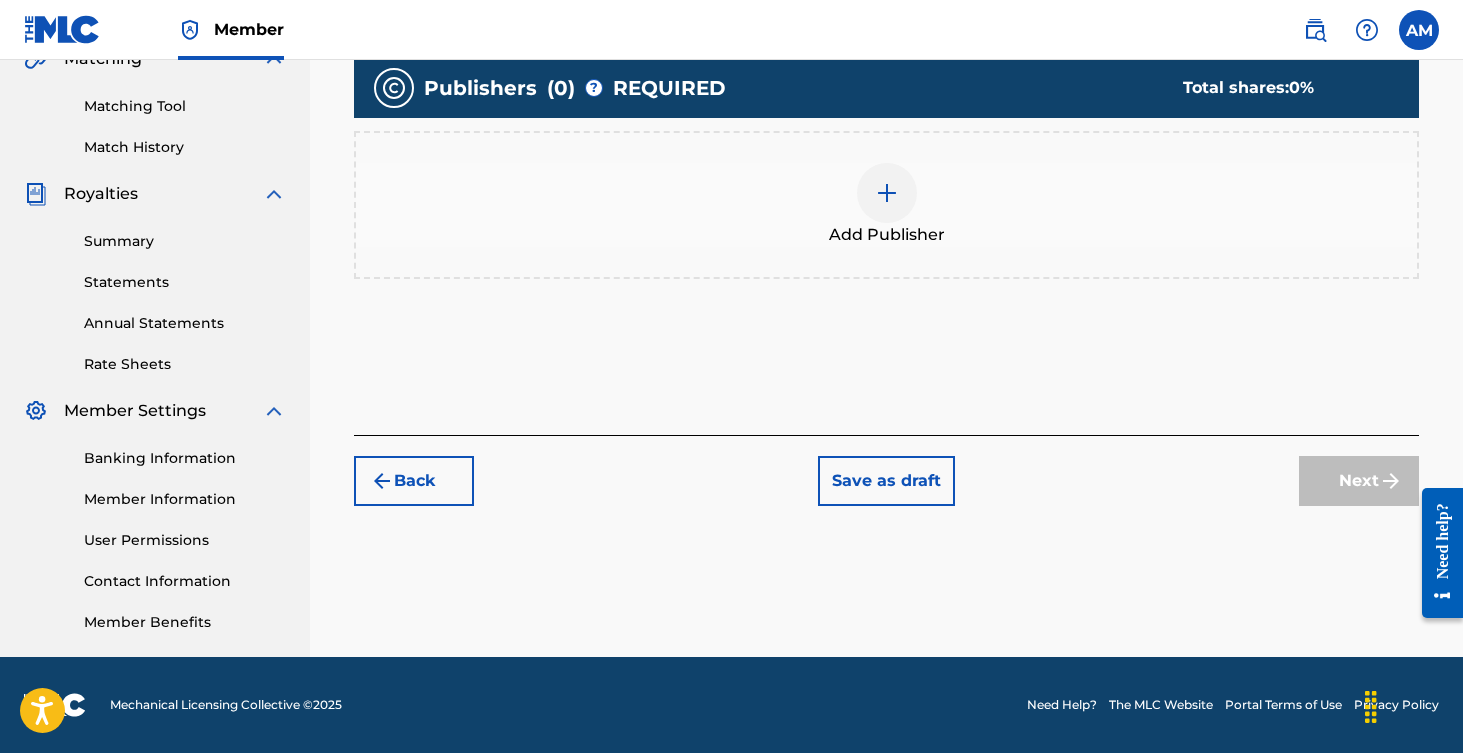 click at bounding box center [887, 193] 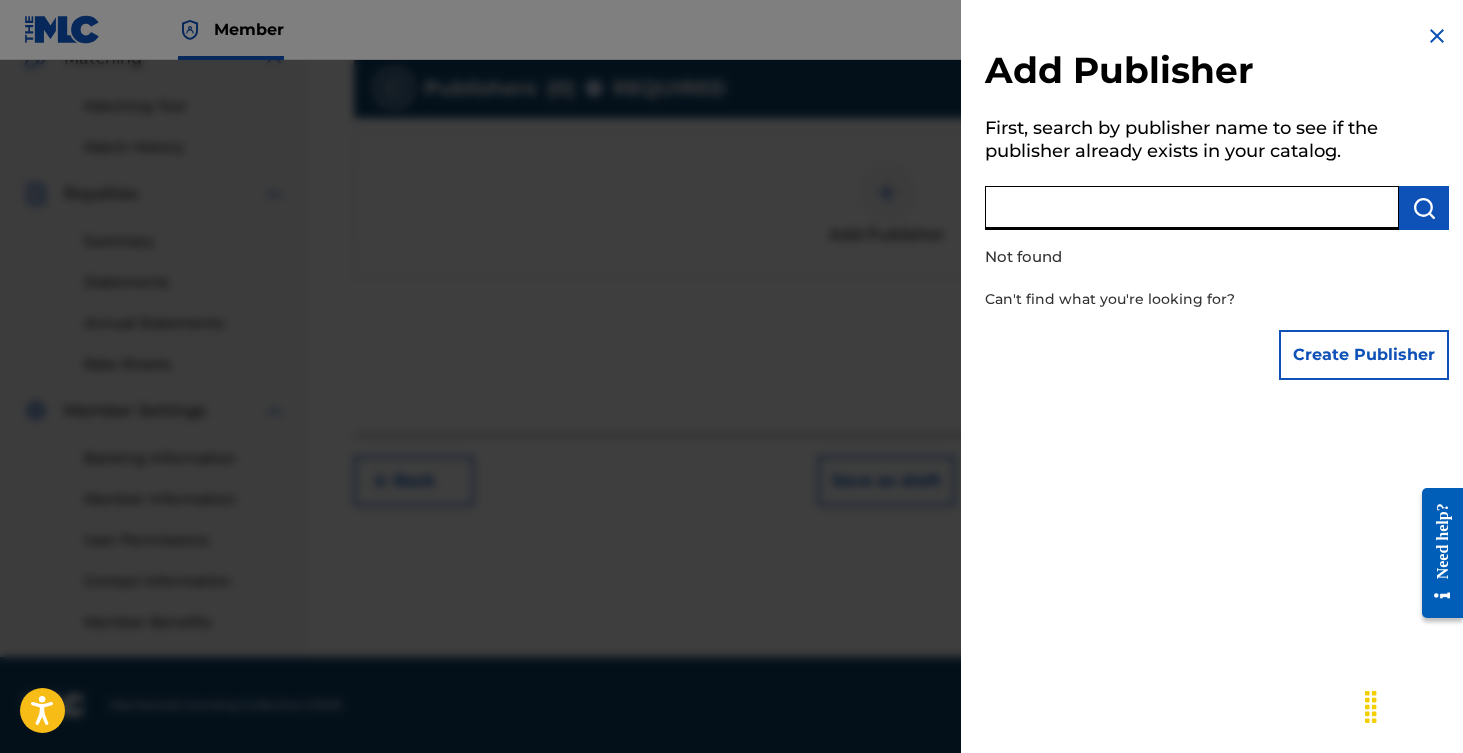 click at bounding box center (1192, 208) 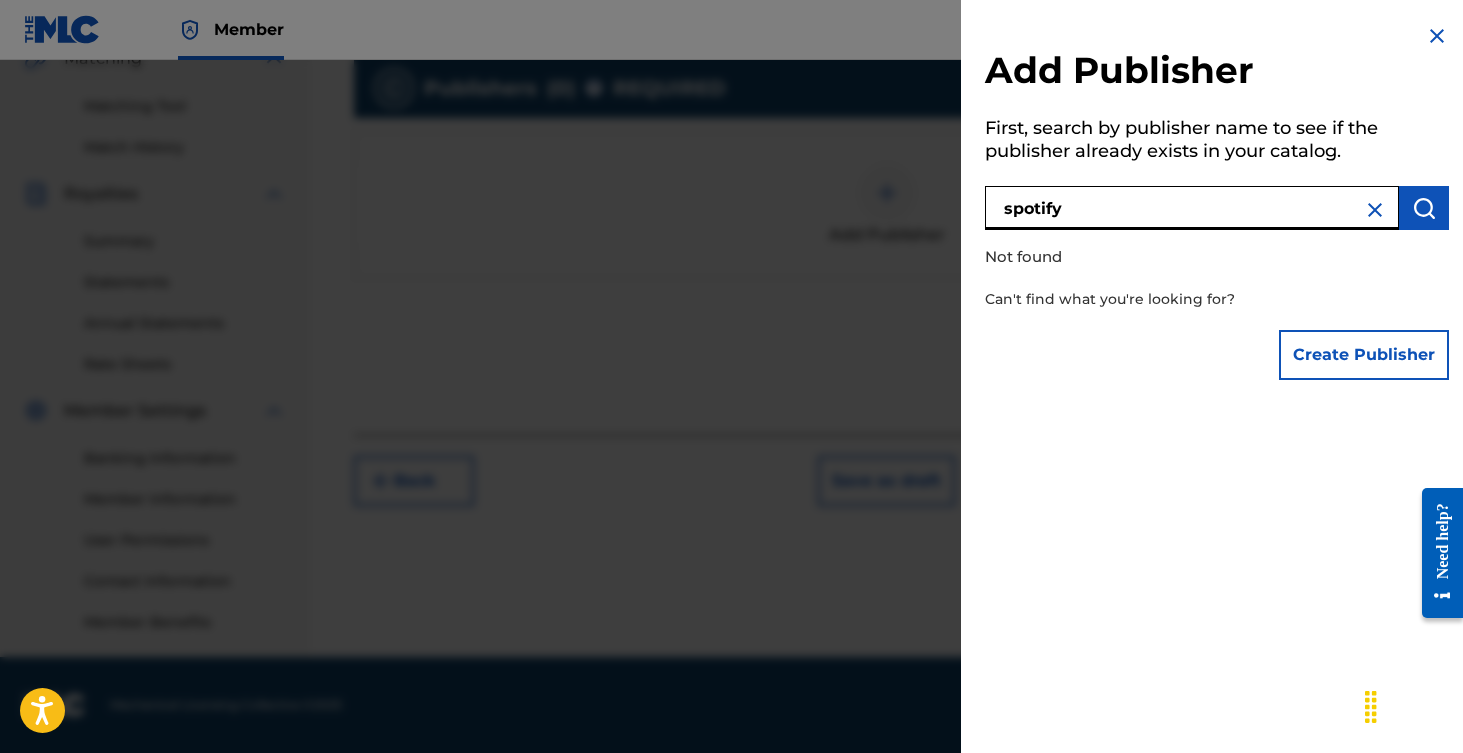 type on "spotify" 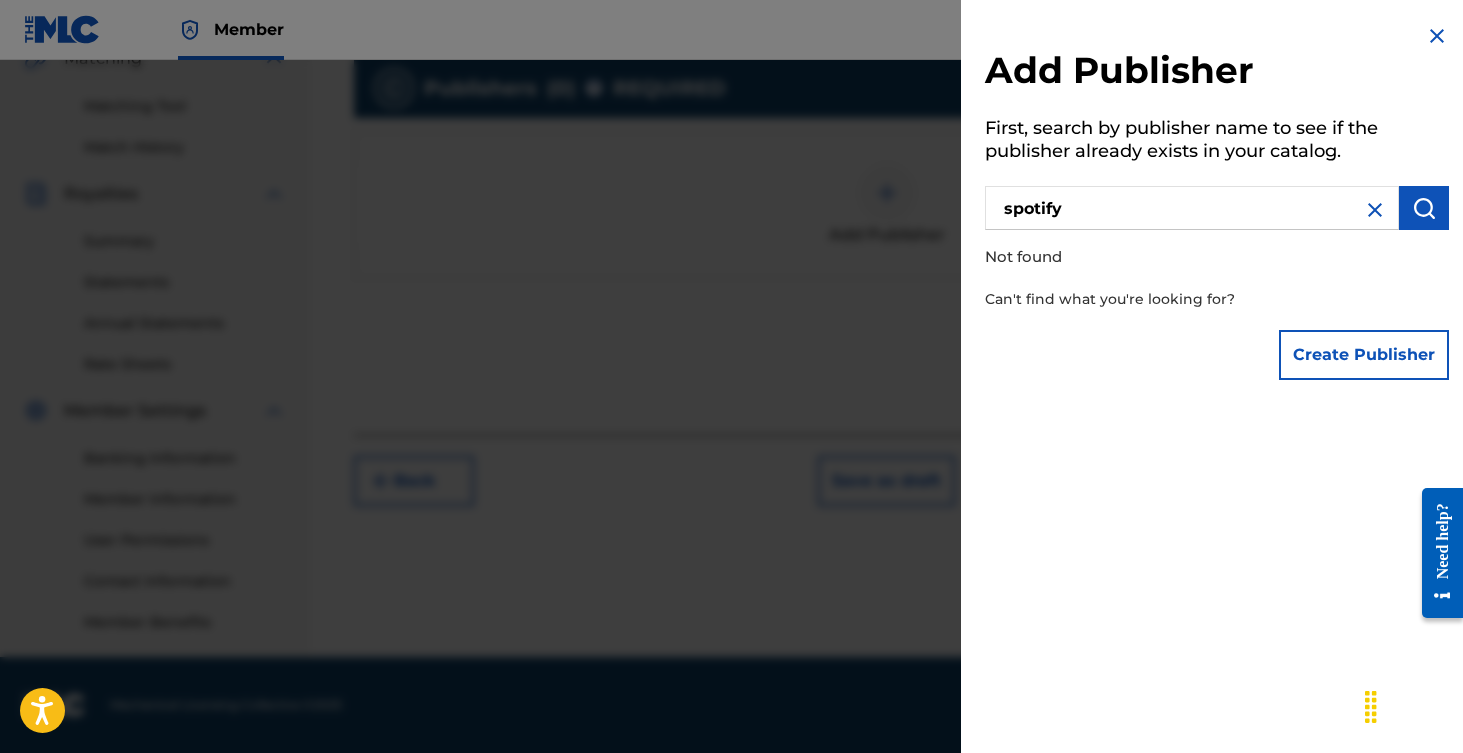 click at bounding box center (1375, 210) 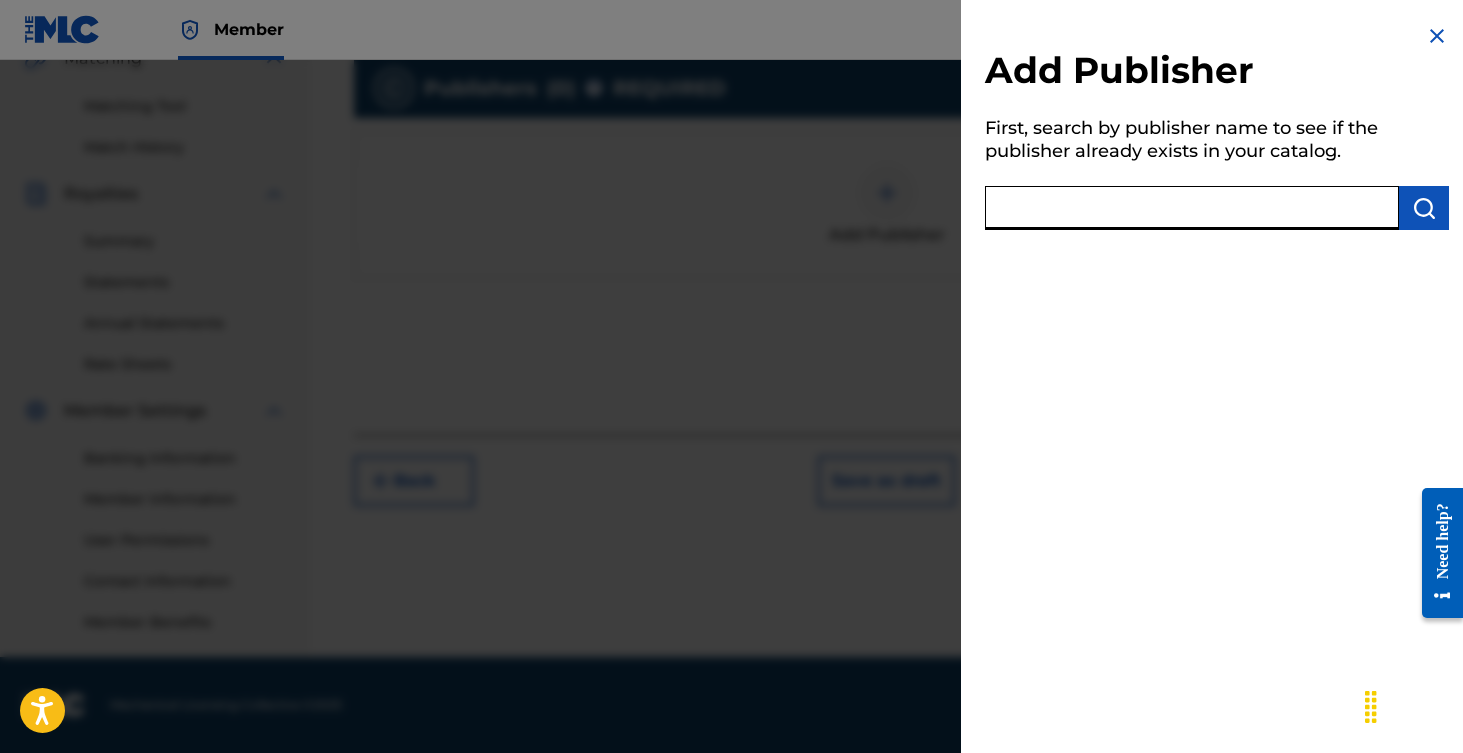 click at bounding box center (1192, 208) 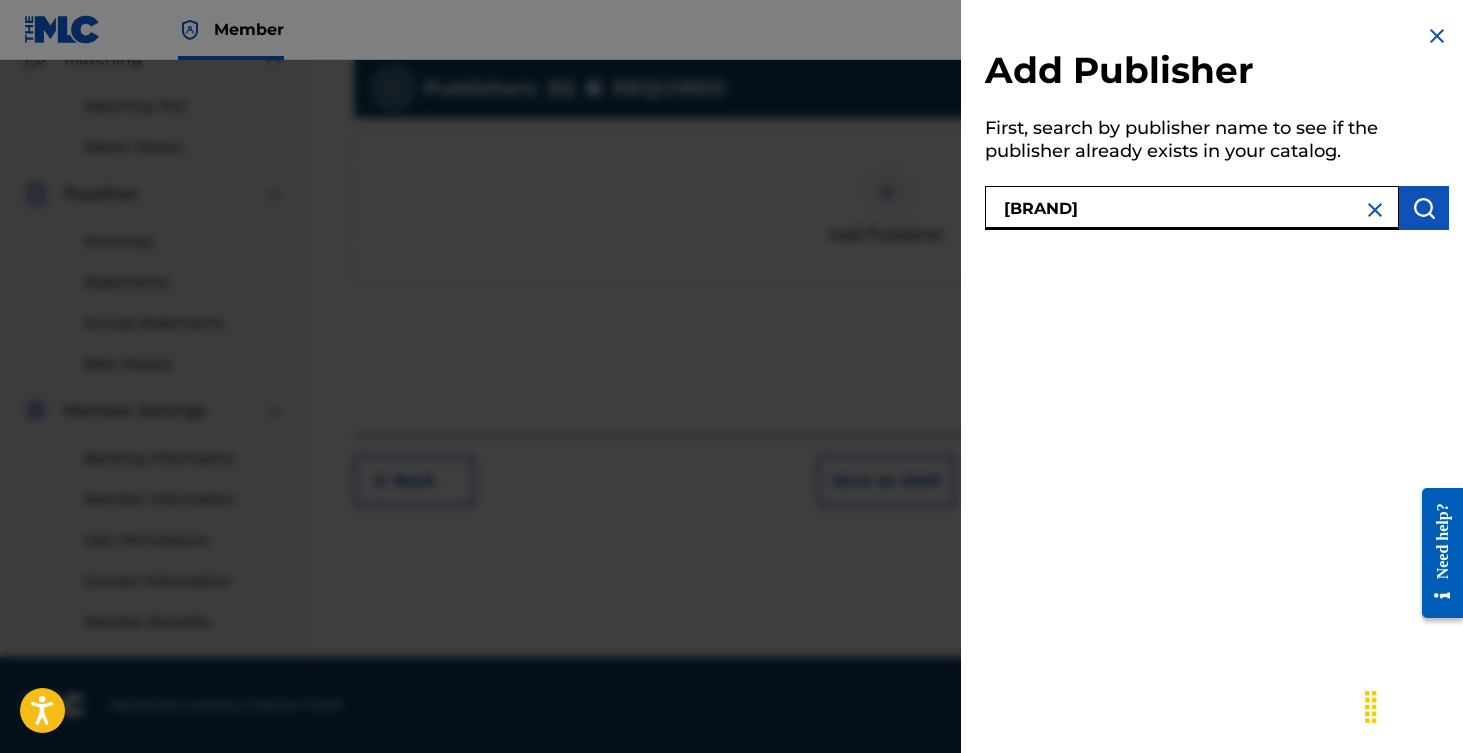 type on "[BRAND]" 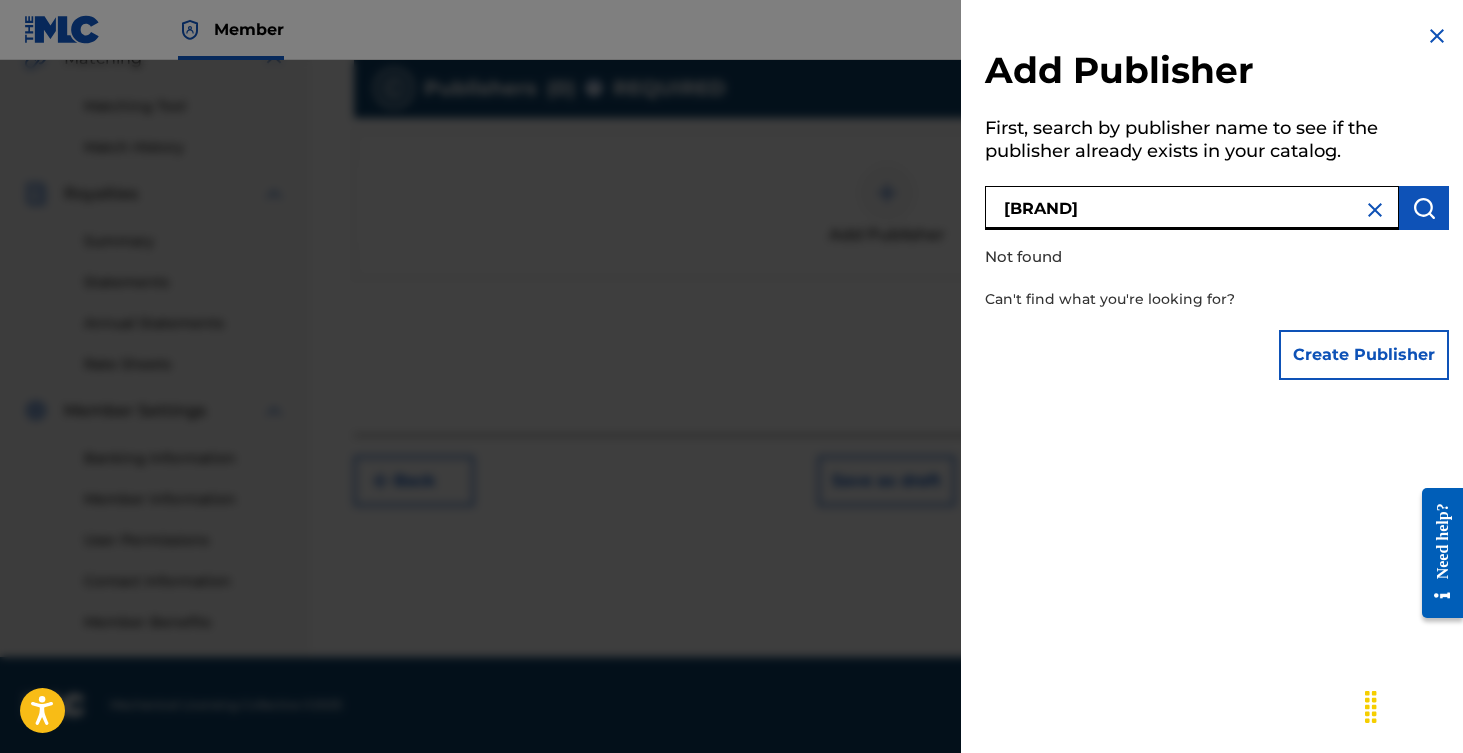 click on "Create Publisher" at bounding box center [1364, 355] 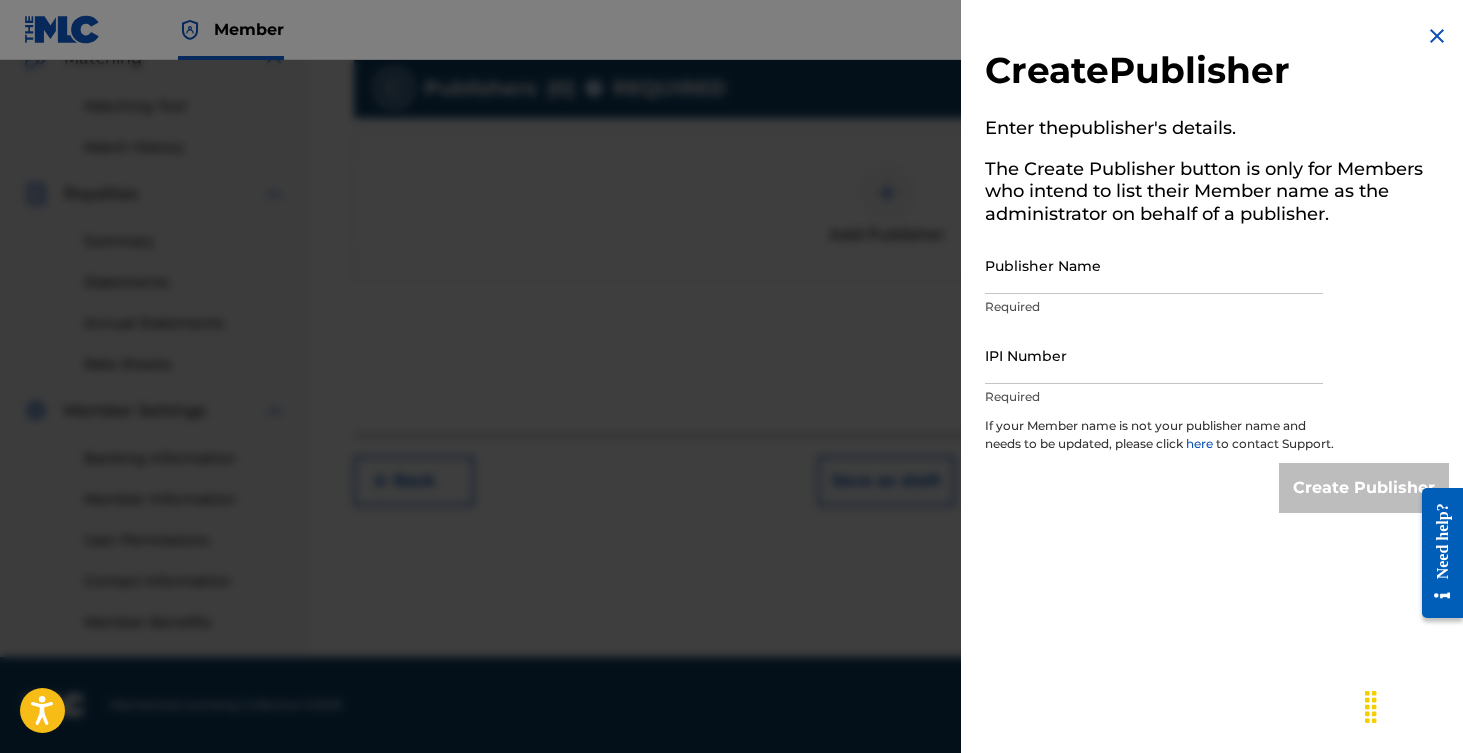 click on "IPI Number" at bounding box center (1154, 355) 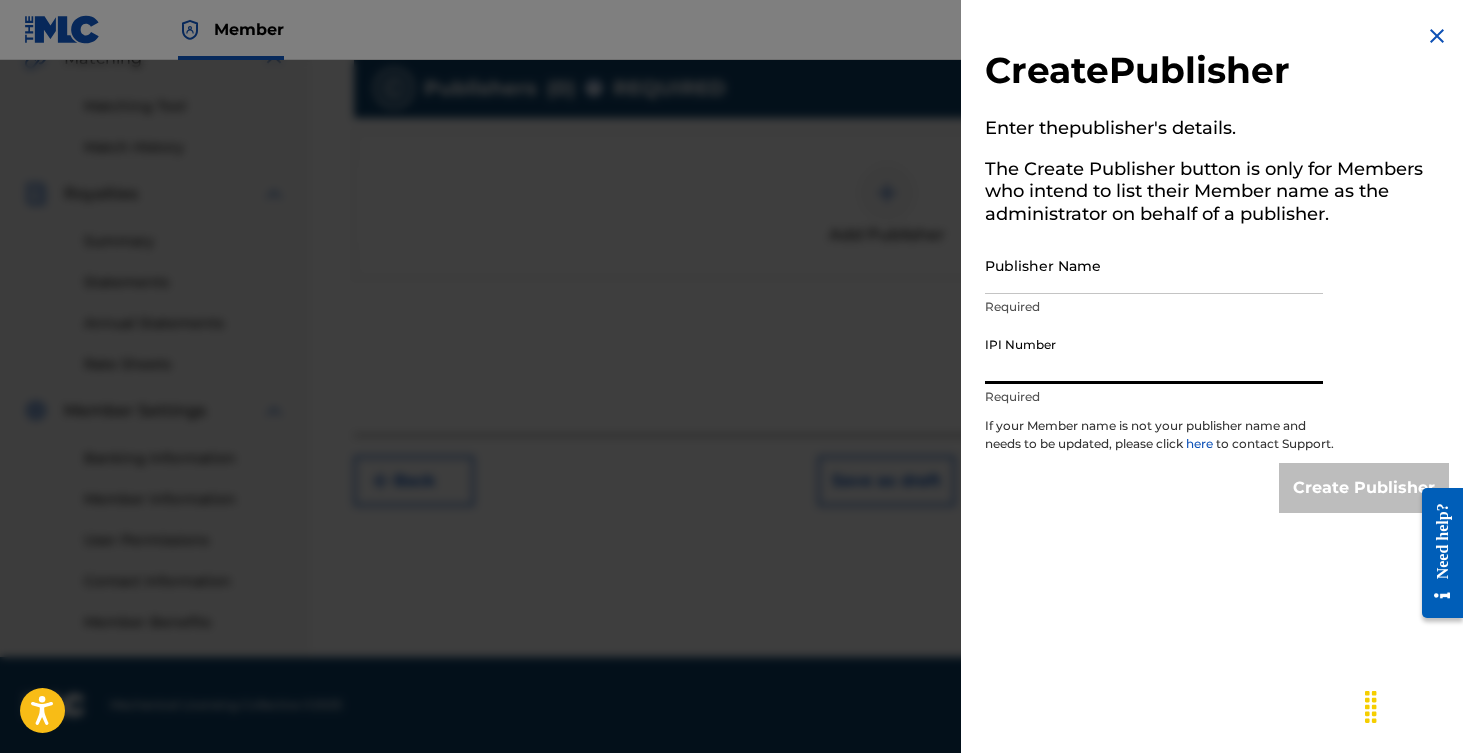 type on "d" 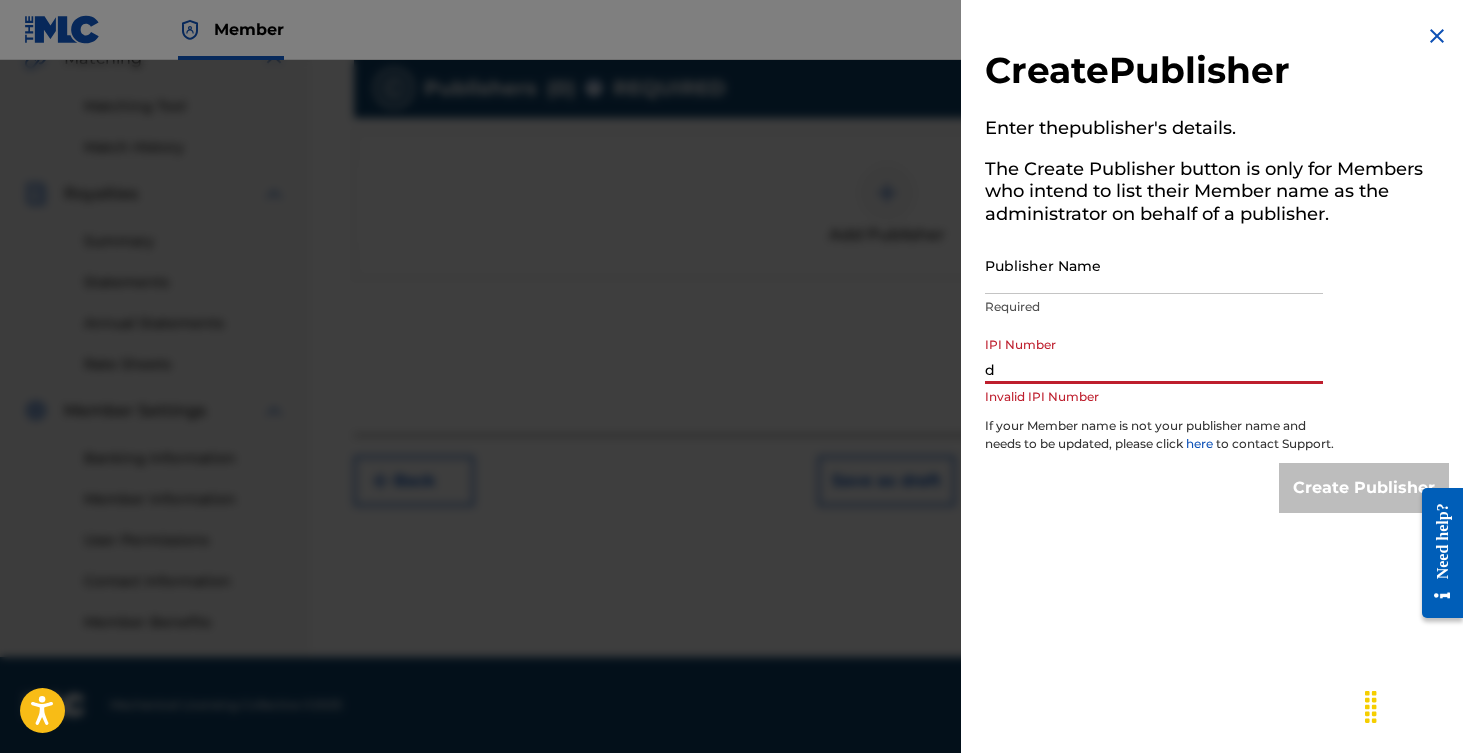 type 